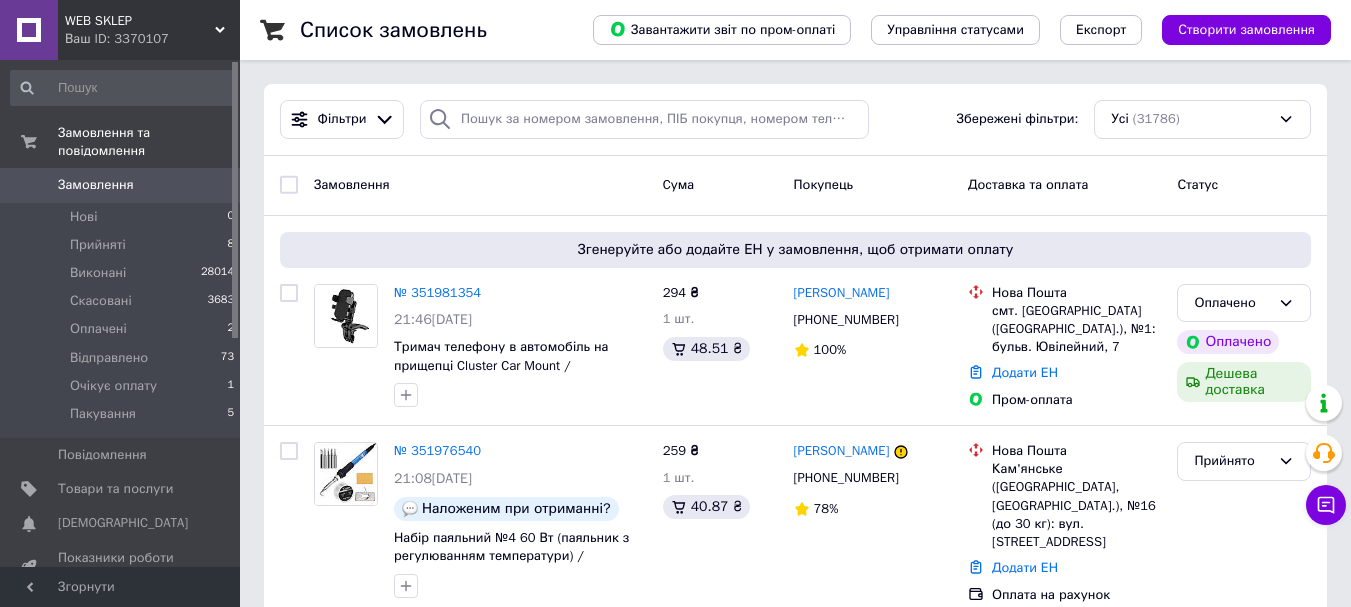 scroll, scrollTop: 0, scrollLeft: 0, axis: both 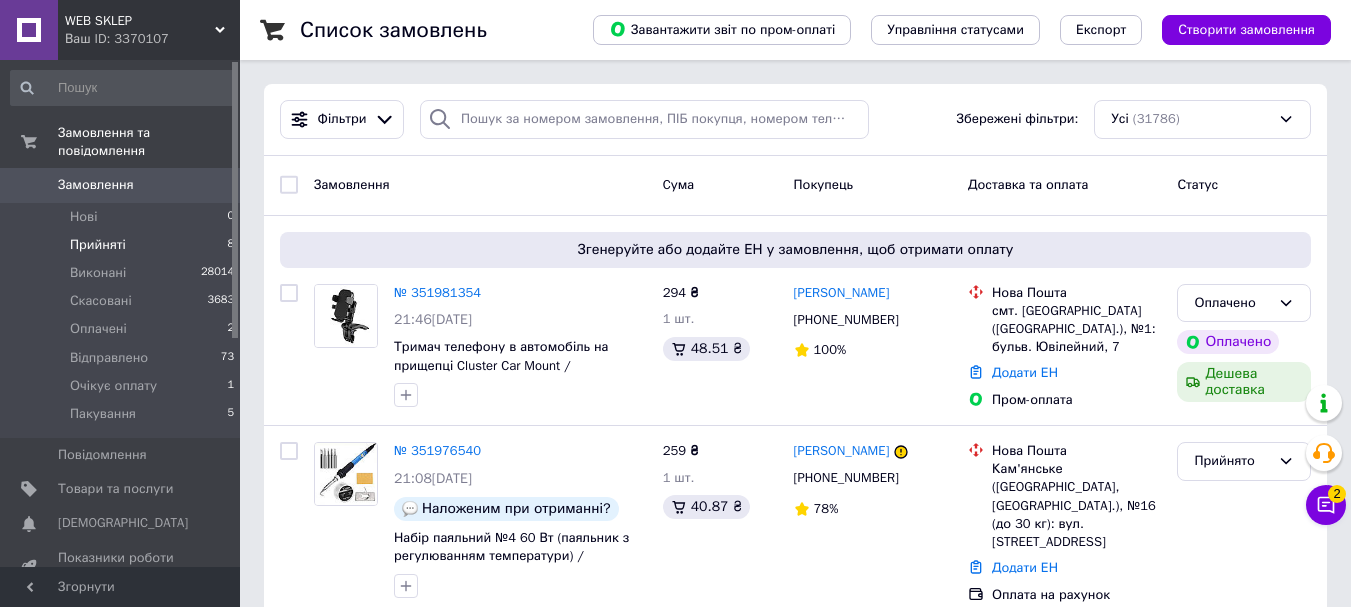 click on "Прийняті 8" at bounding box center [123, 245] 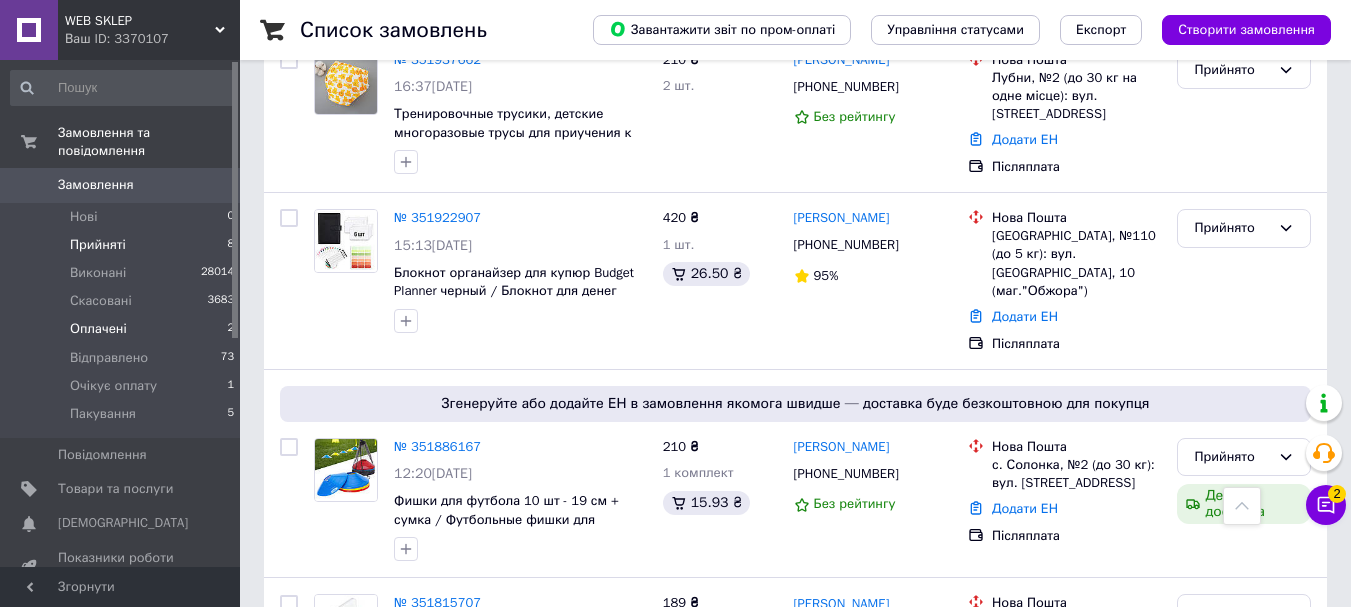 scroll, scrollTop: 1800, scrollLeft: 0, axis: vertical 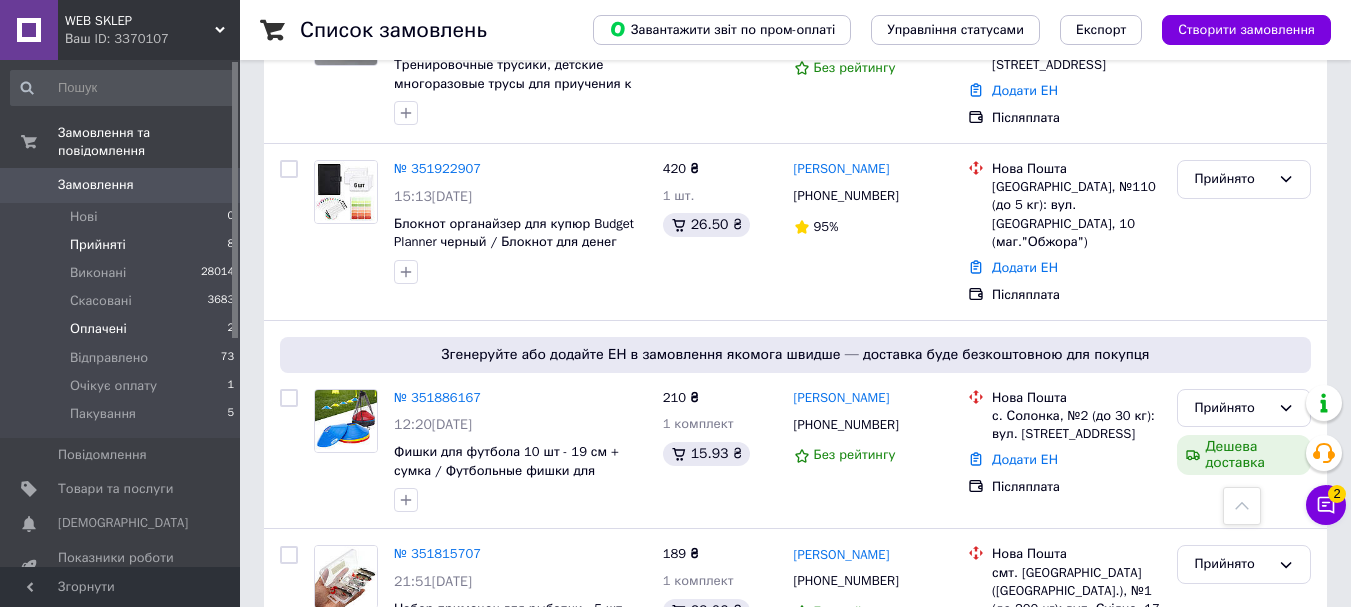 click on "Оплачені" at bounding box center (98, 329) 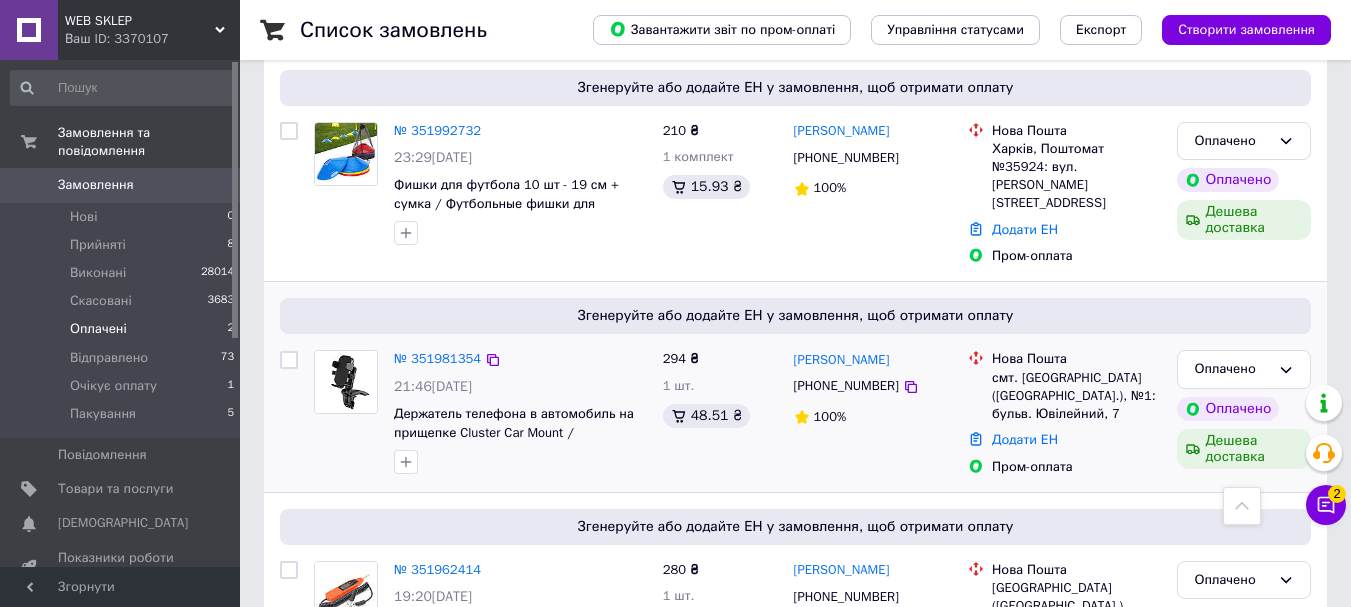 scroll, scrollTop: 155, scrollLeft: 0, axis: vertical 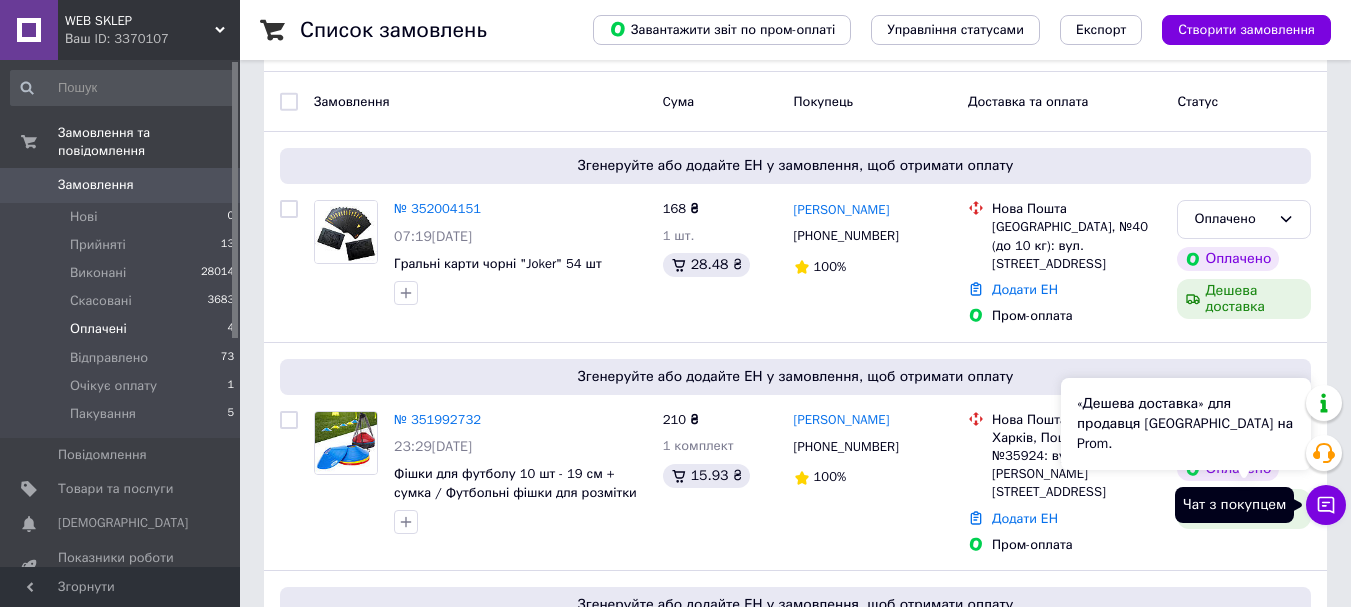click 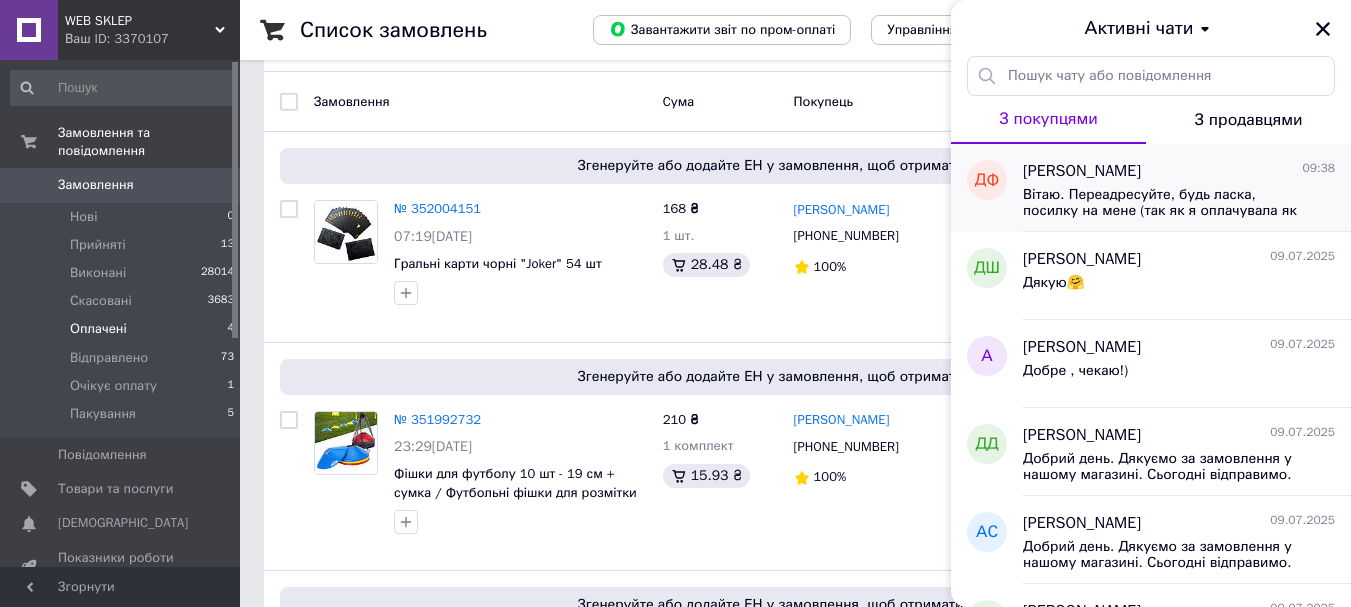 click on "[PERSON_NAME]" at bounding box center [1082, 171] 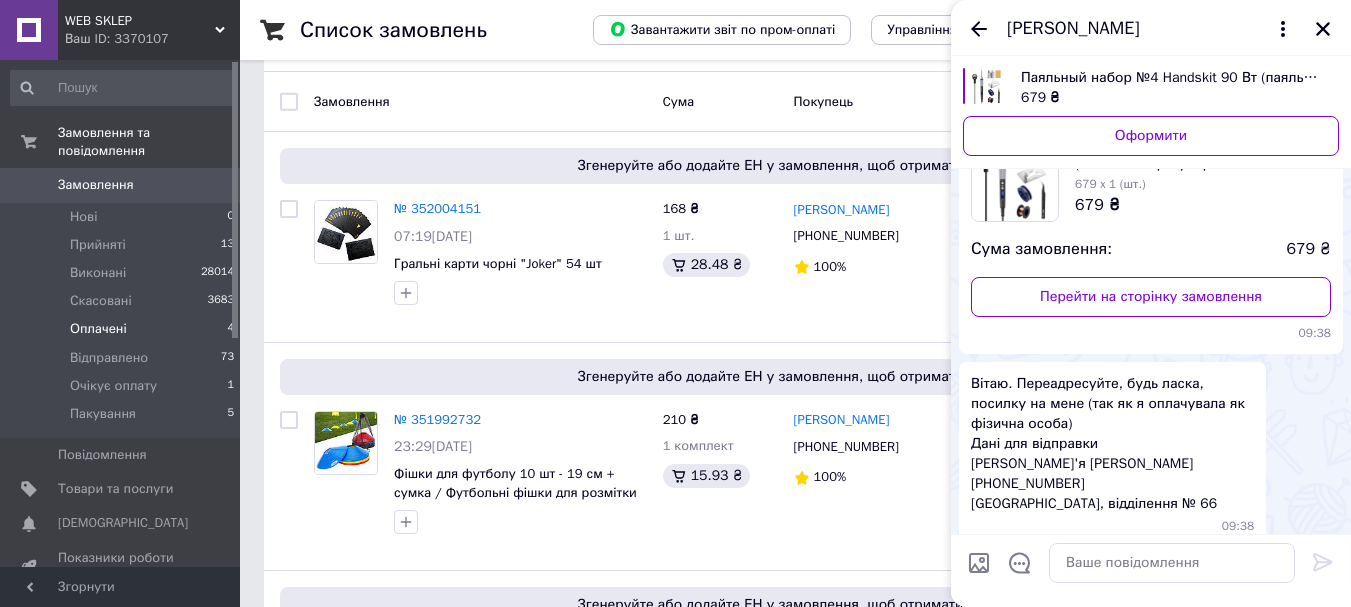 scroll, scrollTop: 1242, scrollLeft: 0, axis: vertical 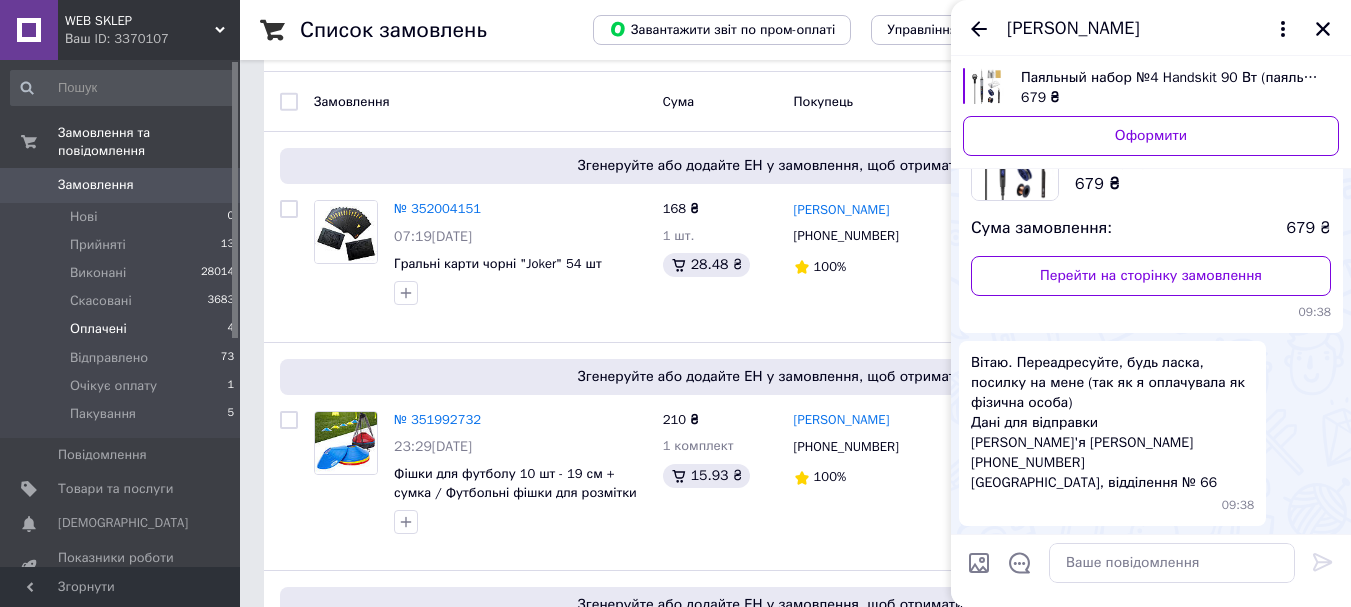 click on "Замовлення  № 351852312 Всього товарів:  1 Паяльный набор №4 Handskit 90 Вт (паяльник с регулировкой температуры) / Паяльники 679 x 1 (шт.) 679 ₴ Сума замовлення: 679 ₴ Перейти на сторінку замовлення 09:38" at bounding box center [1151, 185] 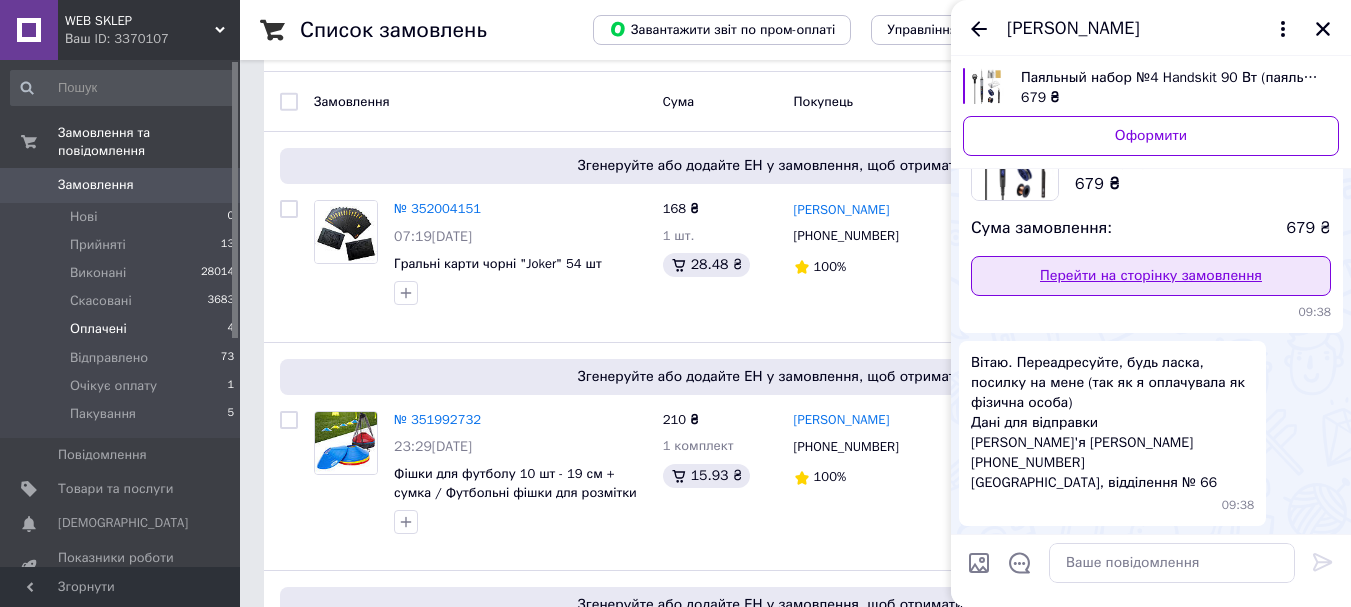 click on "Перейти на сторінку замовлення" at bounding box center [1151, 276] 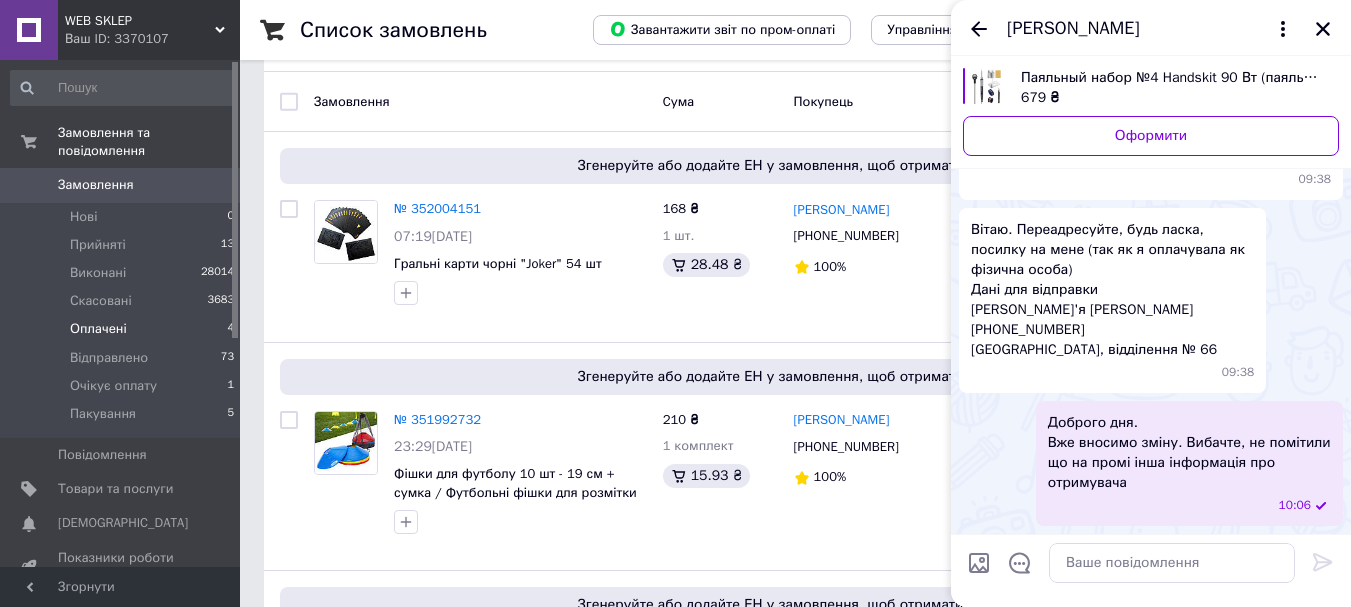 click 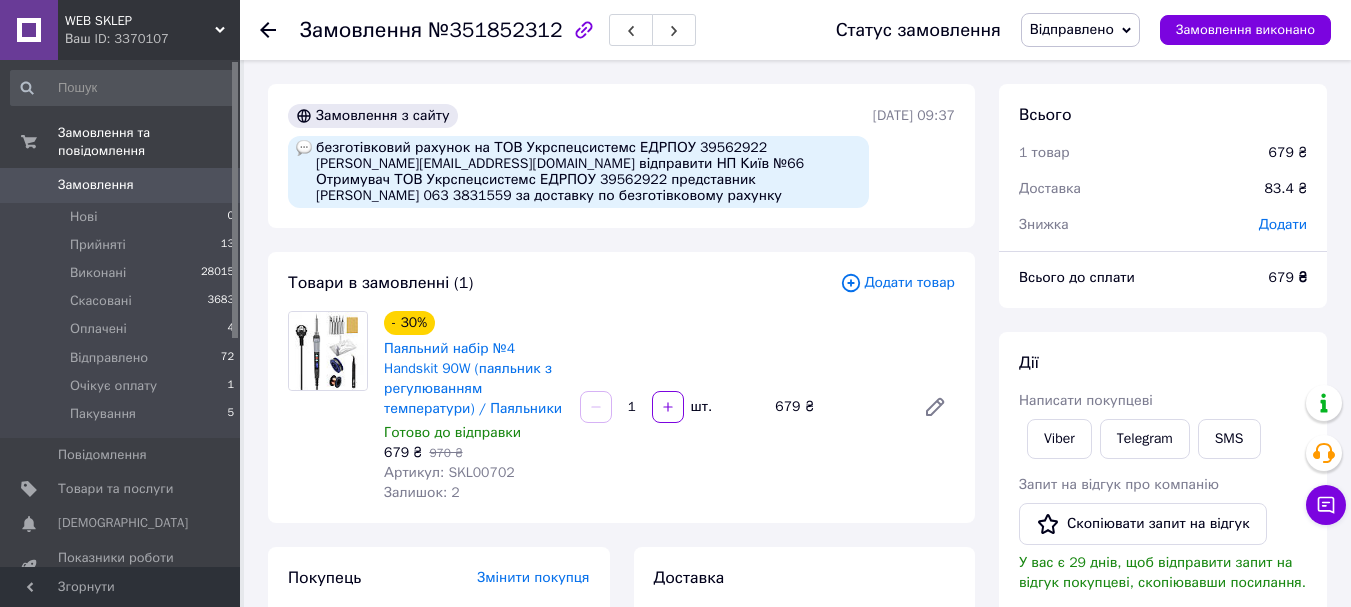 scroll, scrollTop: 134, scrollLeft: 0, axis: vertical 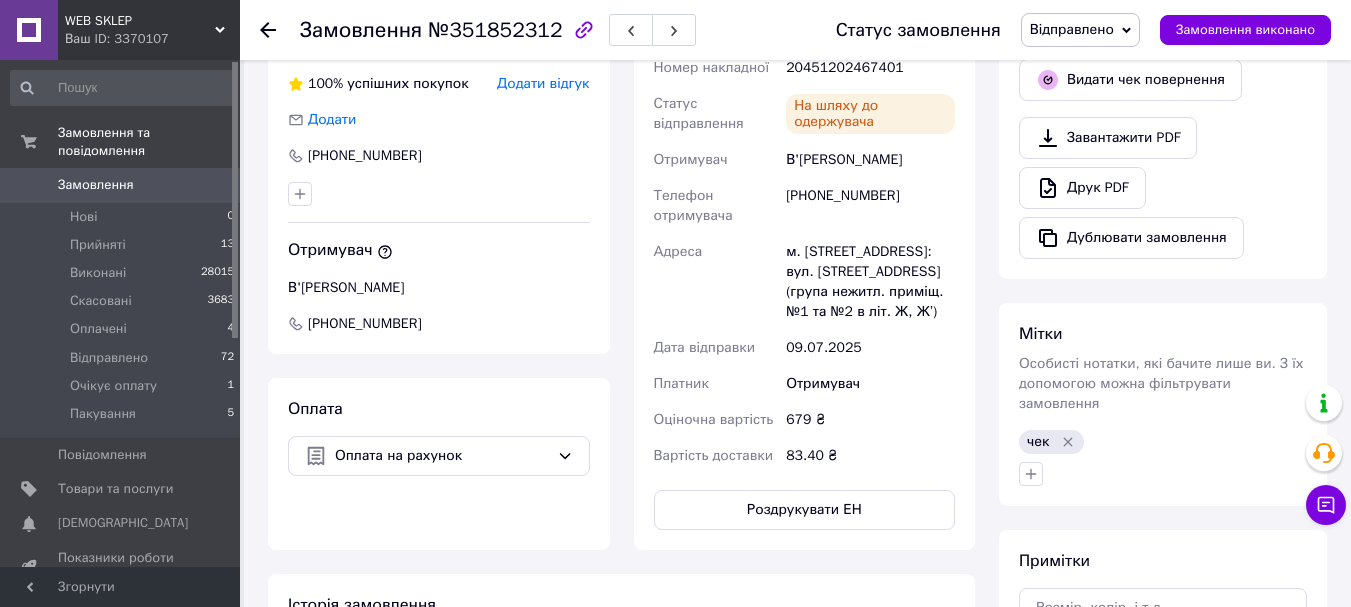 click on "[PHONE_NUMBER]" at bounding box center [870, 206] 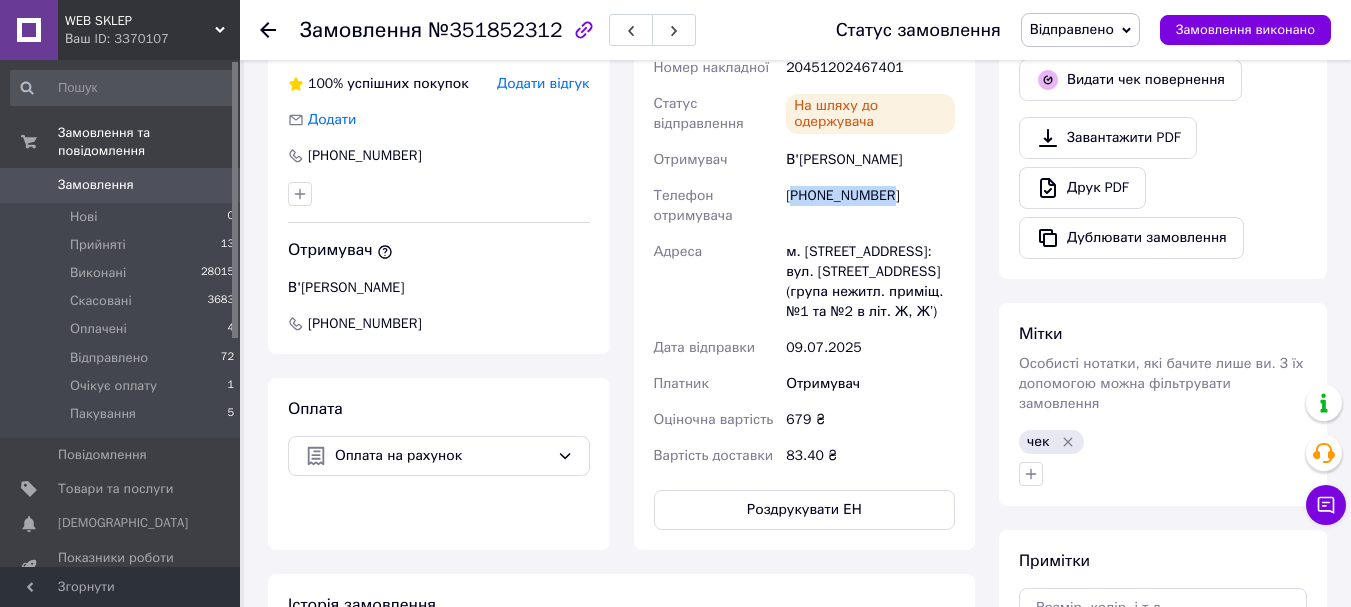 click on "[PHONE_NUMBER]" at bounding box center (870, 206) 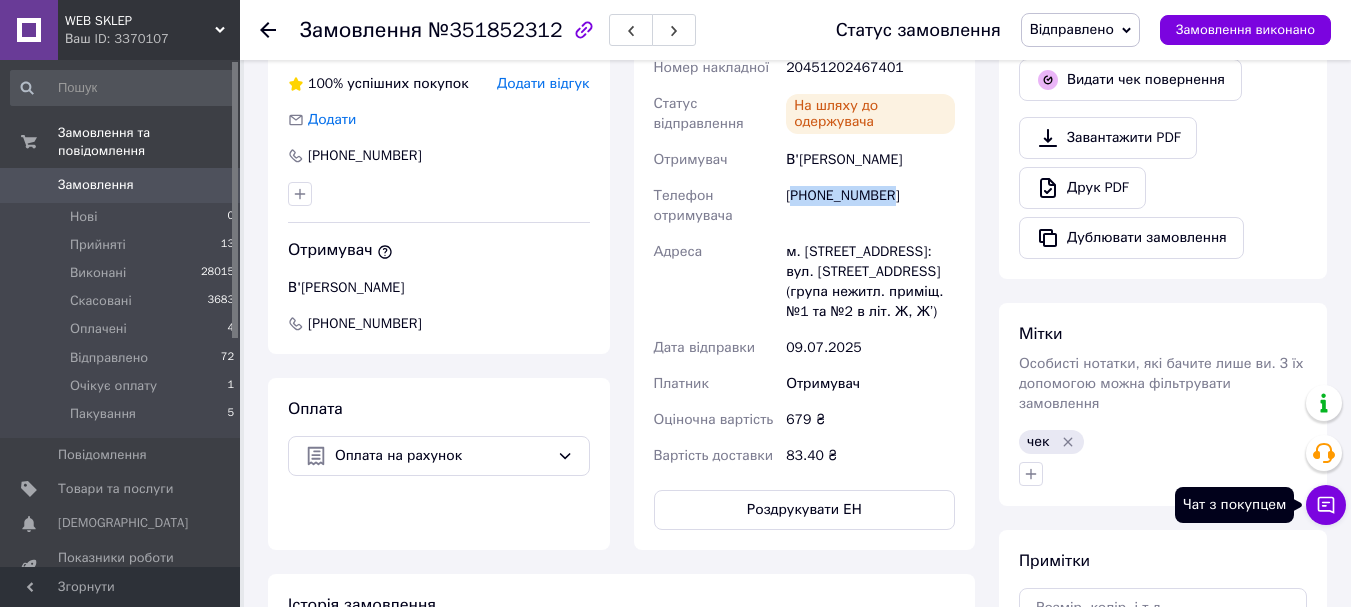 click 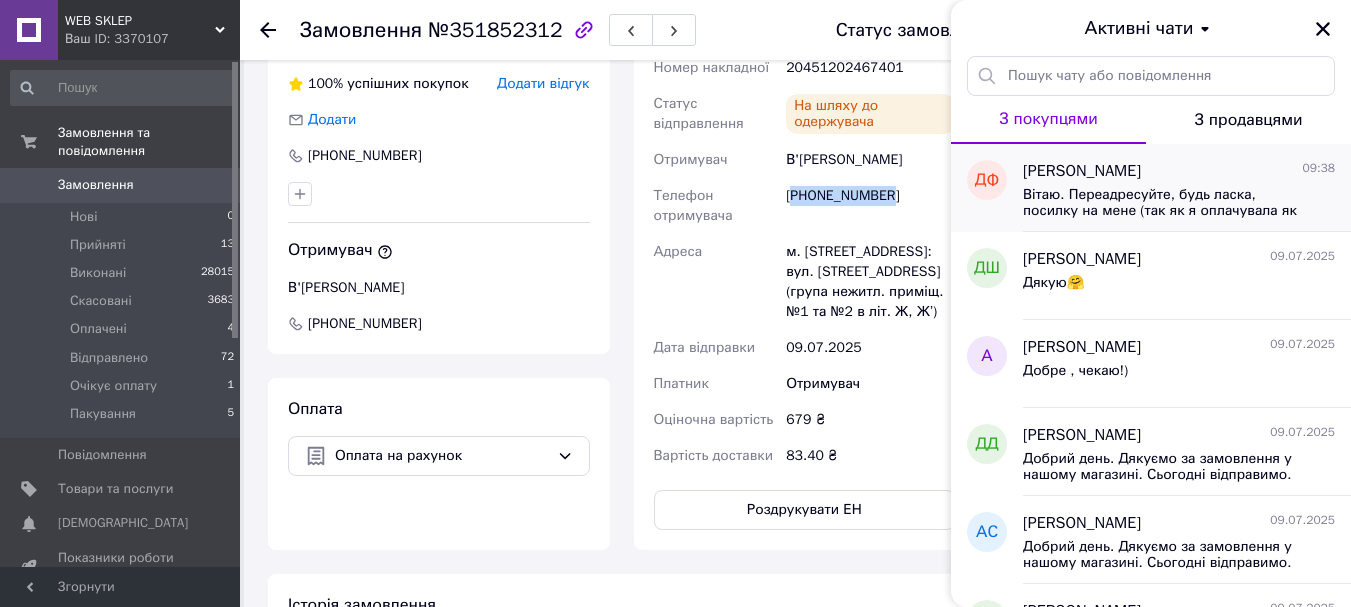 click on "Вітаю. Переадресуйте, будь ласка, посилку на мене (так як я оплачувала як фізична особа)
Дані для відправки
Фролова Дар'я Євгеніївна
+380635800949
Київ, відділення № 66" at bounding box center [1165, 203] 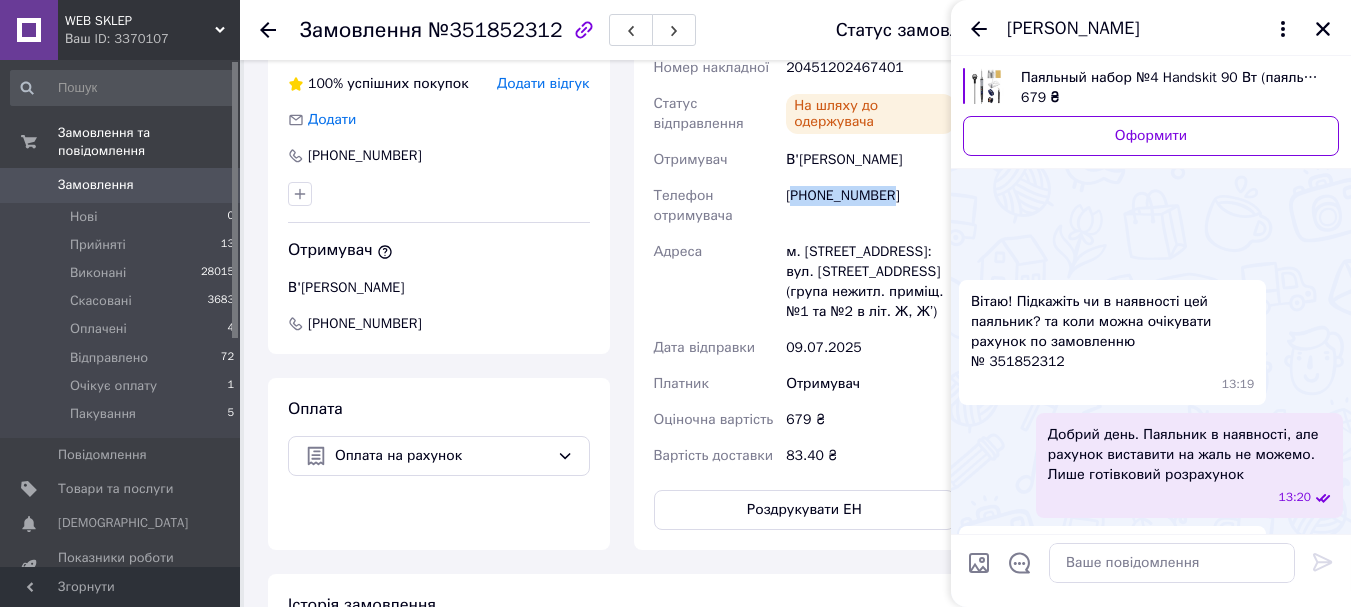 scroll, scrollTop: 1393, scrollLeft: 0, axis: vertical 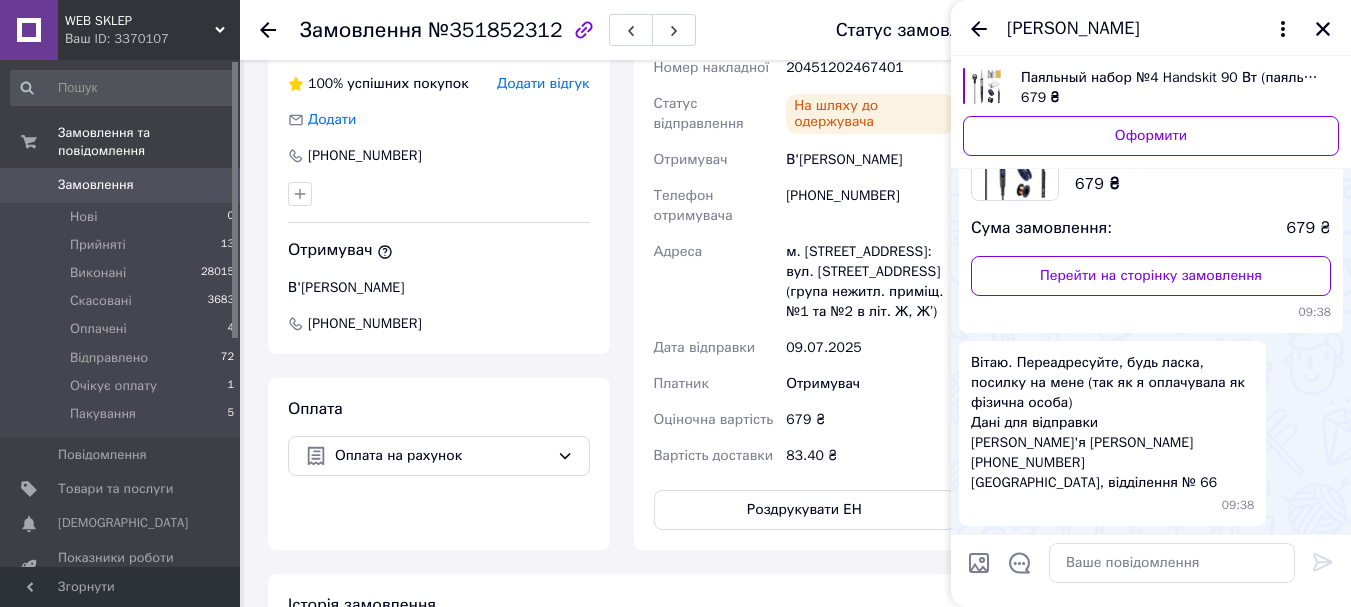 click on "Вітаю. Переадресуйте, будь ласка, посилку на мене (так як я оплачувала як фізична особа) Дані для відправки Фролова Дар'я Євгеніївна +380635800949 Київ, відділення № 66" at bounding box center [1112, 423] 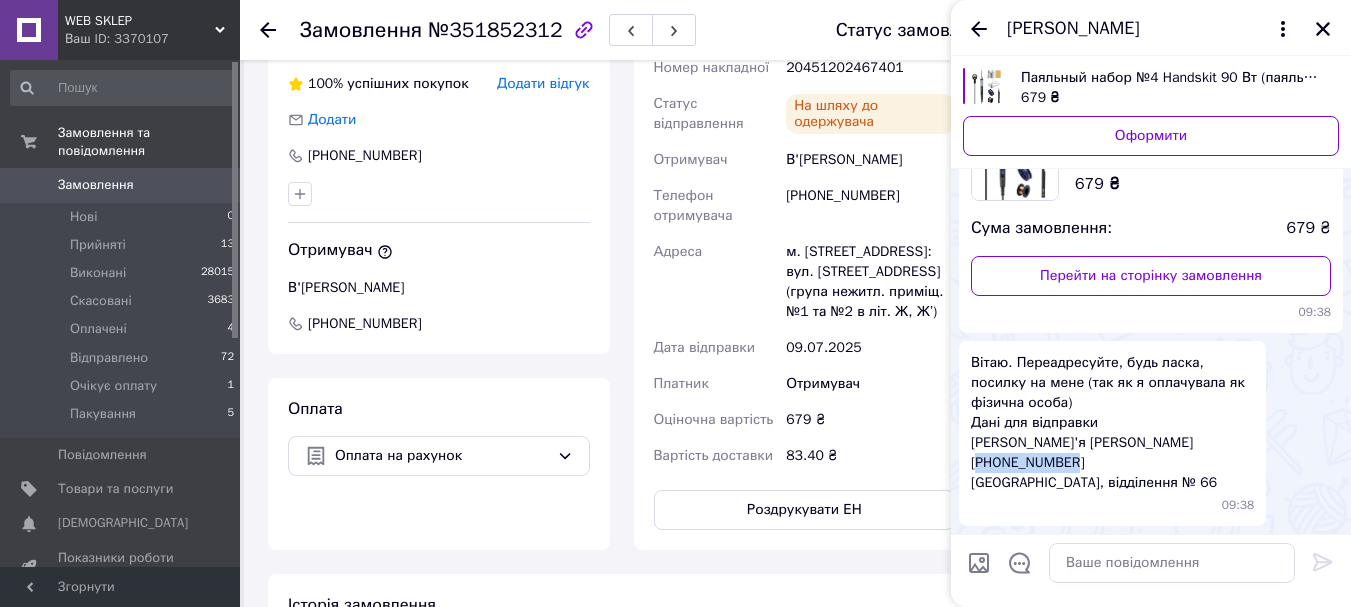 click on "Вітаю. Переадресуйте, будь ласка, посилку на мене (так як я оплачувала як фізична особа) Дані для відправки Фролова Дар'я Євгеніївна +380635800949 Київ, відділення № 66" at bounding box center (1112, 423) 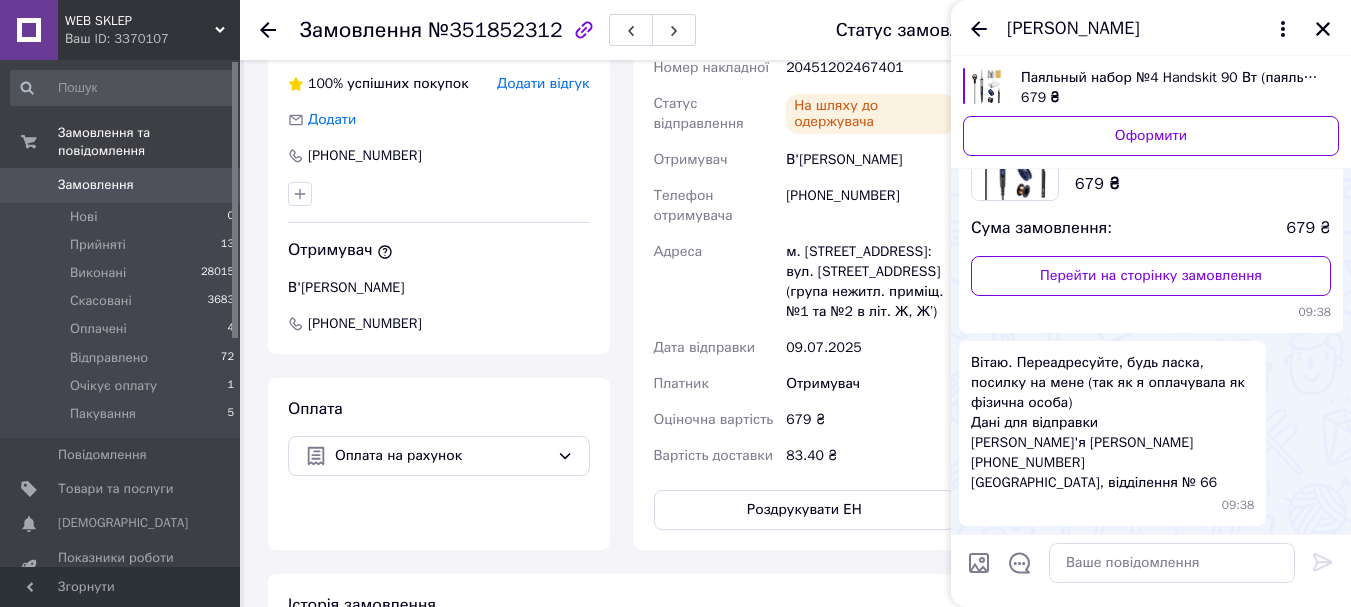 click on "Вітаю. Переадресуйте, будь ласка, посилку на мене (так як я оплачувала як фізична особа) Дані для відправки Фролова Дар'я Євгеніївна +380635800949 Київ, відділення № 66" at bounding box center [1112, 423] 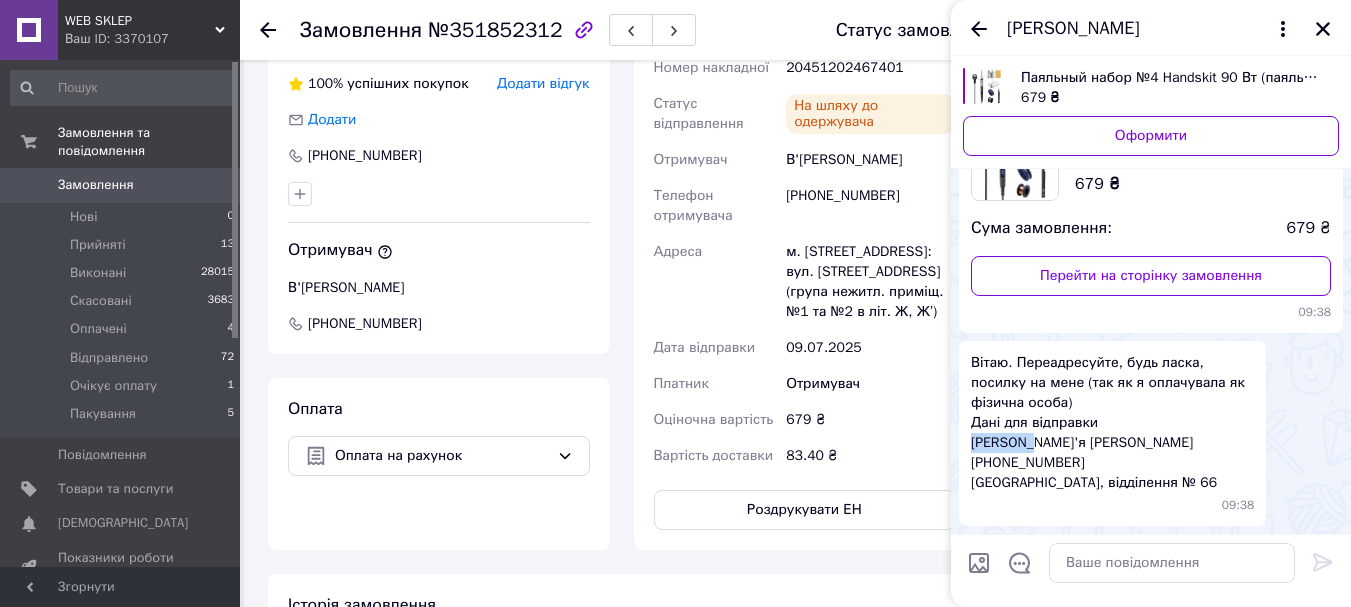 click on "Вітаю. Переадресуйте, будь ласка, посилку на мене (так як я оплачувала як фізична особа) Дані для відправки Фролова Дар'я Євгеніївна +380635800949 Київ, відділення № 66" at bounding box center [1112, 423] 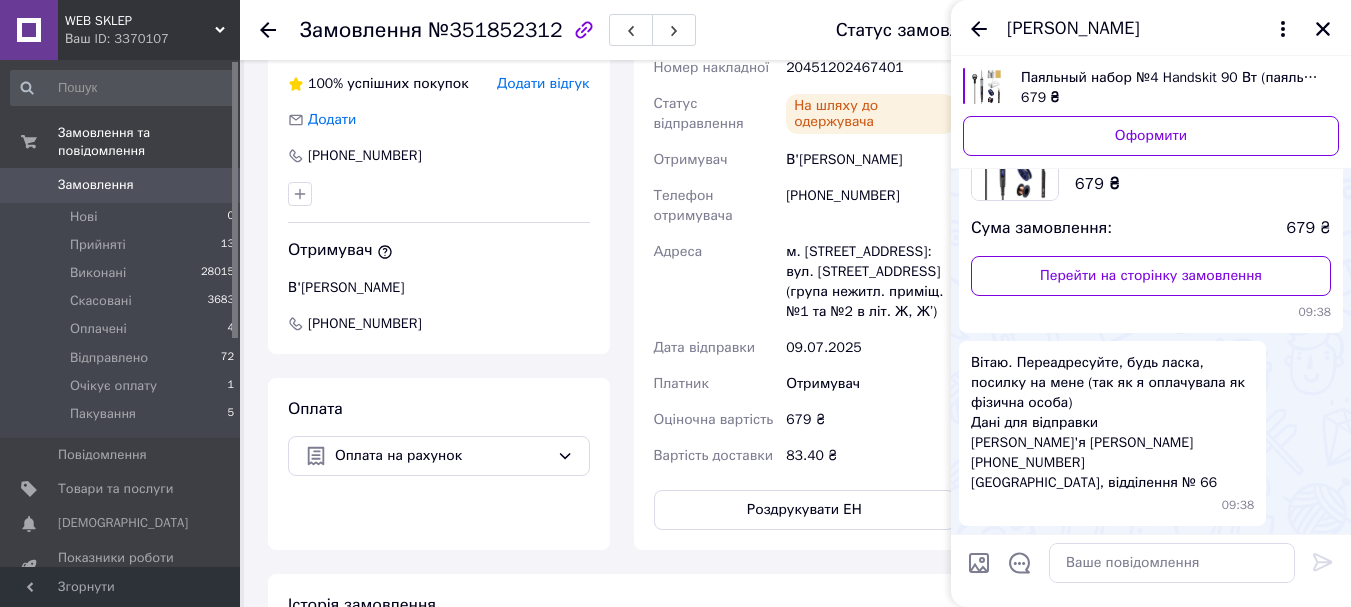 click on "Вітаю. Переадресуйте, будь ласка, посилку на мене (так як я оплачувала як фізична особа) Дані для відправки Фролова Дар'я Євгеніївна +380635800949 Київ, відділення № 66" at bounding box center (1112, 423) 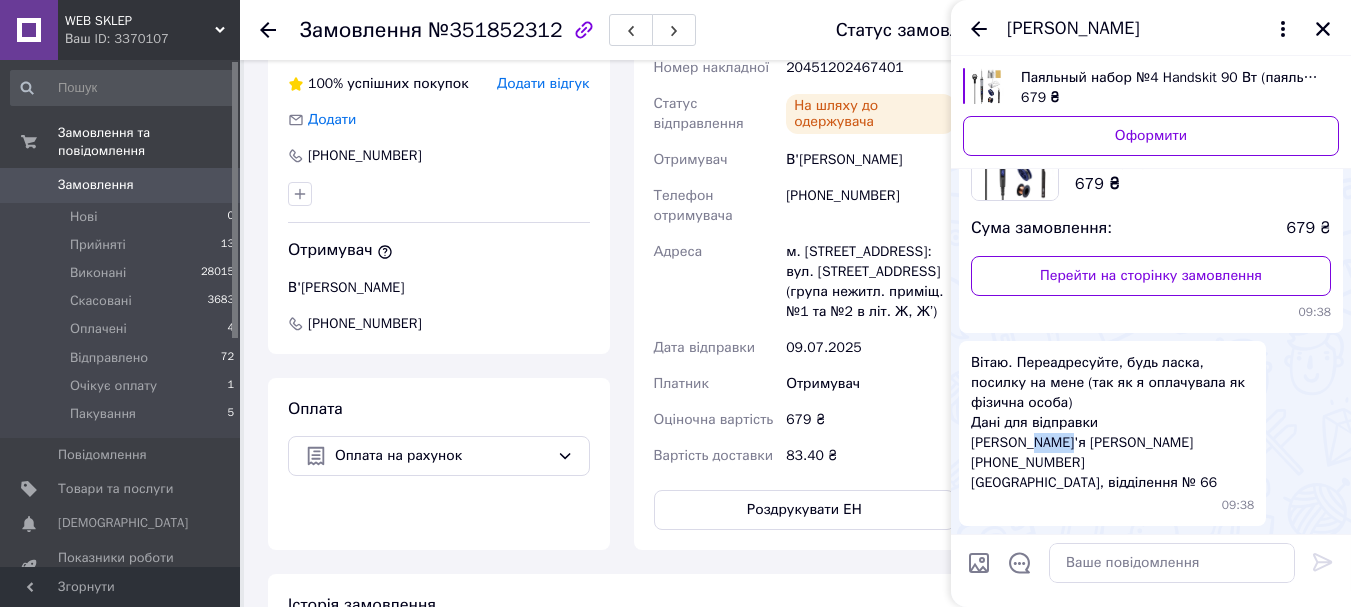 drag, startPoint x: 1032, startPoint y: 444, endPoint x: 1068, endPoint y: 444, distance: 36 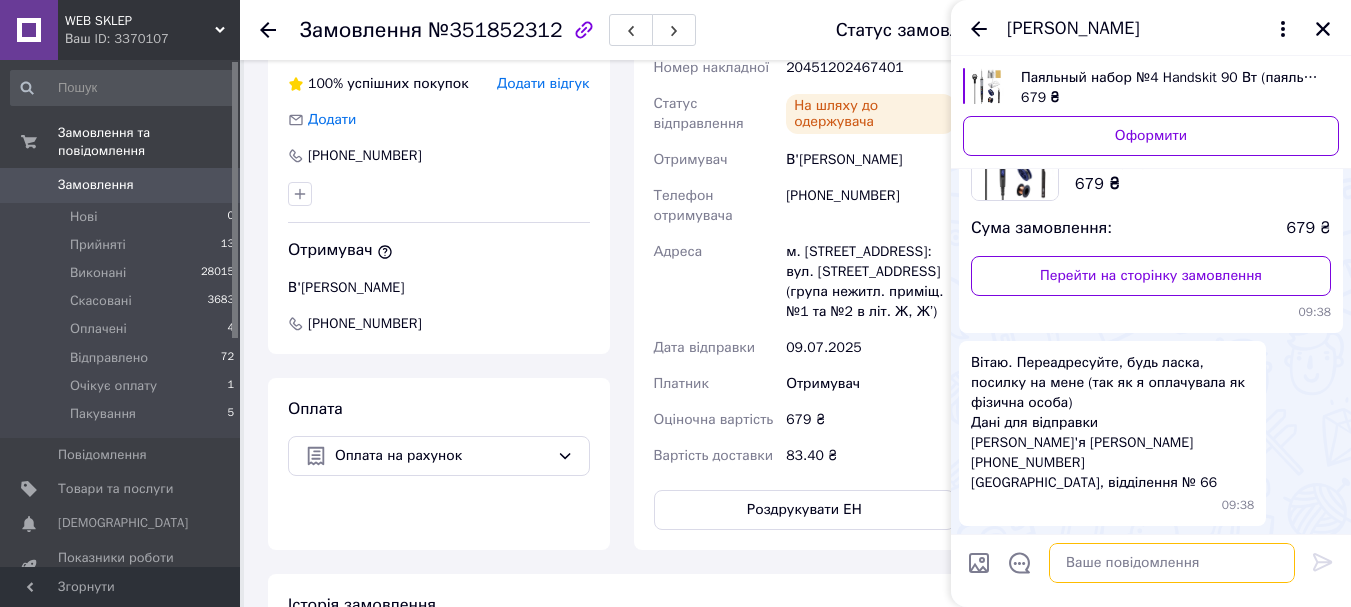 click at bounding box center (1172, 563) 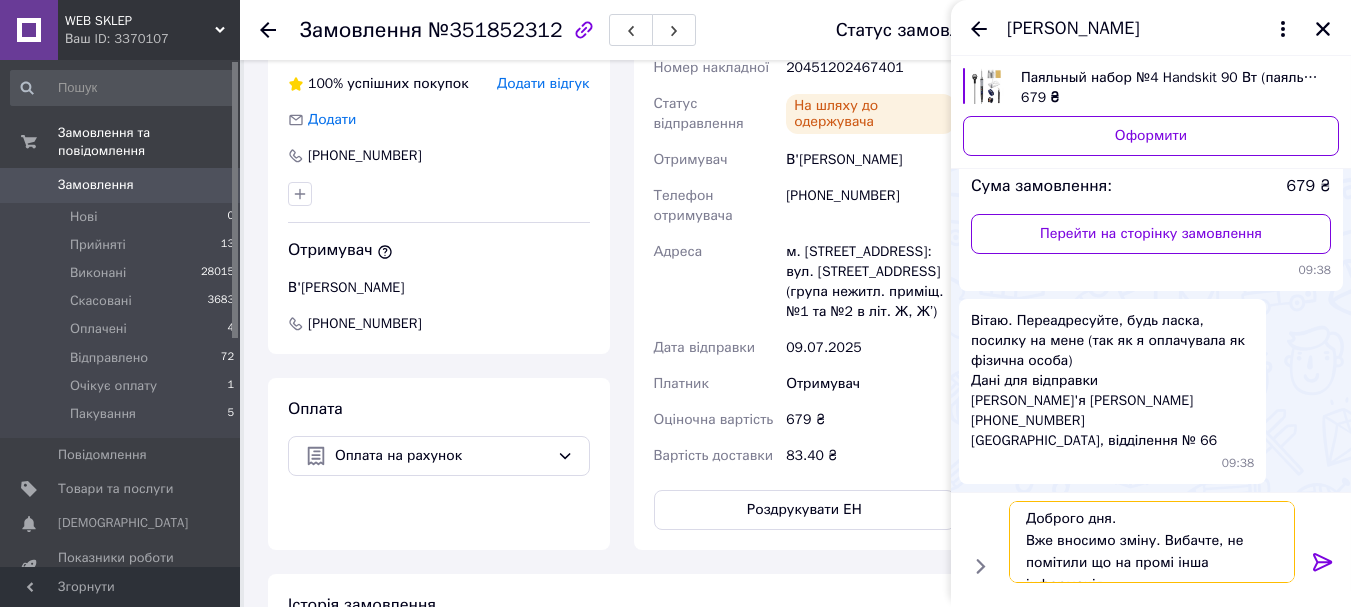 scroll, scrollTop: 14, scrollLeft: 0, axis: vertical 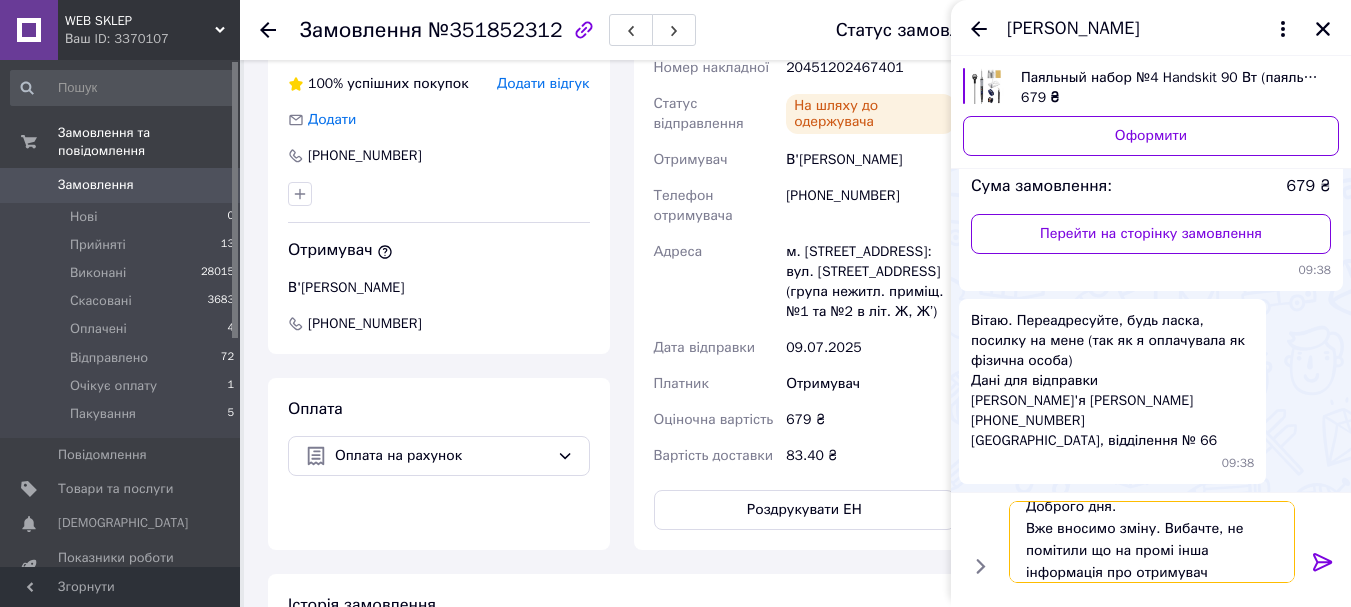 type on "Доброго дня.
Вже вносимо зміну. Вибачте, не помітили що на промі інша інформація про отримувача" 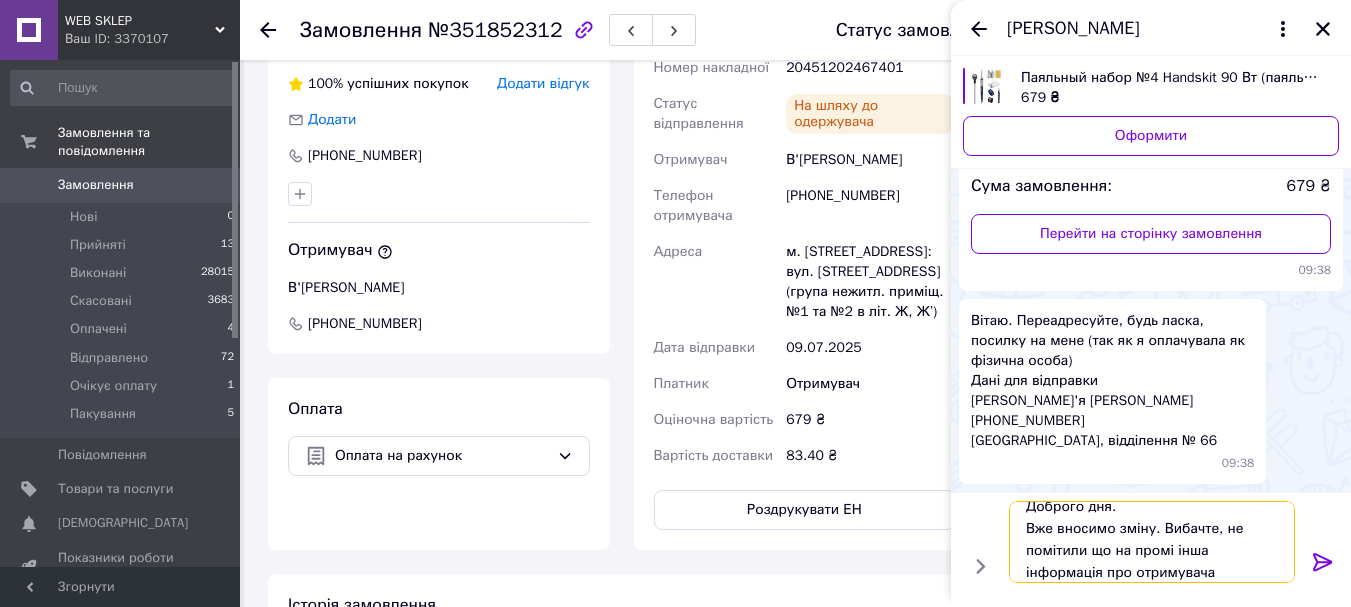 type 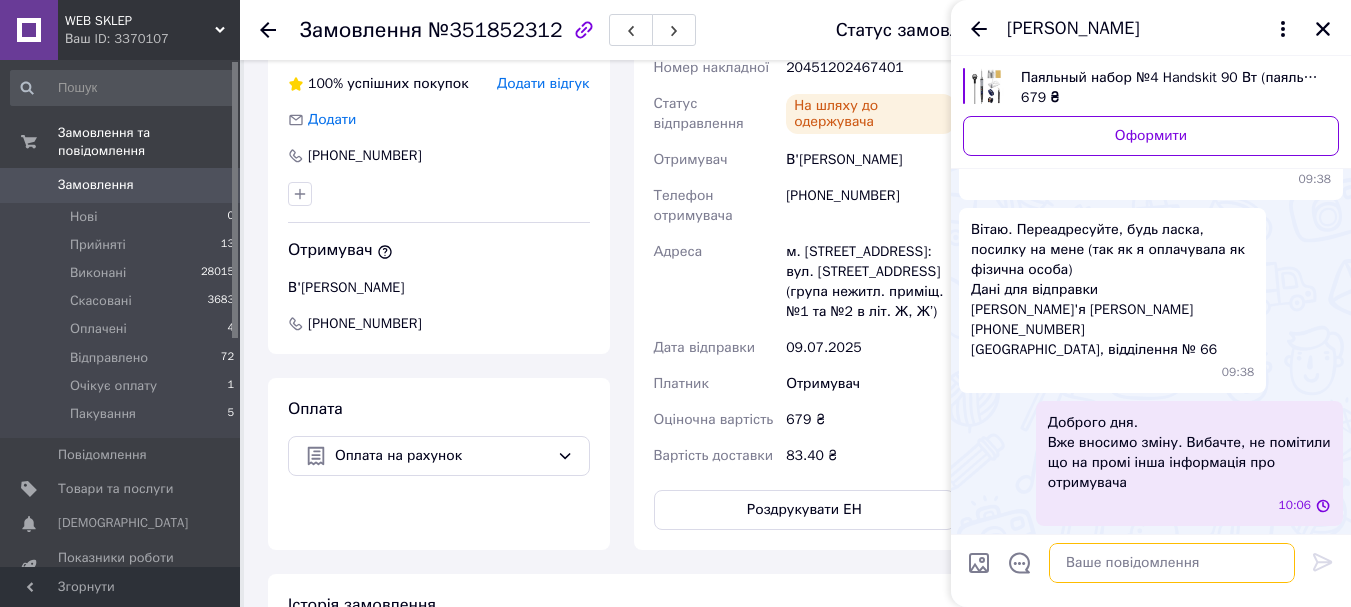 scroll, scrollTop: 0, scrollLeft: 0, axis: both 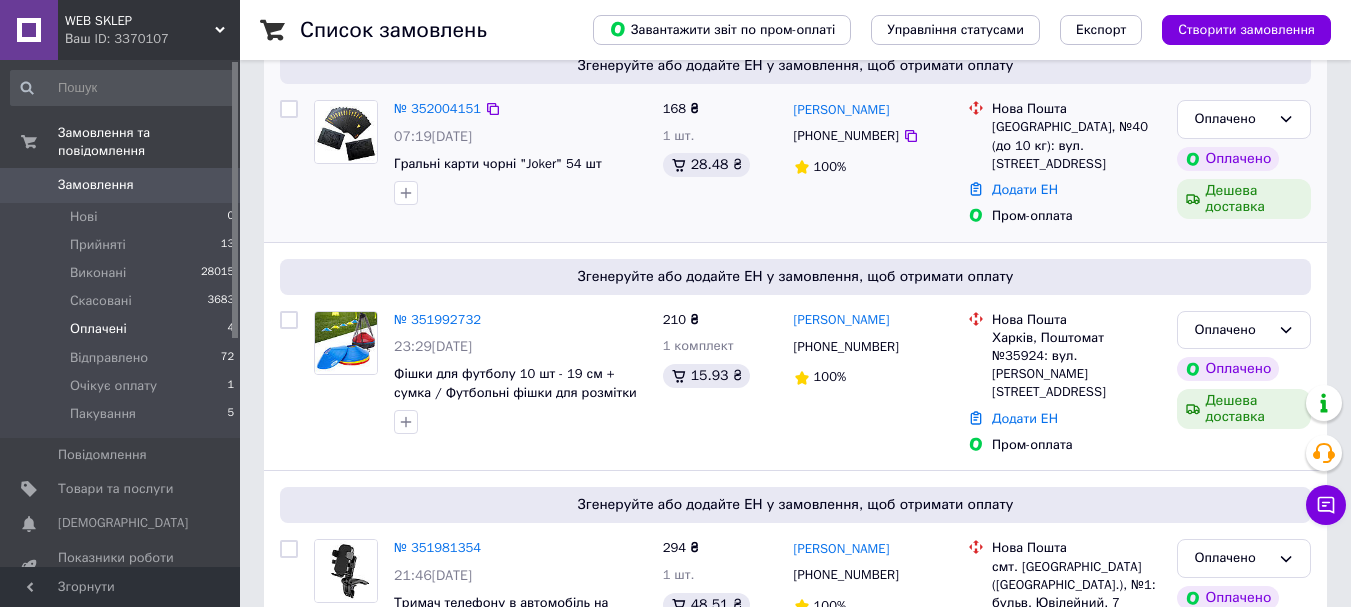click at bounding box center [346, 132] 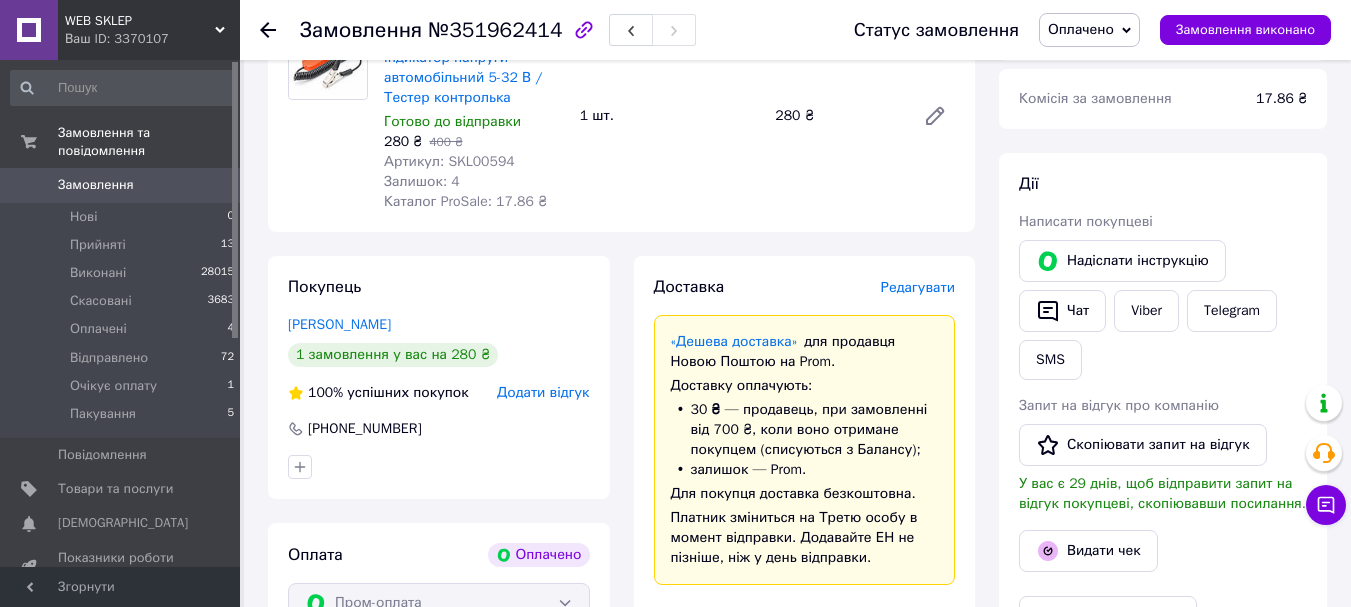 scroll, scrollTop: 300, scrollLeft: 0, axis: vertical 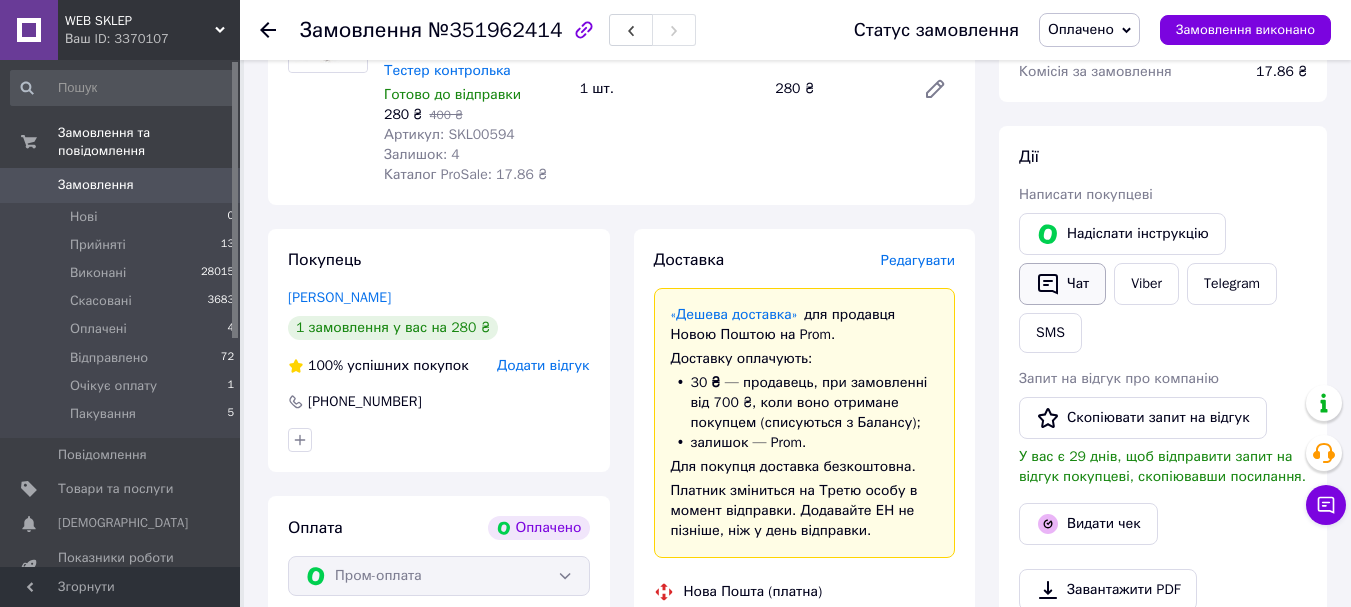 click on "Чат" at bounding box center [1062, 284] 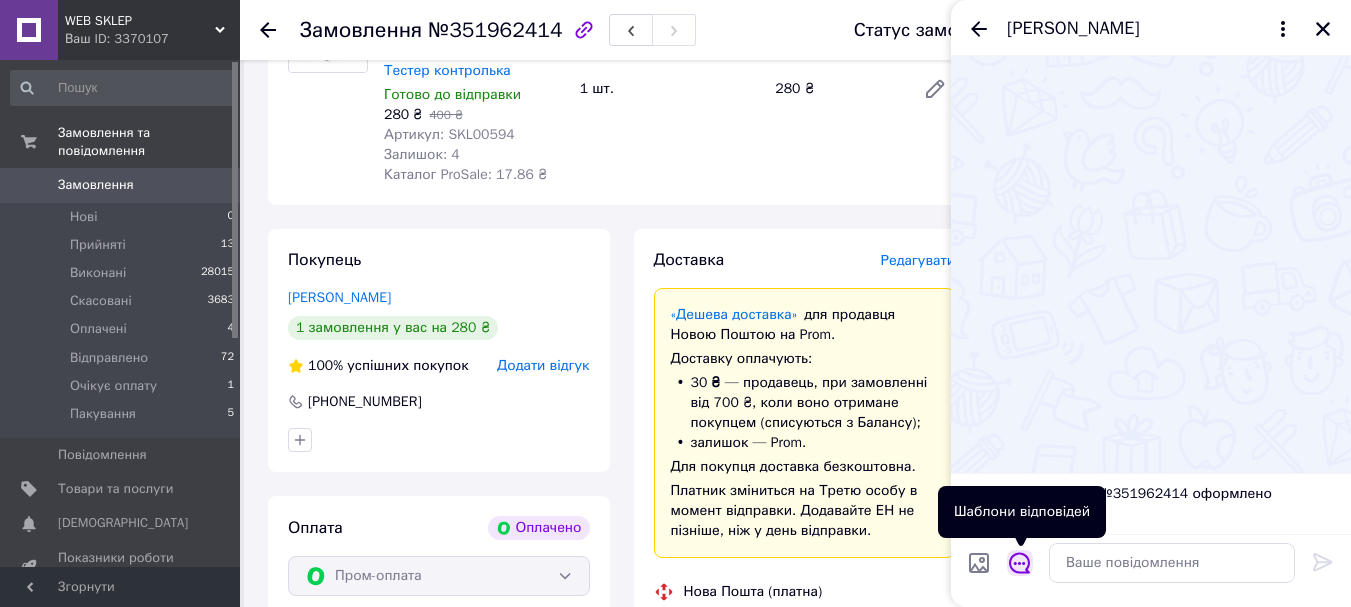click 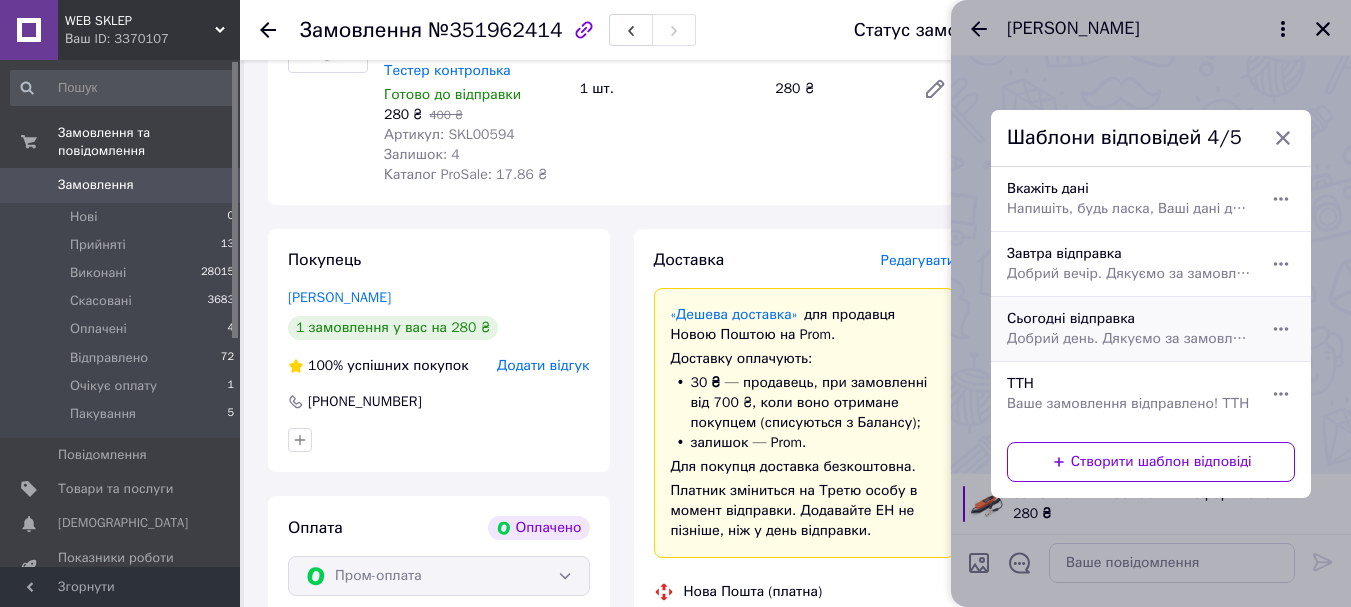 click on "Добрий день. Дякуємо за замовлення у нашому магазині. Сьогодні відправимо." at bounding box center (1129, 339) 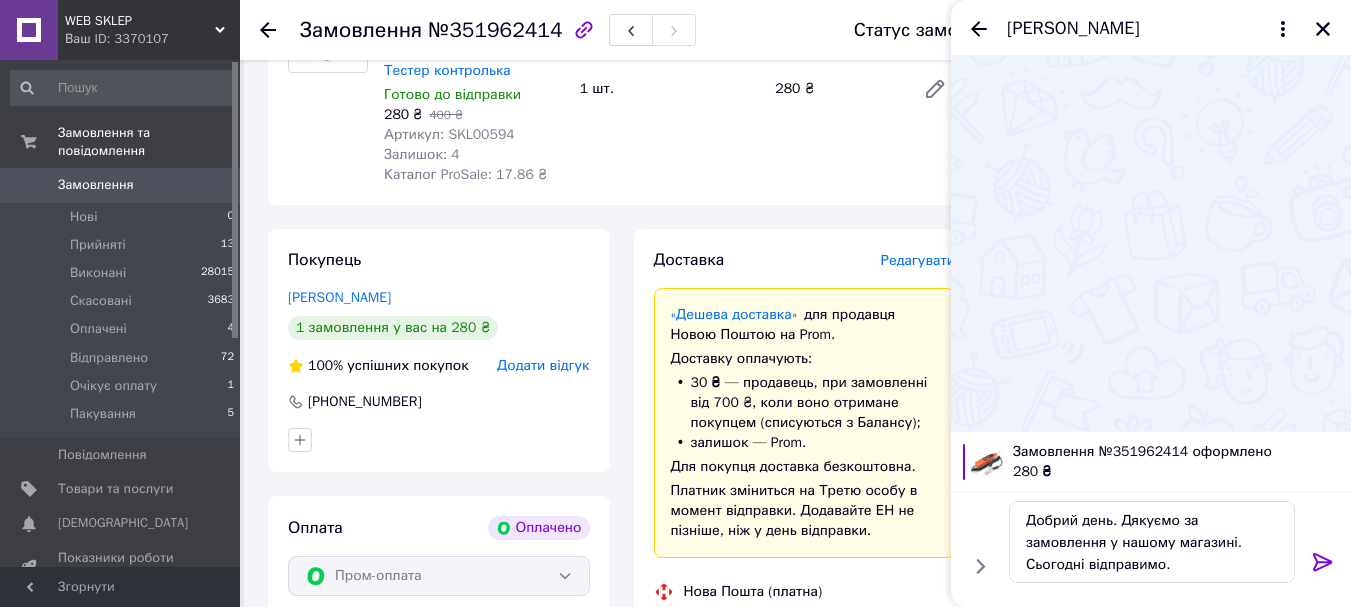 click 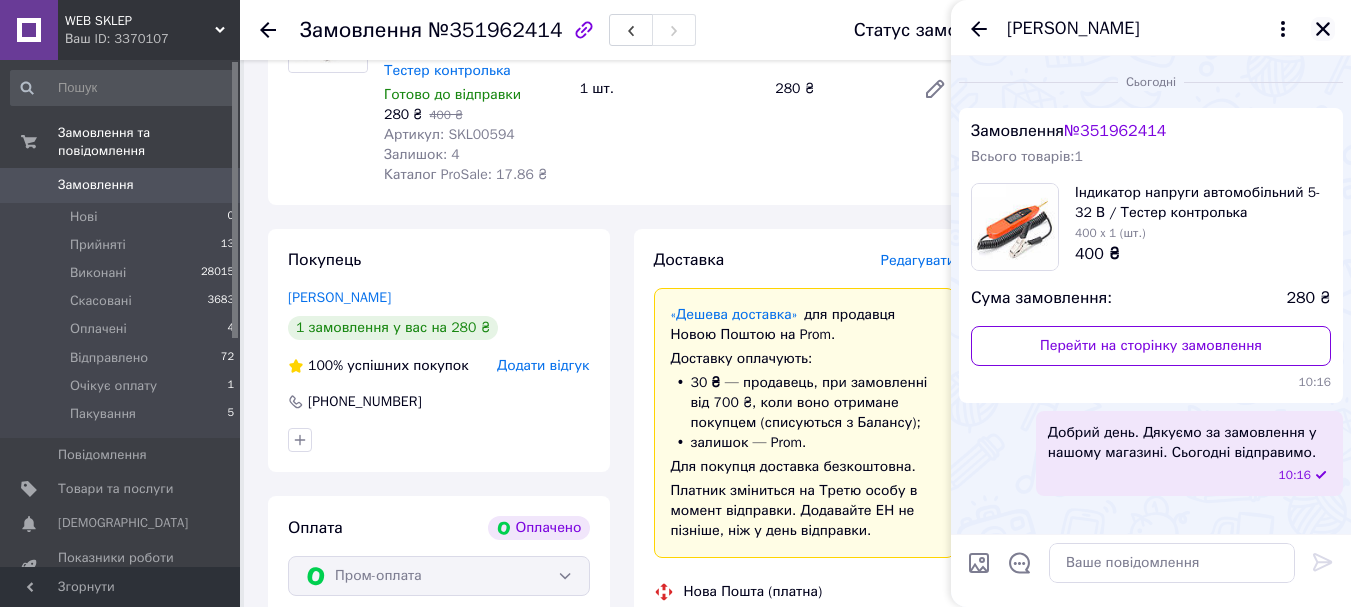 click 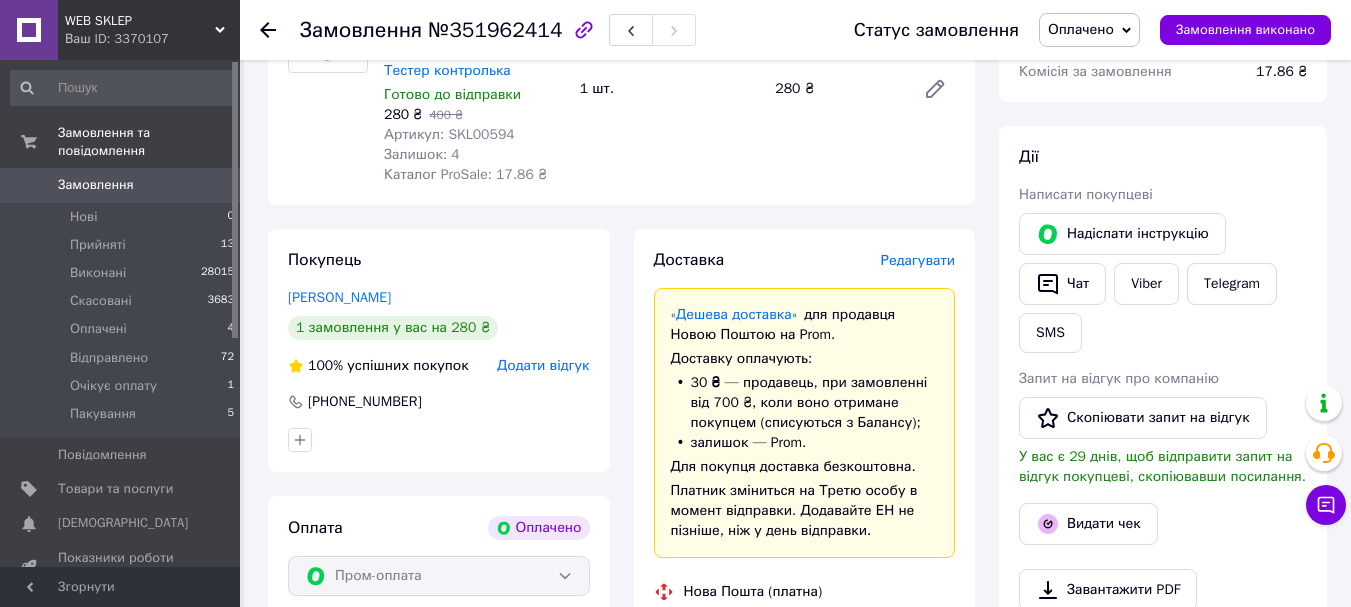 click on "Оплачено" at bounding box center (1081, 29) 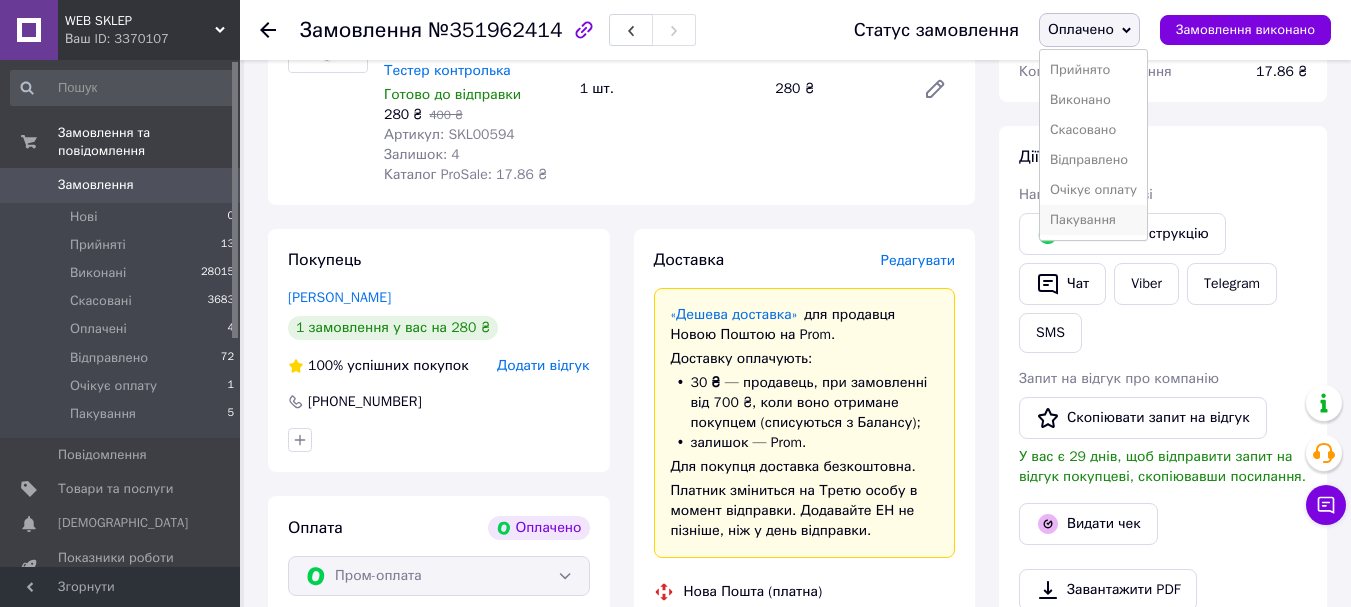 click on "Пакування" at bounding box center (1093, 220) 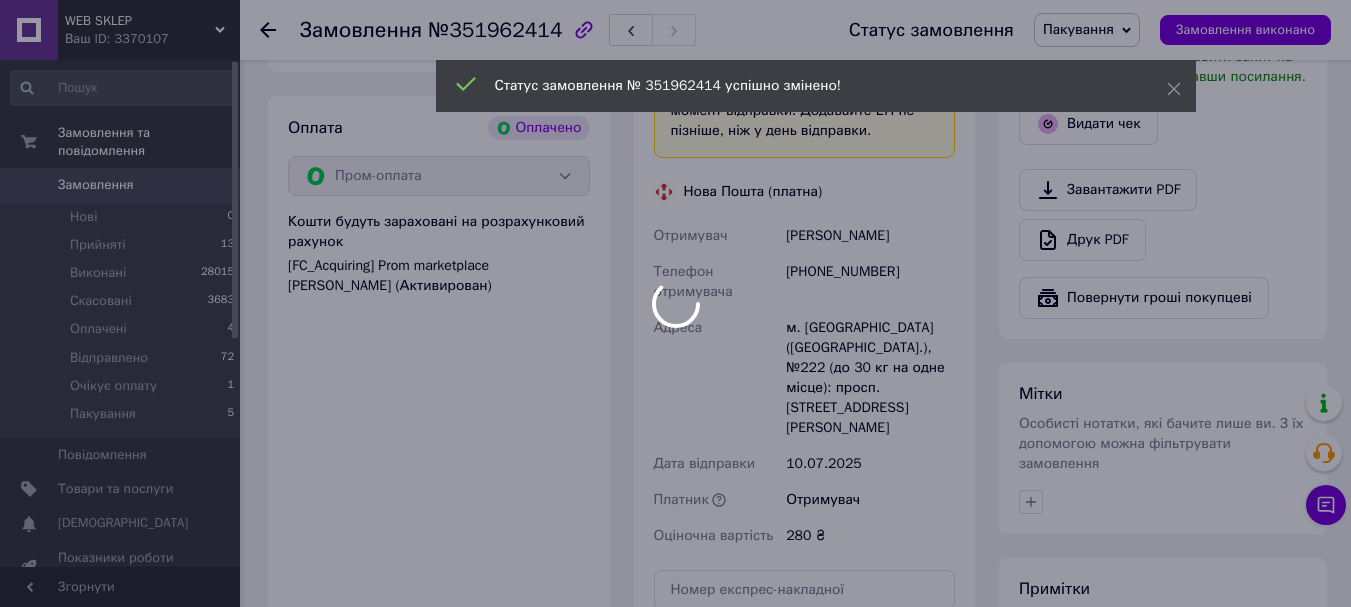 scroll, scrollTop: 800, scrollLeft: 0, axis: vertical 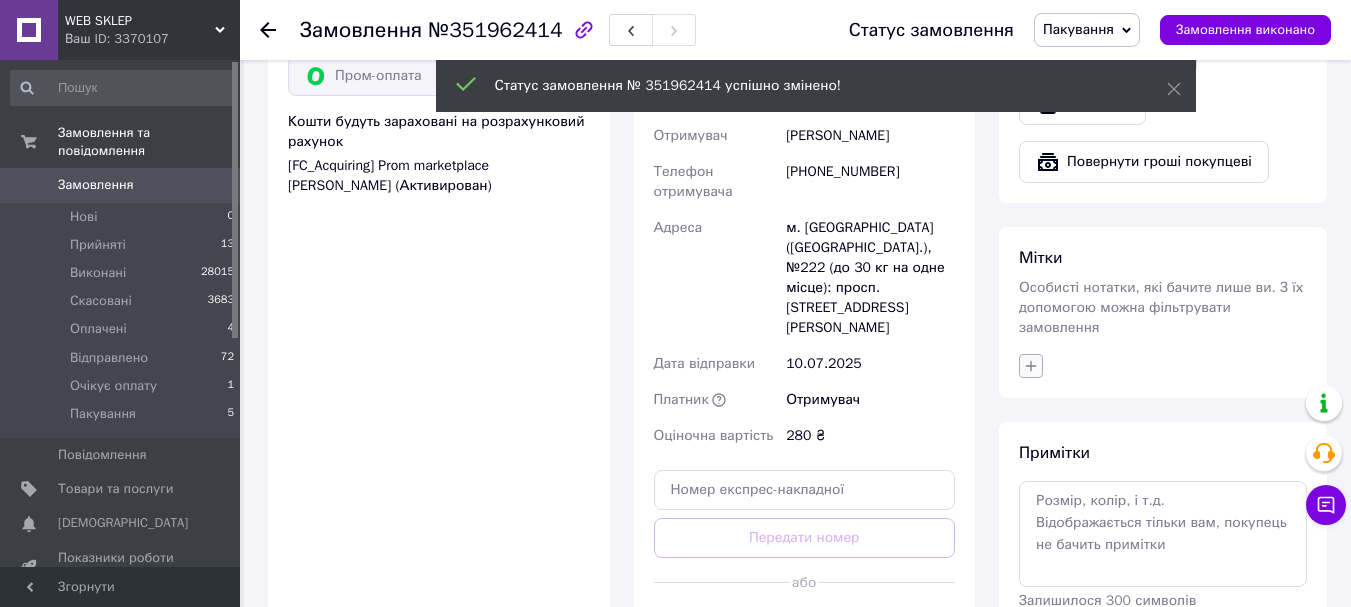 click 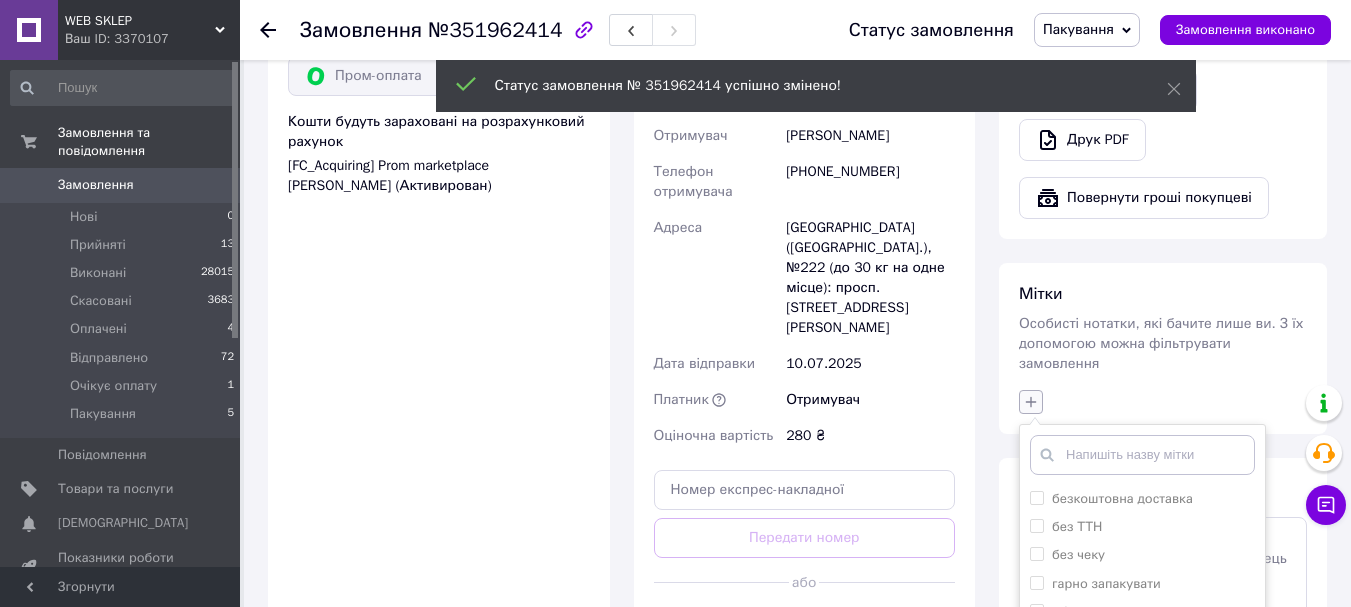 scroll, scrollTop: 1100, scrollLeft: 0, axis: vertical 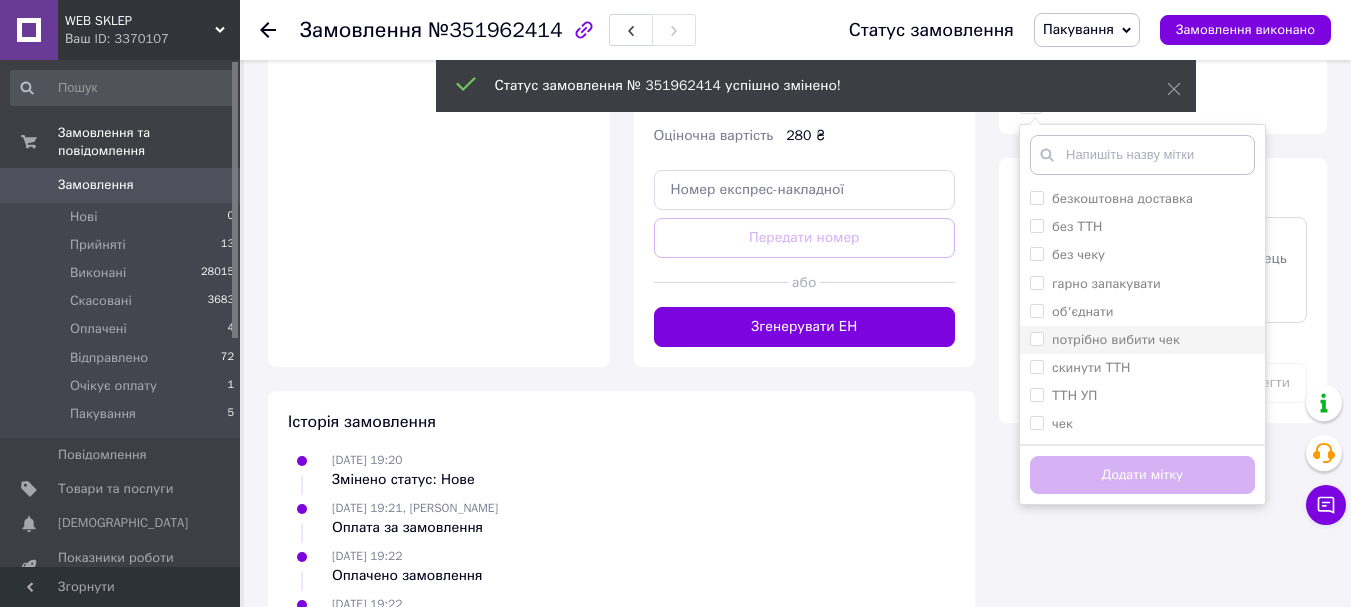 click on "потрібно вибити чек" at bounding box center [1116, 339] 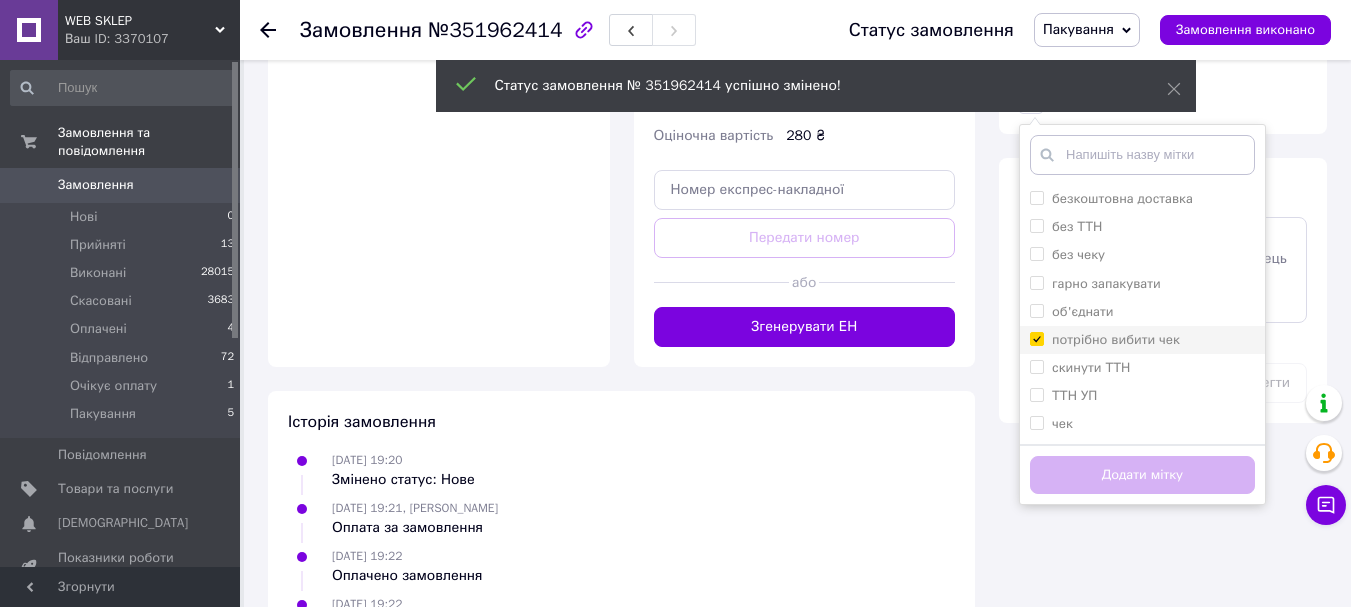 checkbox on "true" 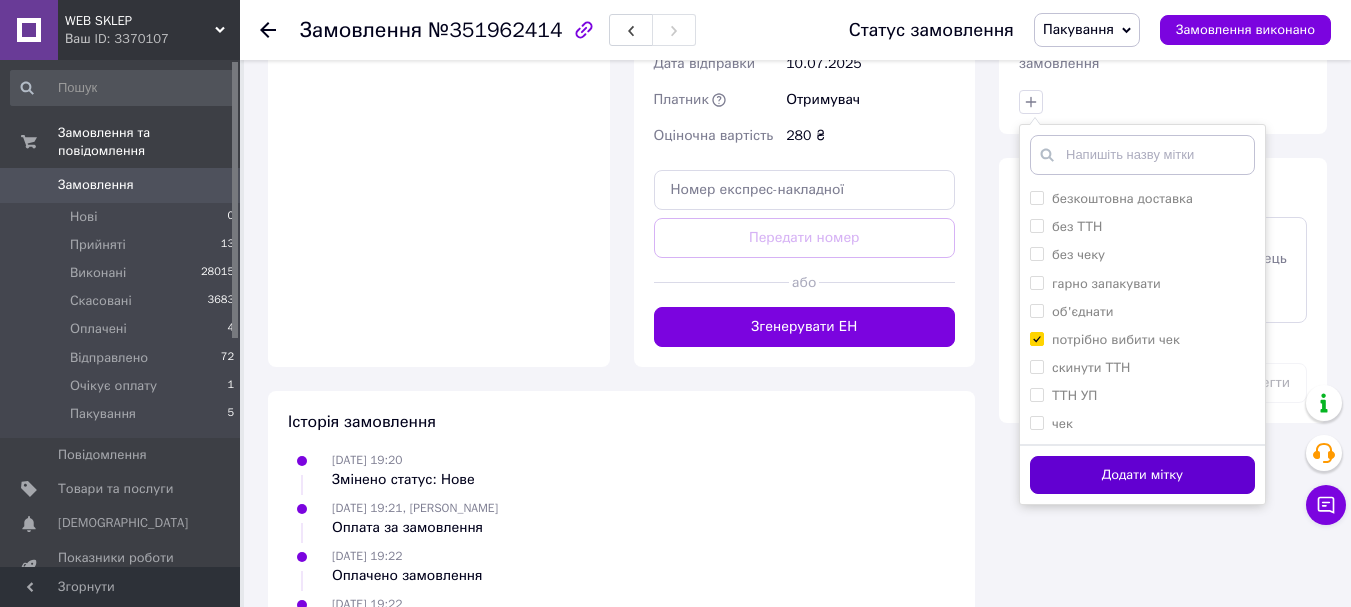 click on "Додати мітку" at bounding box center (1142, 475) 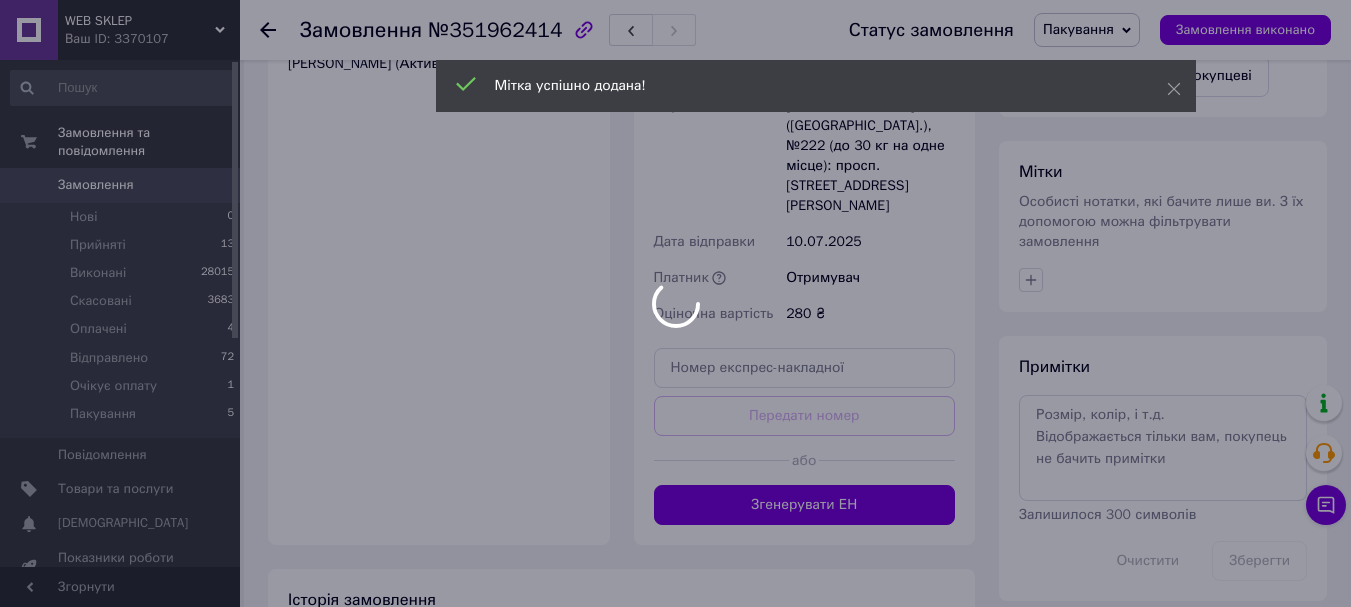 scroll, scrollTop: 900, scrollLeft: 0, axis: vertical 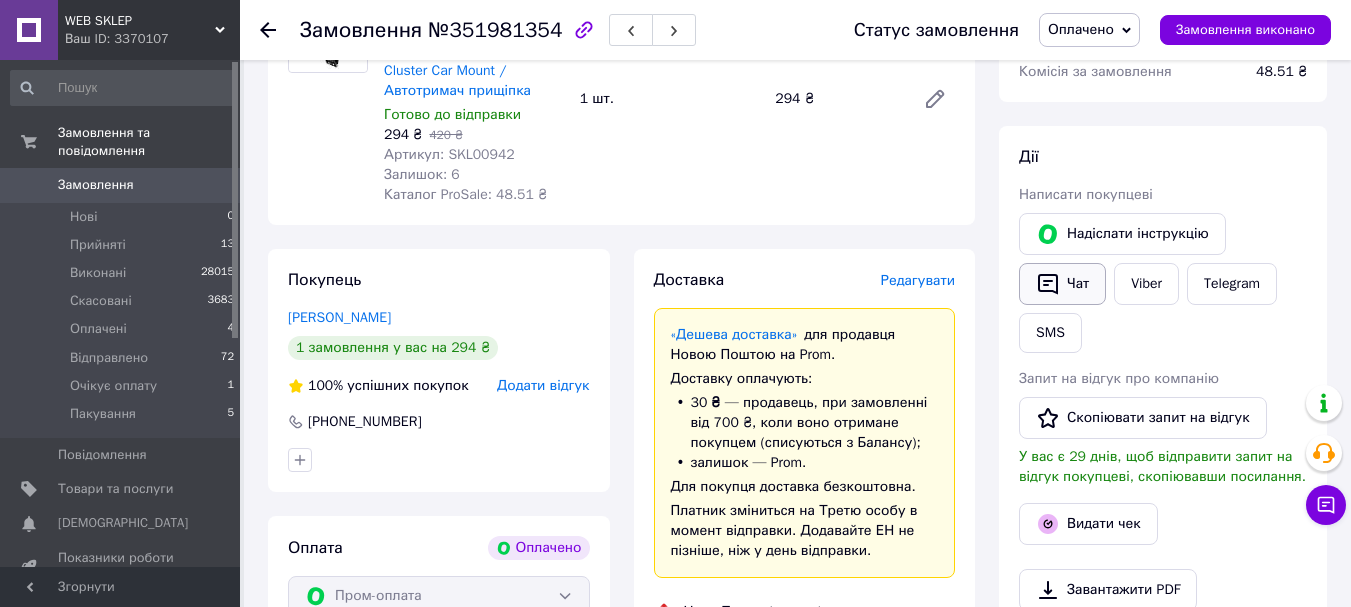 click on "Чат" at bounding box center (1062, 284) 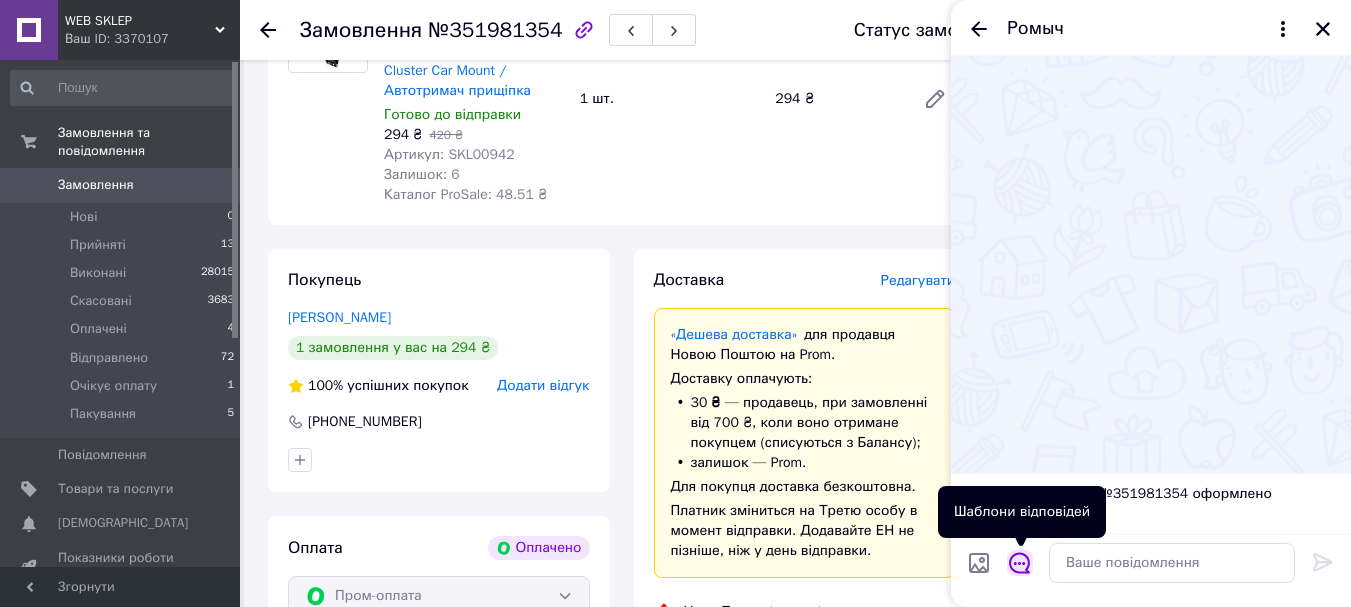 click 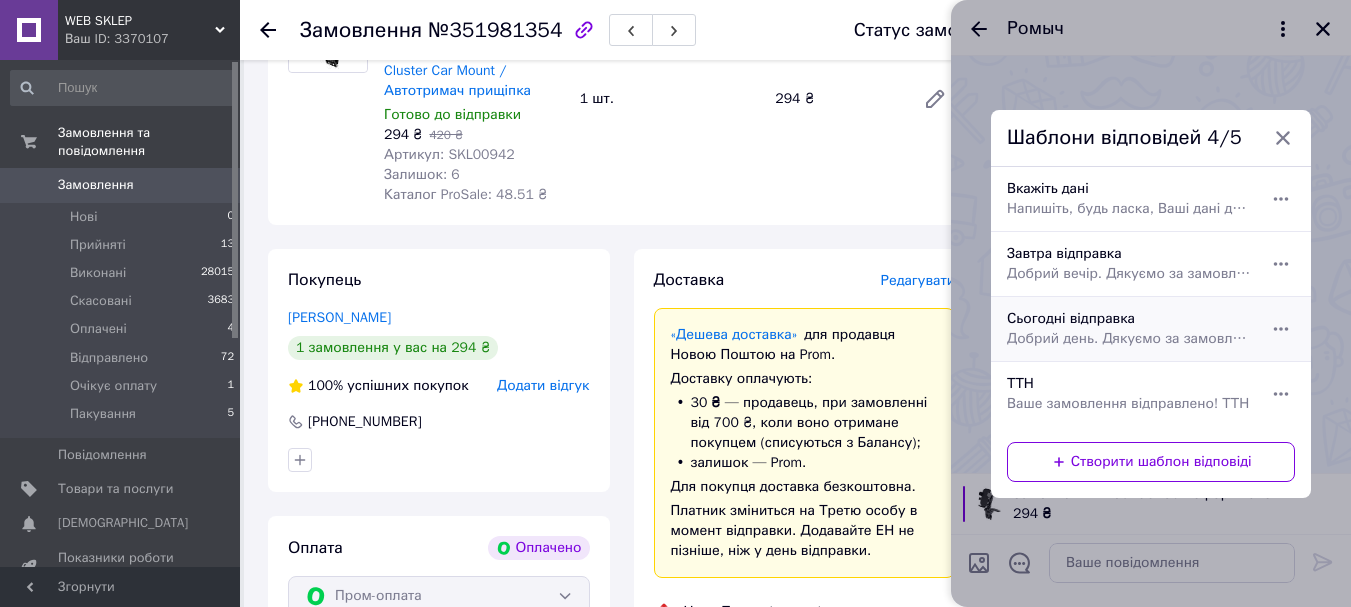 click on "Добрий день. Дякуємо за замовлення у нашому магазині. Сьогодні відправимо." at bounding box center (1129, 339) 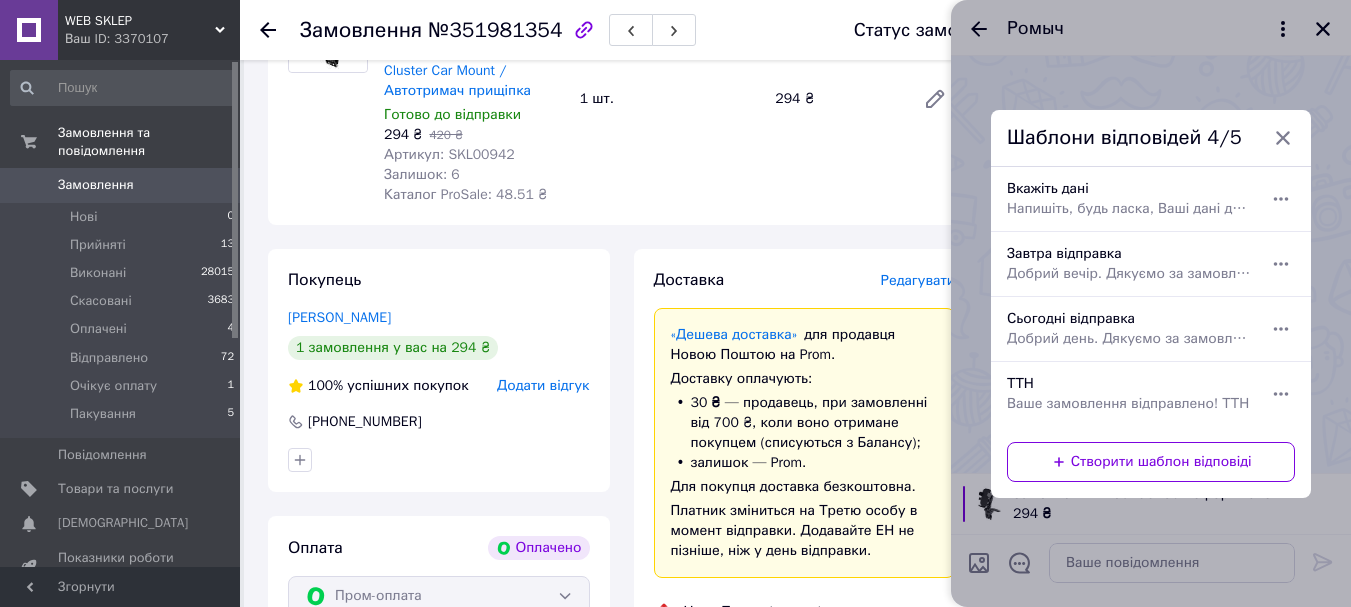 type on "Добрий день. Дякуємо за замовлення у нашому магазині. Сьогодні відправимо." 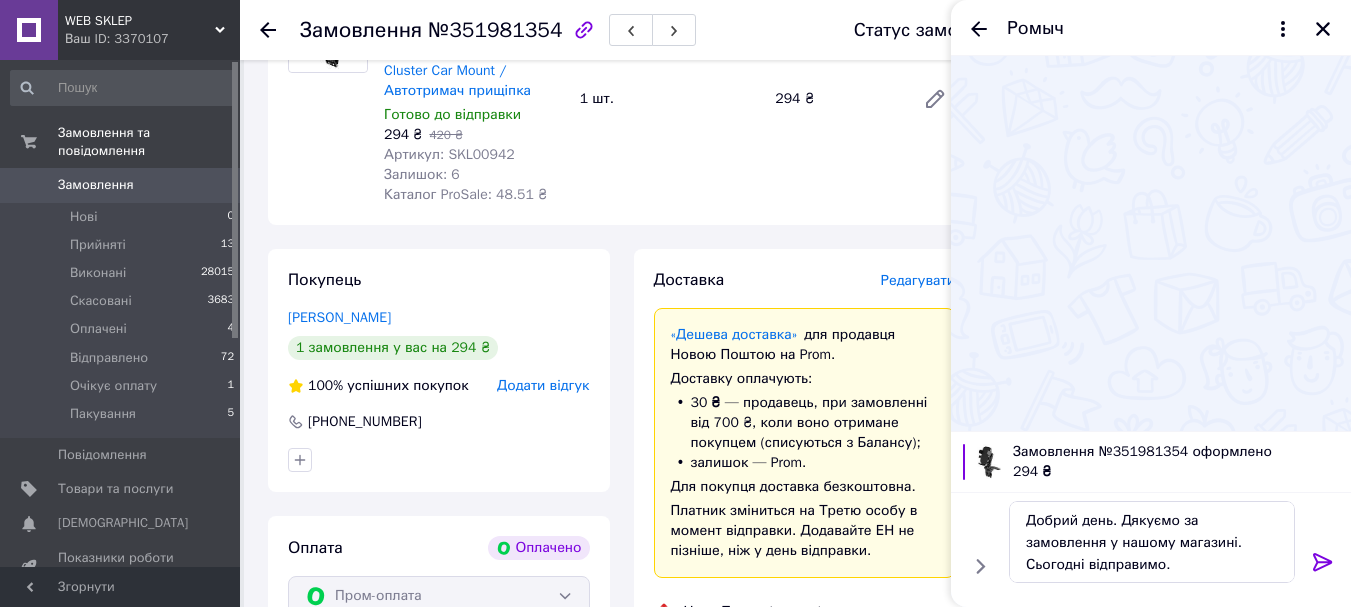 click 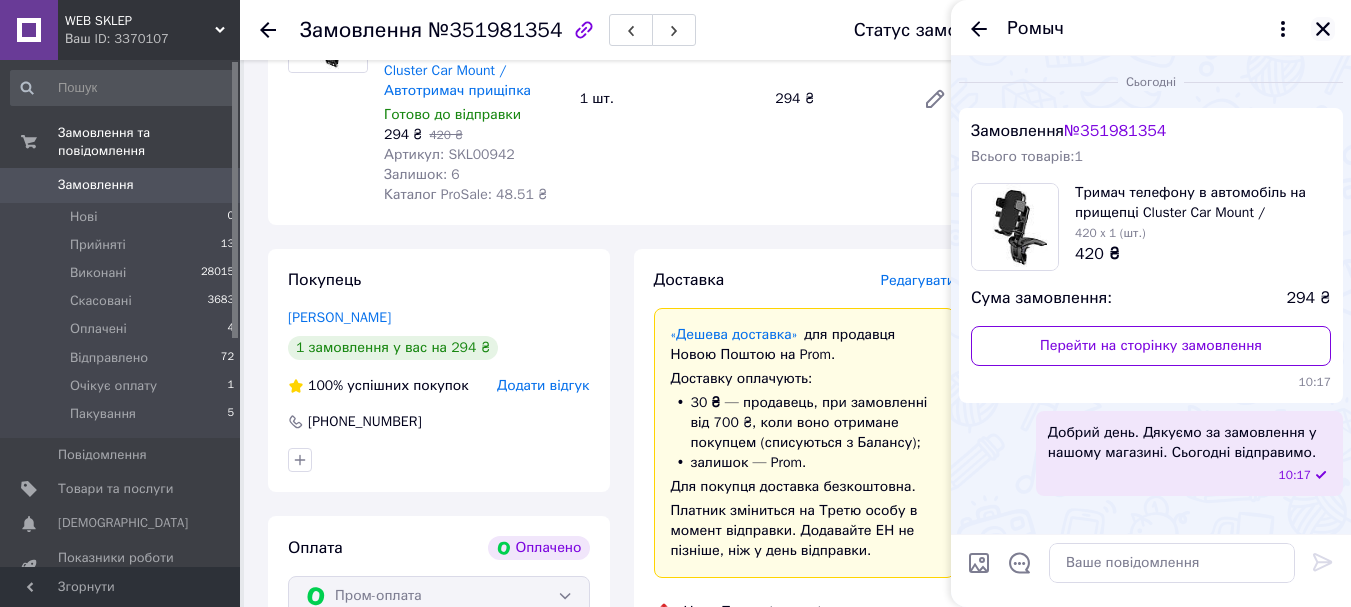 click 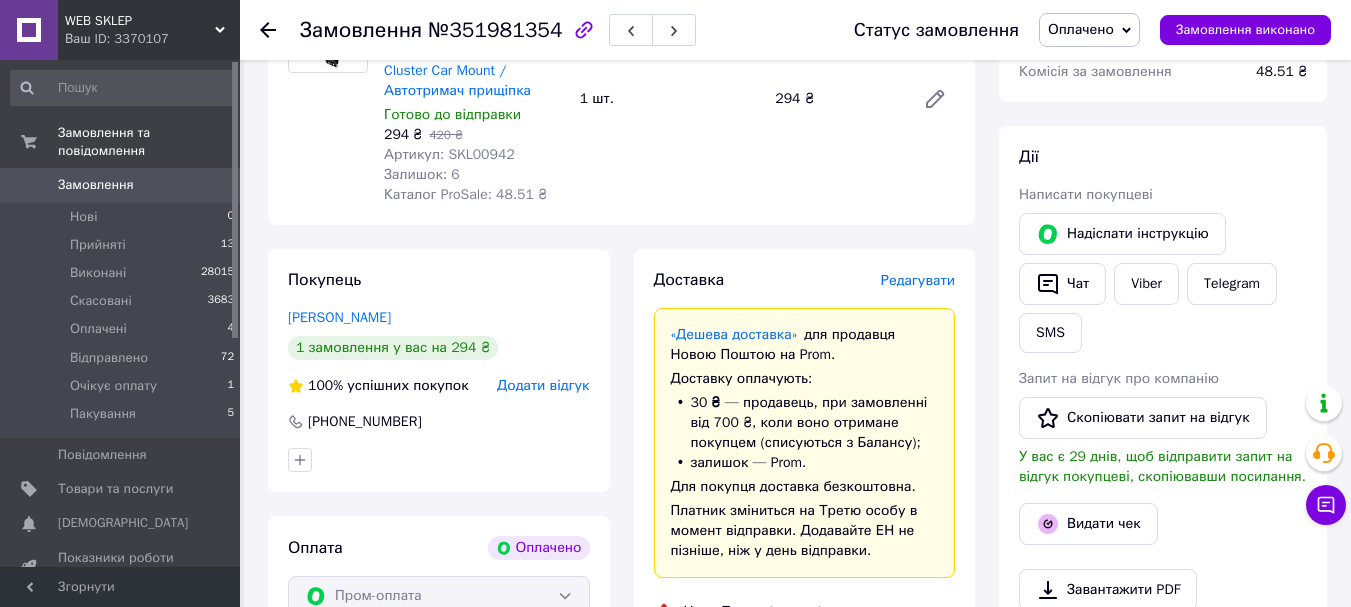 click on "Оплачено" at bounding box center [1089, 30] 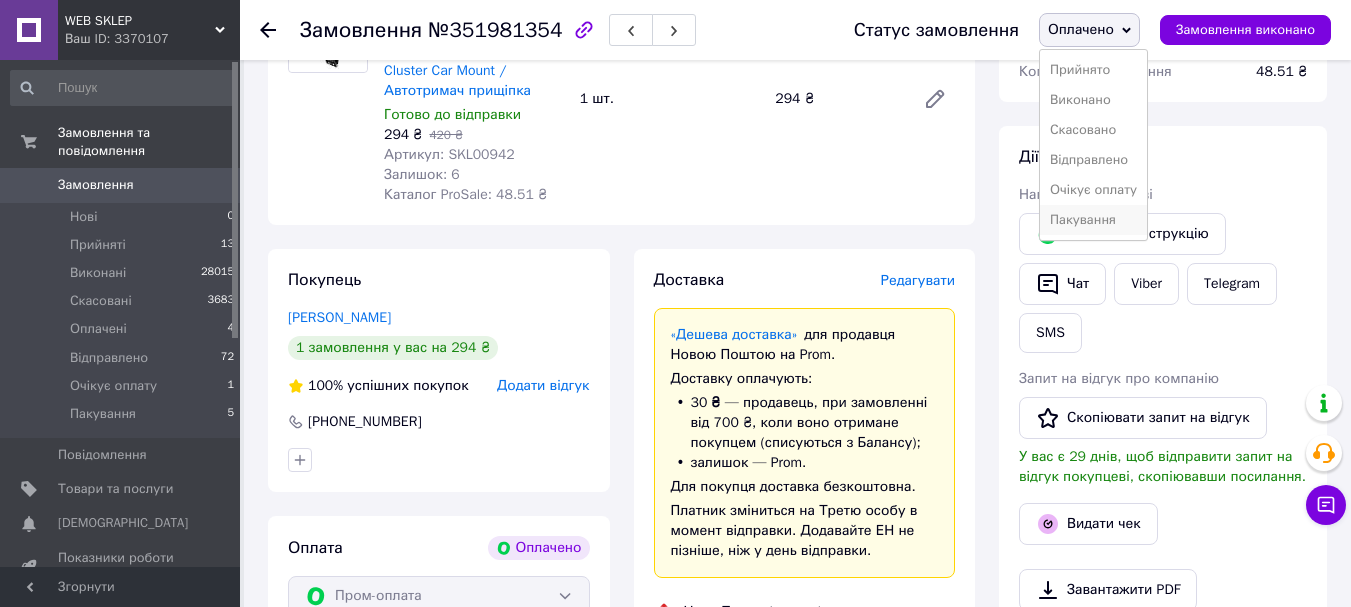 click on "Пакування" at bounding box center (1093, 220) 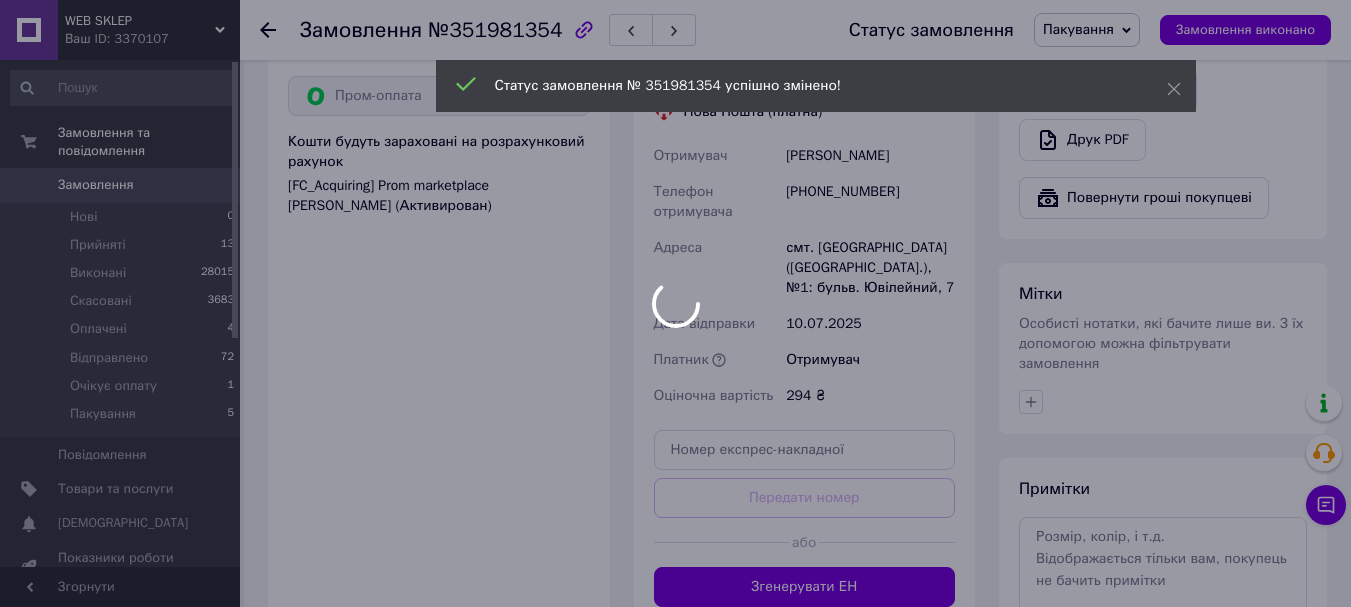 scroll, scrollTop: 900, scrollLeft: 0, axis: vertical 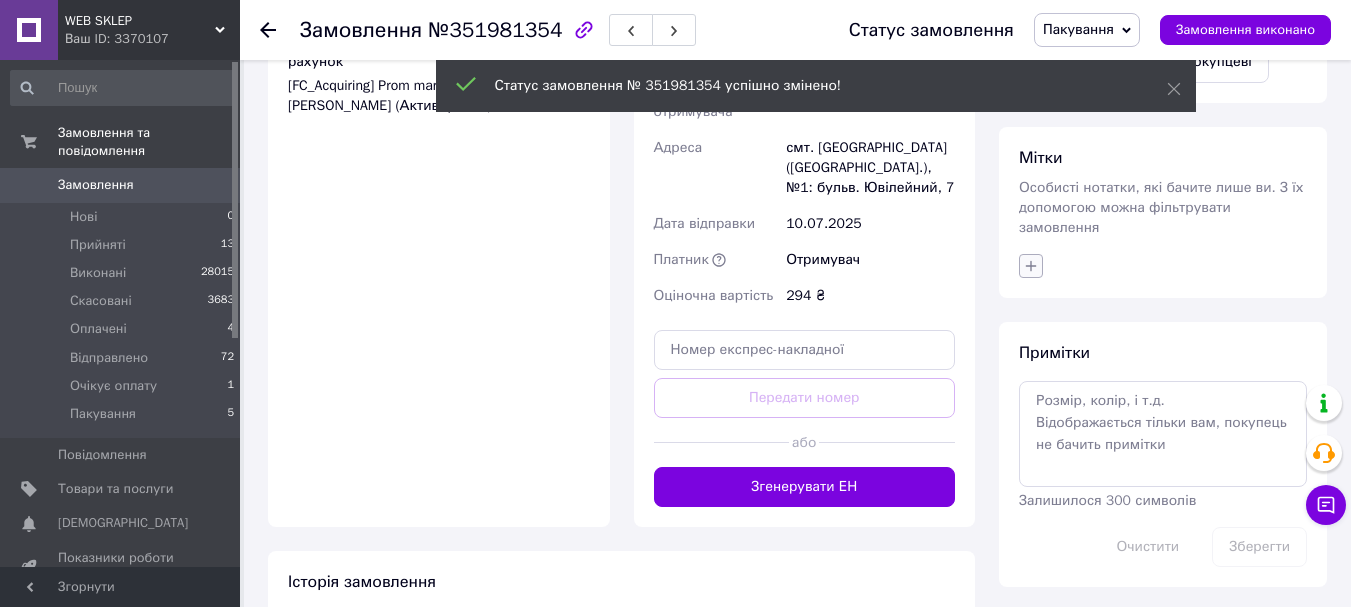 click 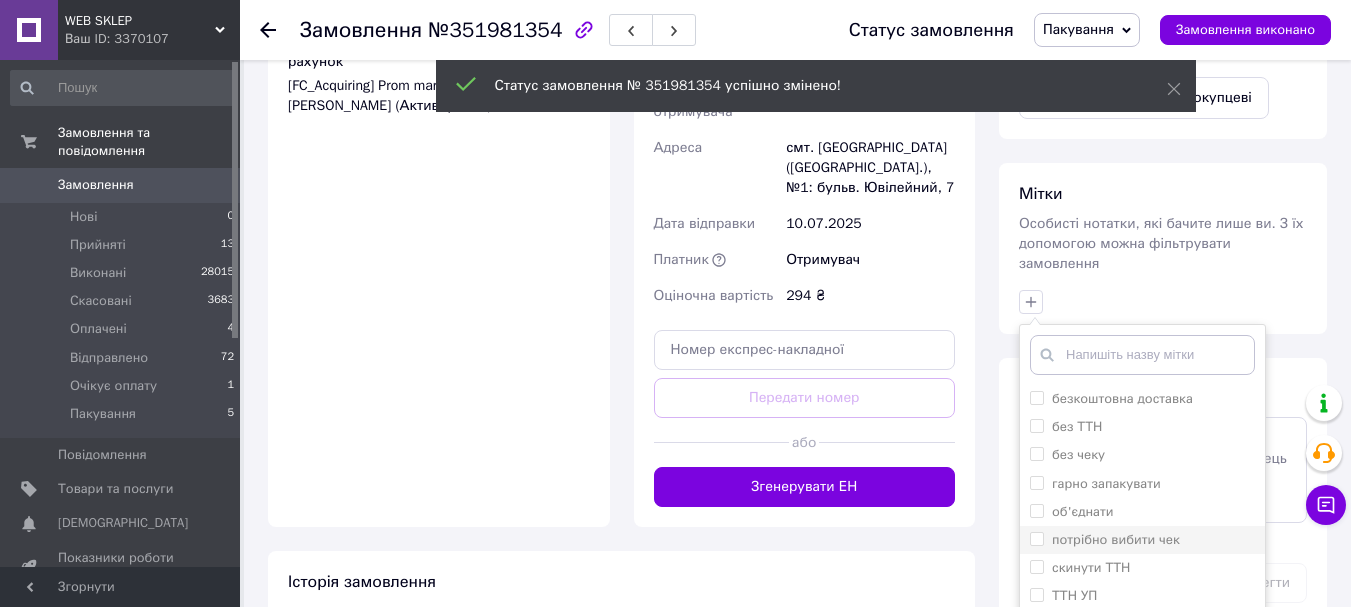 click on "потрібно вибити чек" at bounding box center (1116, 539) 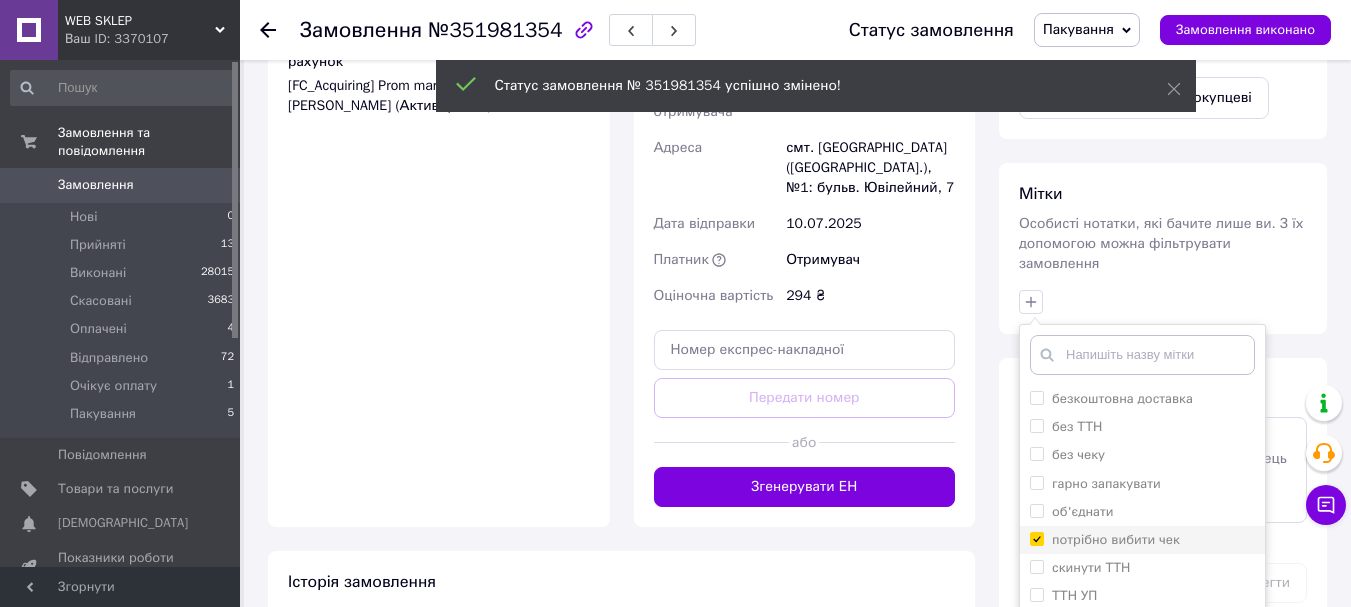 checkbox on "true" 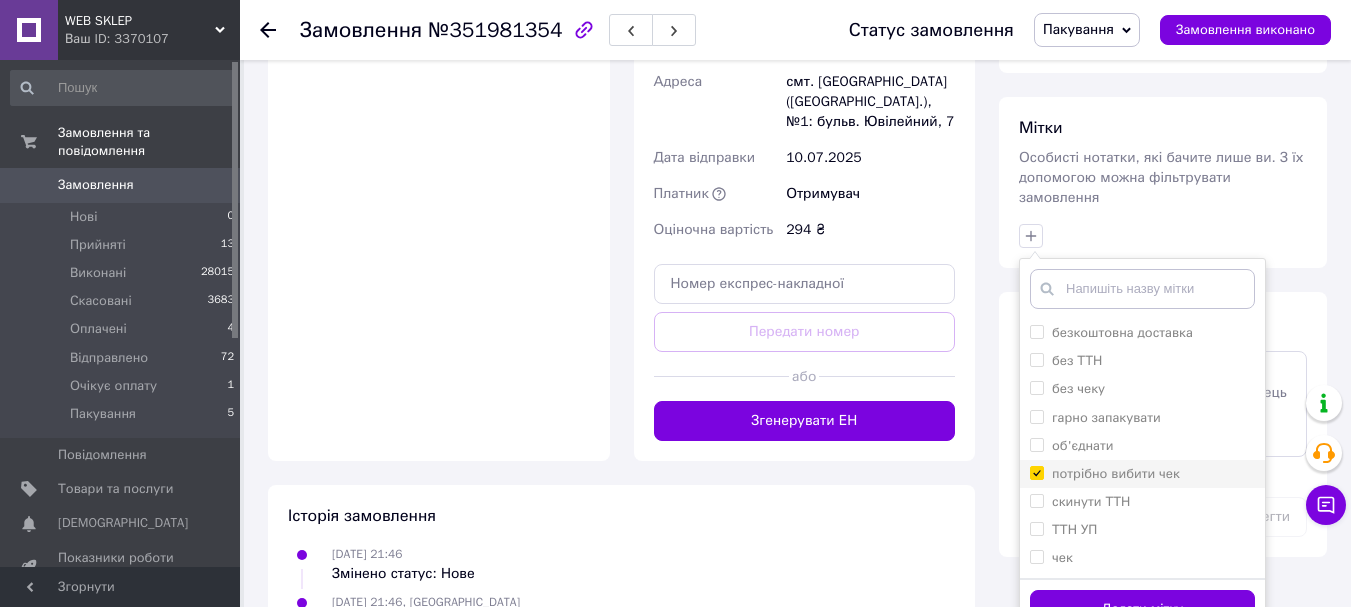 scroll, scrollTop: 1000, scrollLeft: 0, axis: vertical 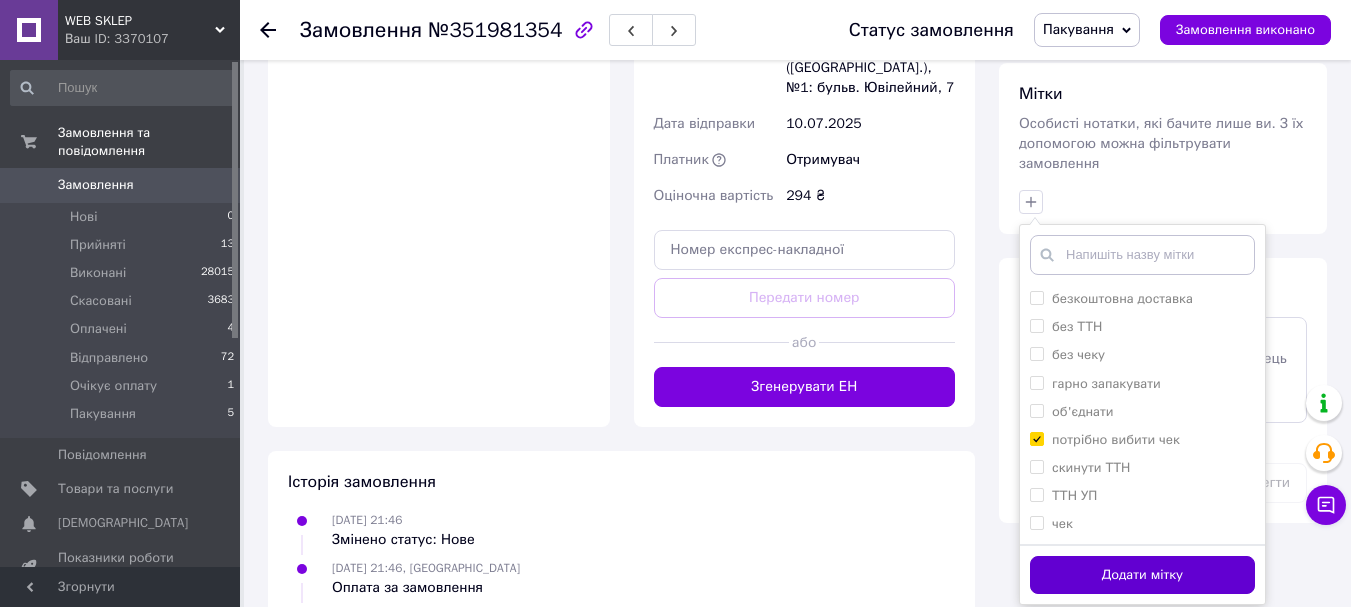 click on "Додати мітку" at bounding box center (1142, 575) 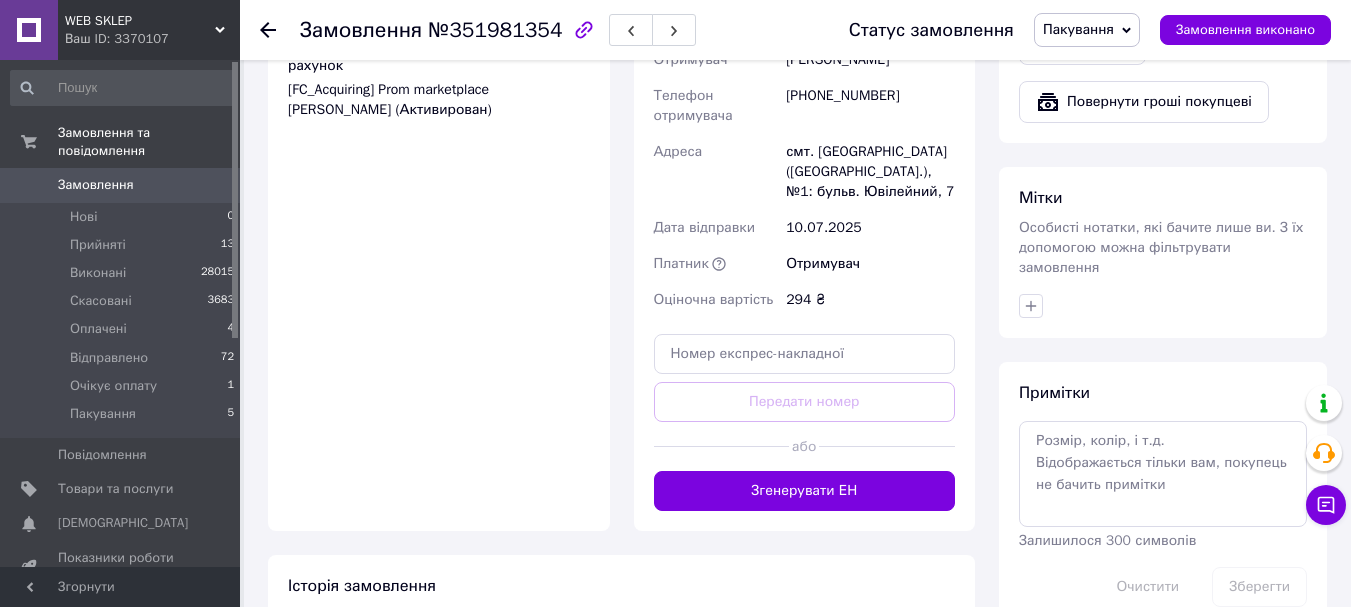 scroll, scrollTop: 700, scrollLeft: 0, axis: vertical 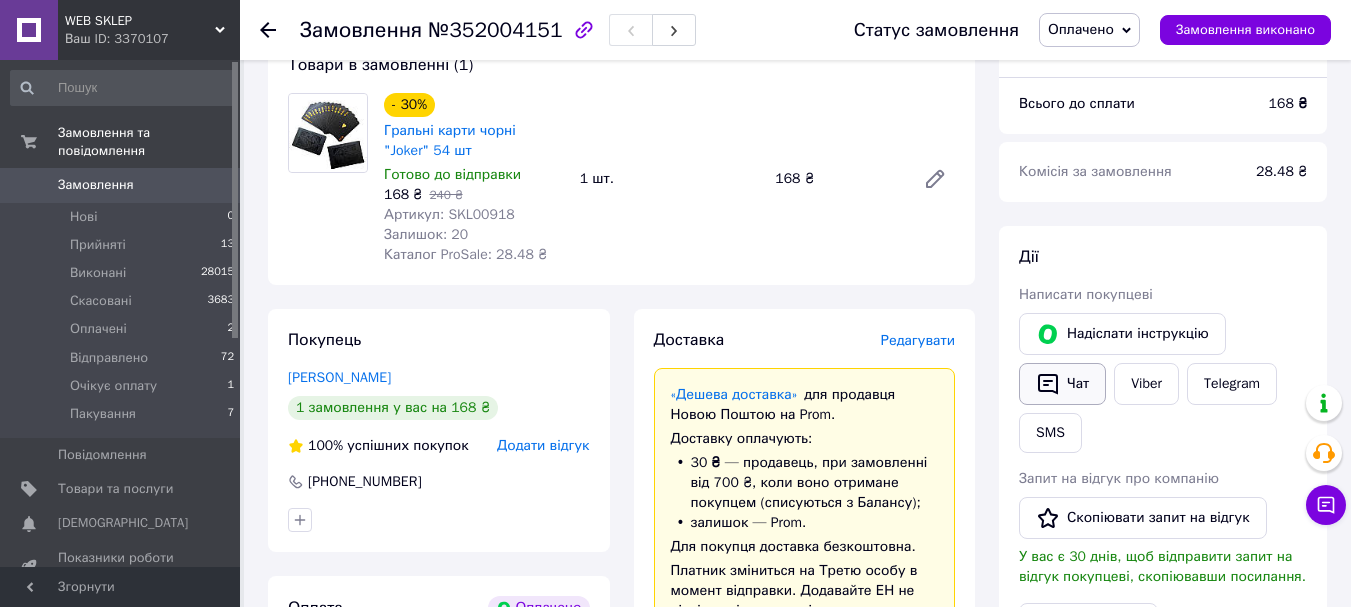 click on "Чат" at bounding box center (1062, 384) 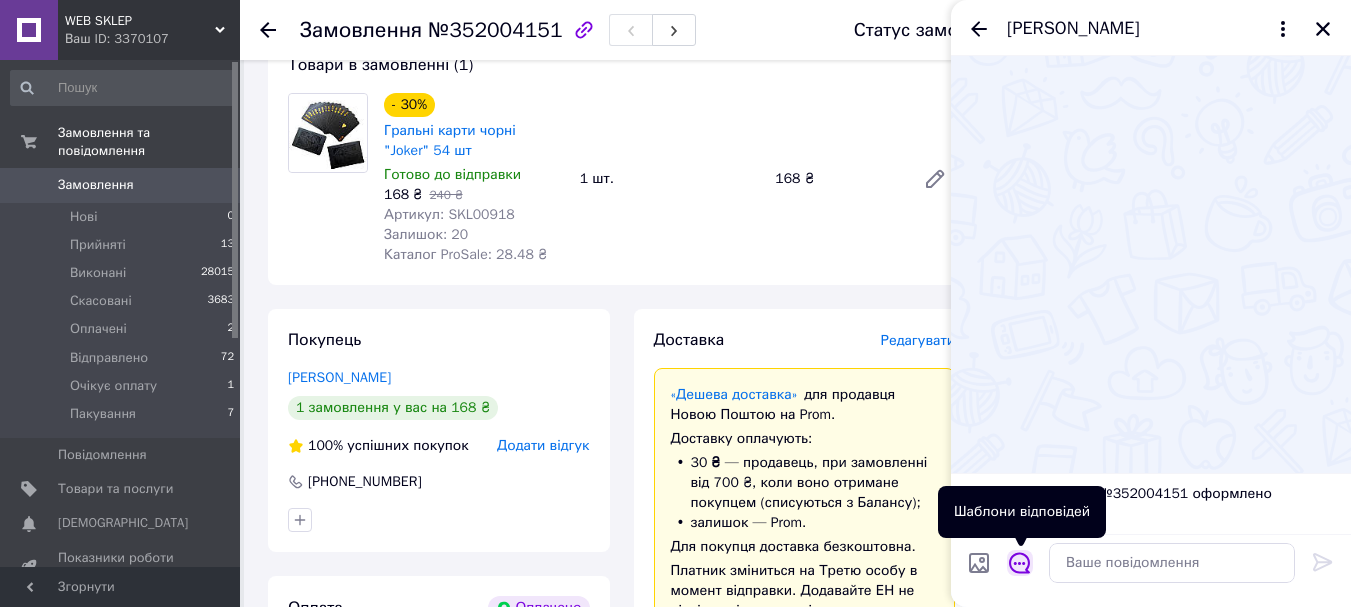 click 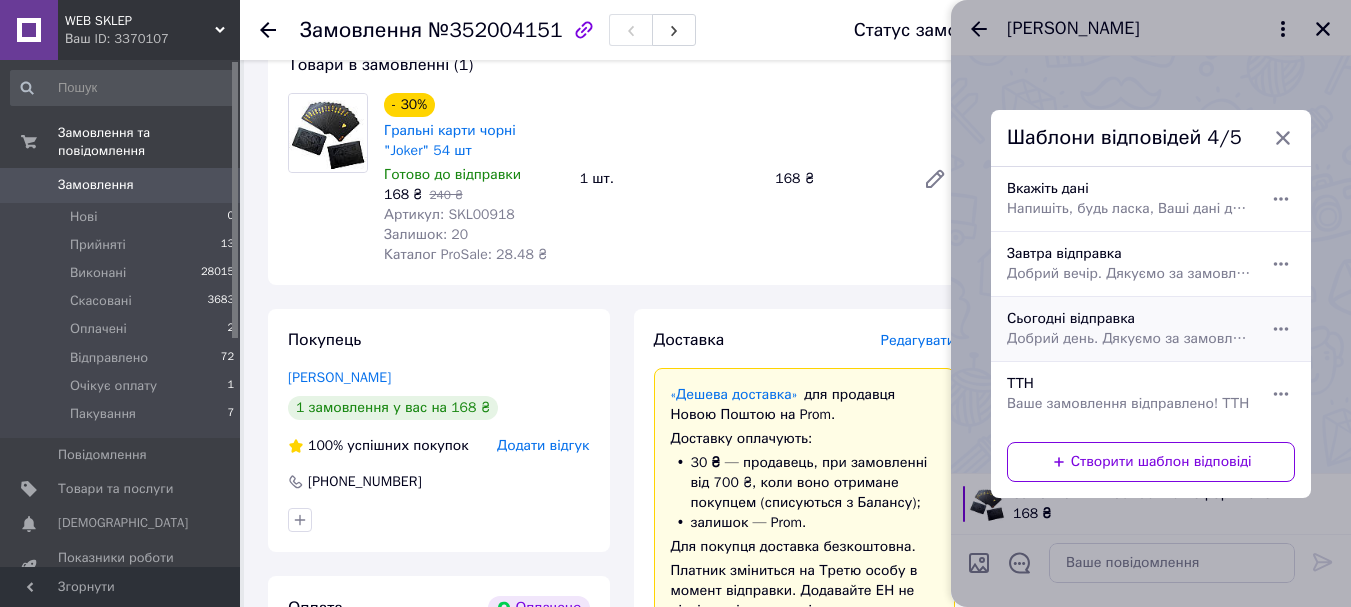 click on "Добрий день. Дякуємо за замовлення у нашому магазині. Сьогодні відправимо." at bounding box center [1129, 339] 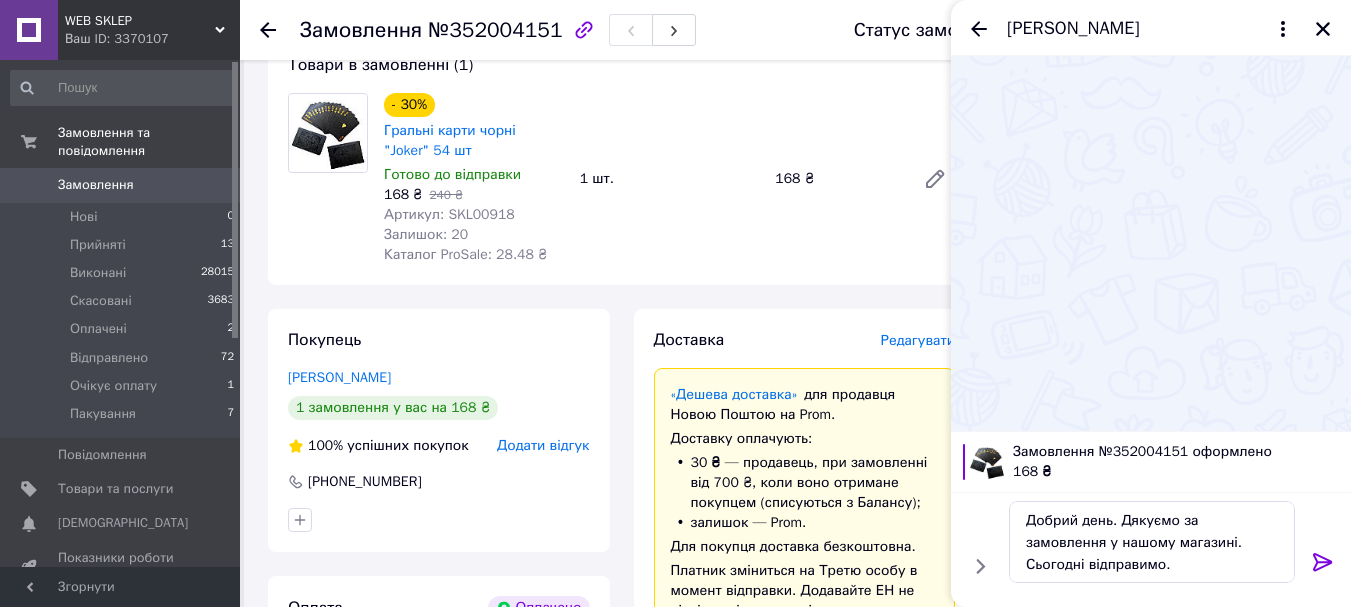 click 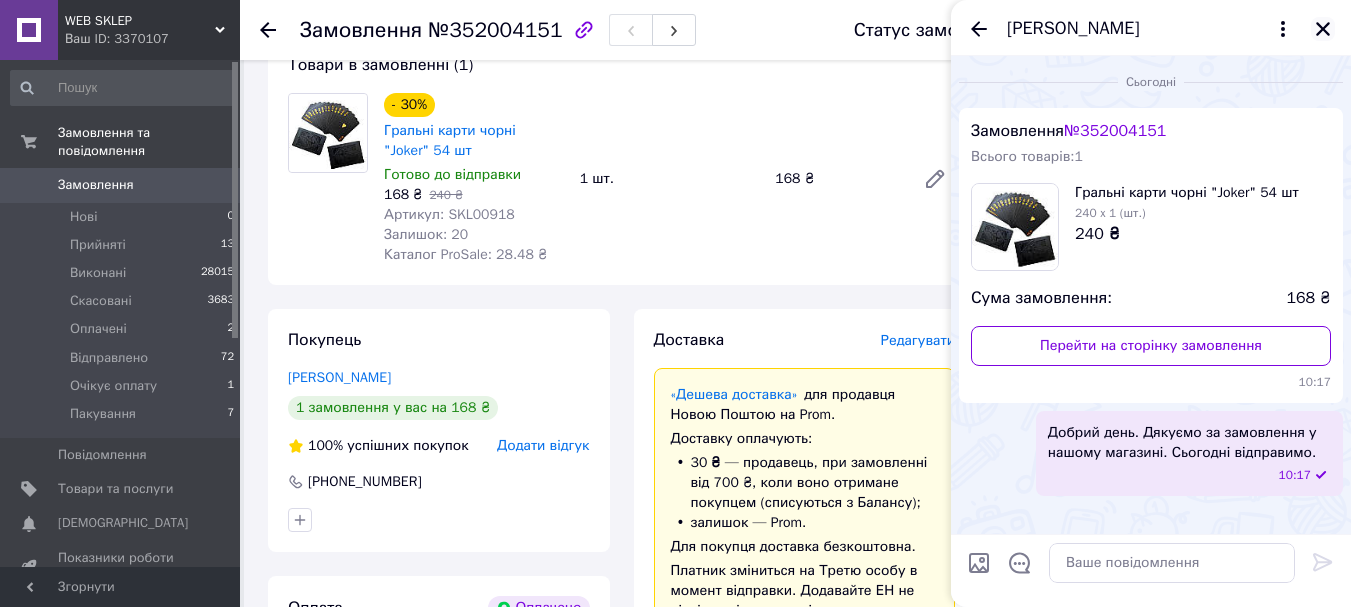 click 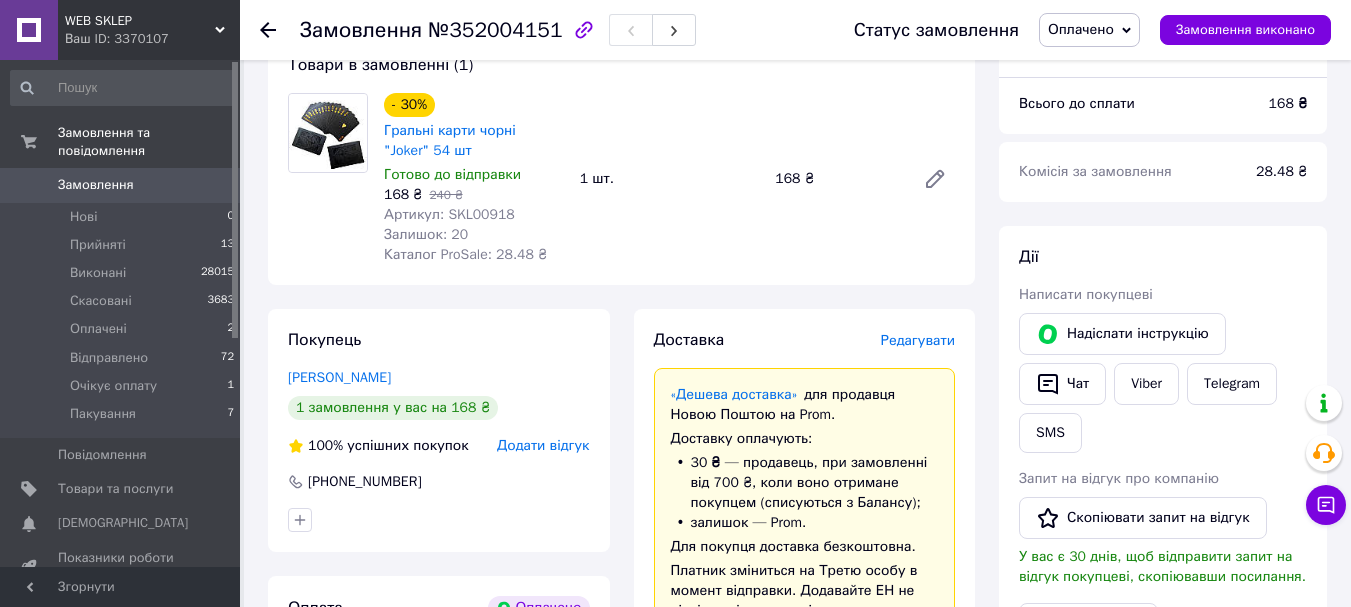 click on "Оплачено" at bounding box center (1081, 29) 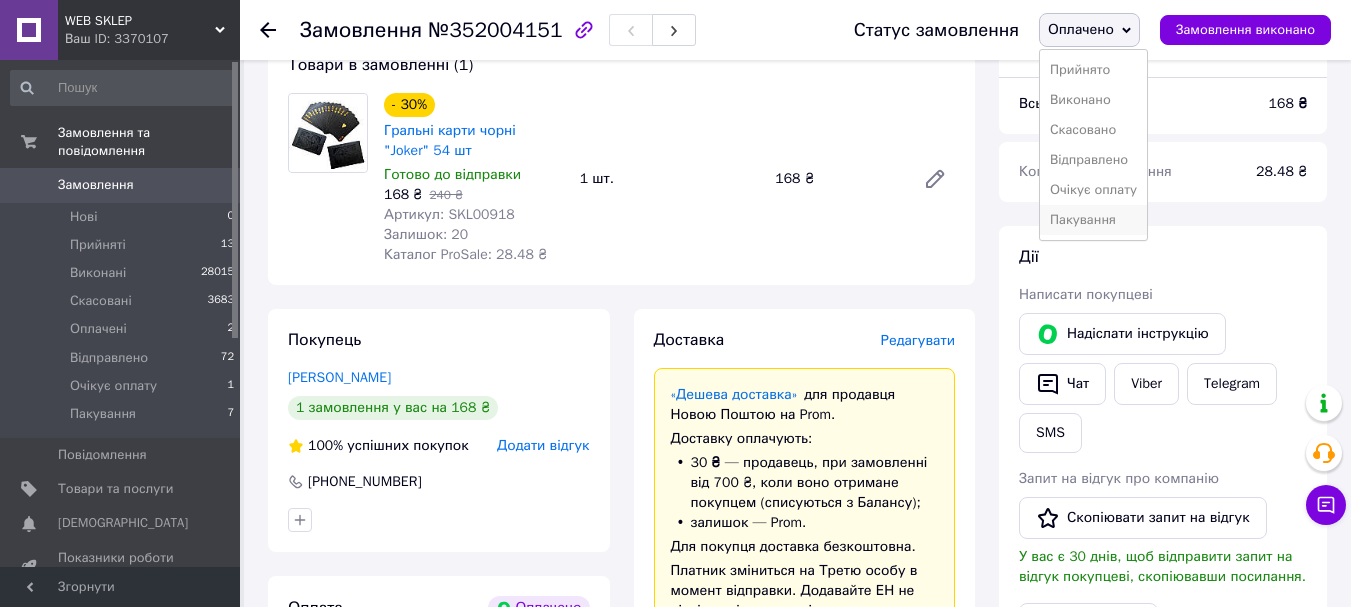 click on "Пакування" at bounding box center (1093, 220) 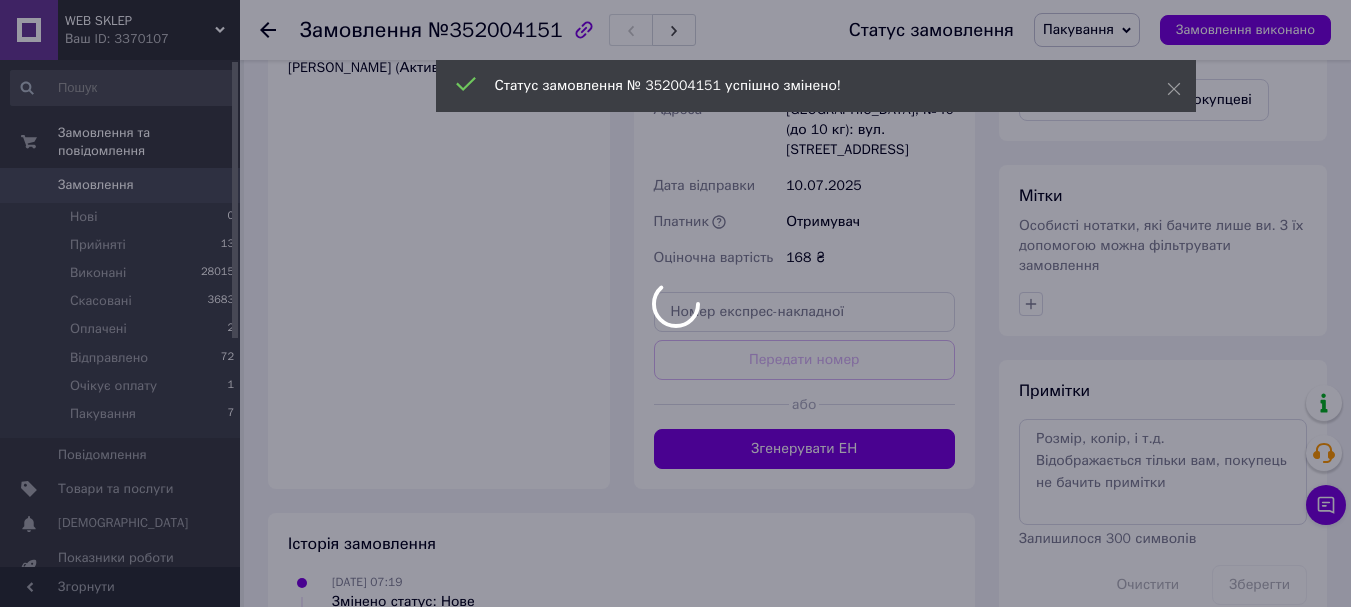 scroll, scrollTop: 900, scrollLeft: 0, axis: vertical 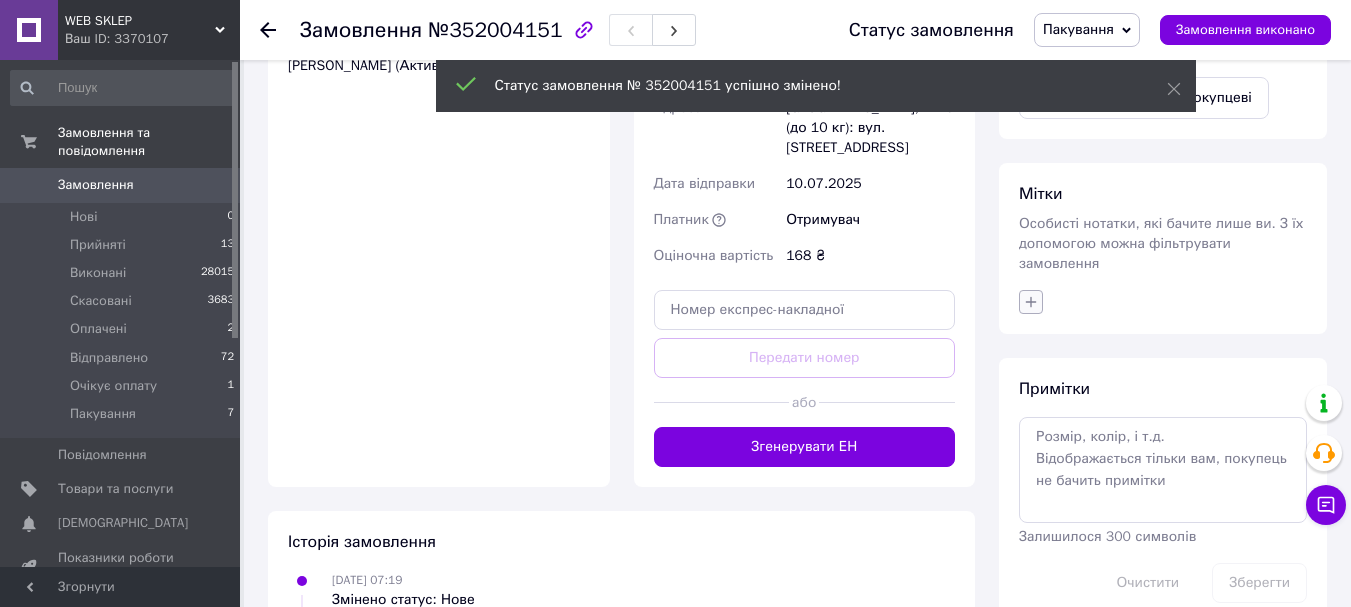 click on "Особисті нотатки, які бачите лише ви. З їх допомогою можна фільтрувати замовлення" at bounding box center [1161, 243] 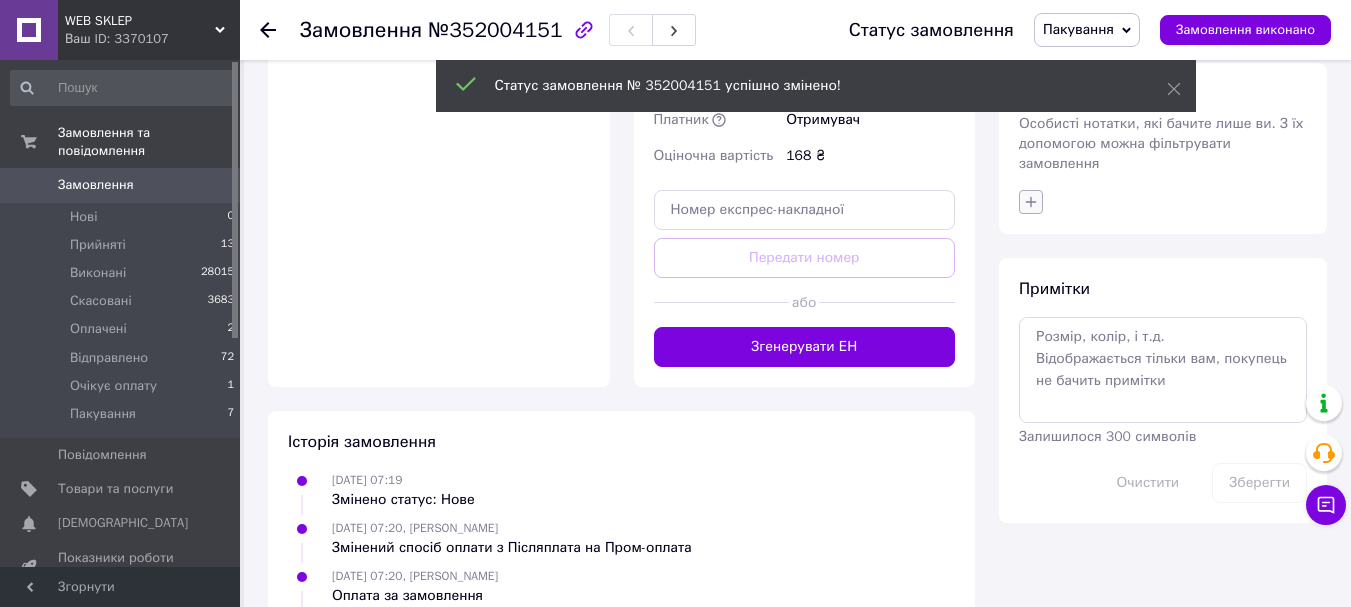 click 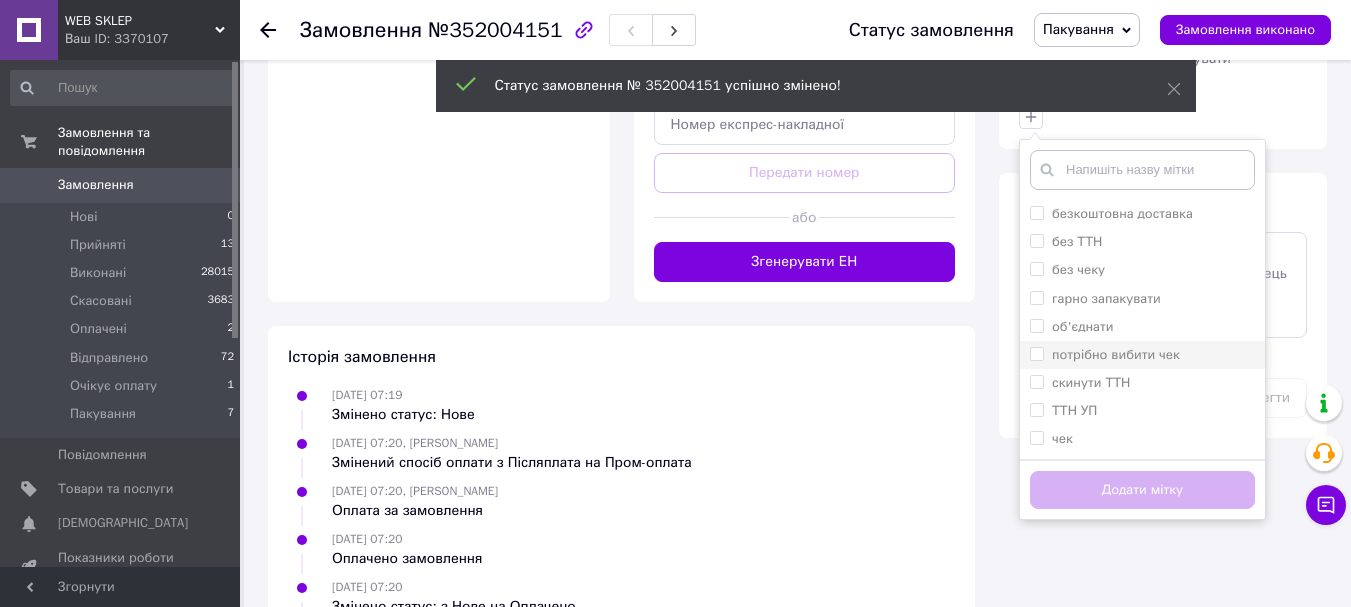 scroll, scrollTop: 1167, scrollLeft: 0, axis: vertical 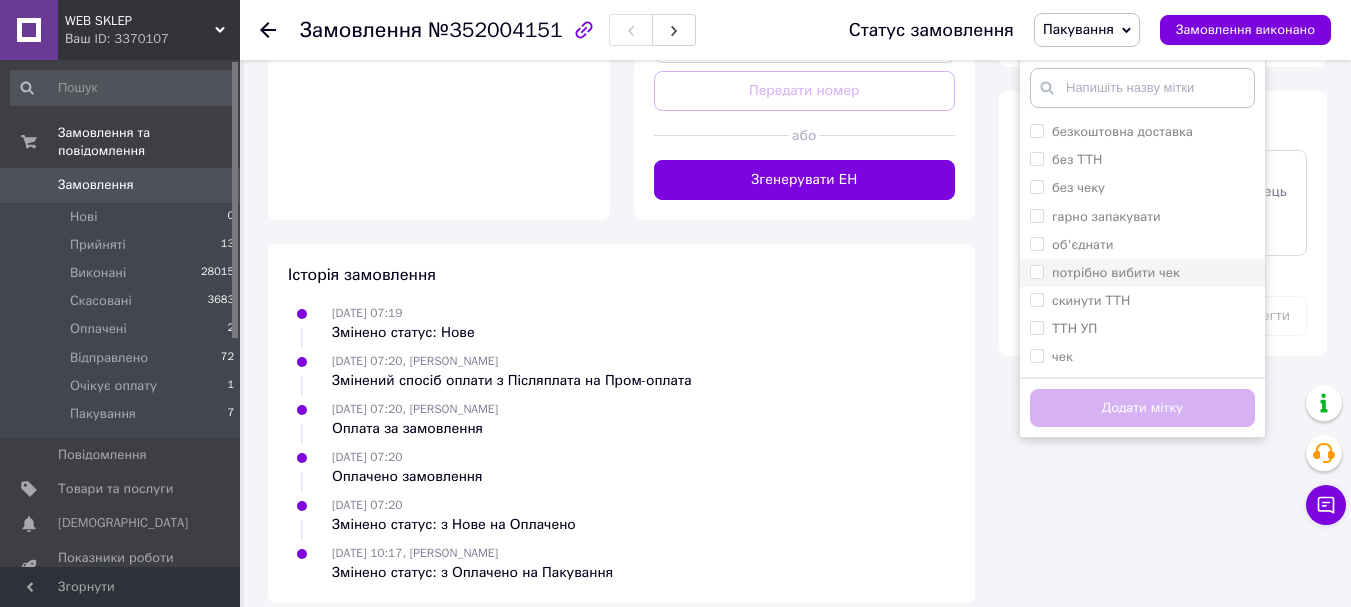click on "потрібно вибити чек" at bounding box center (1116, 272) 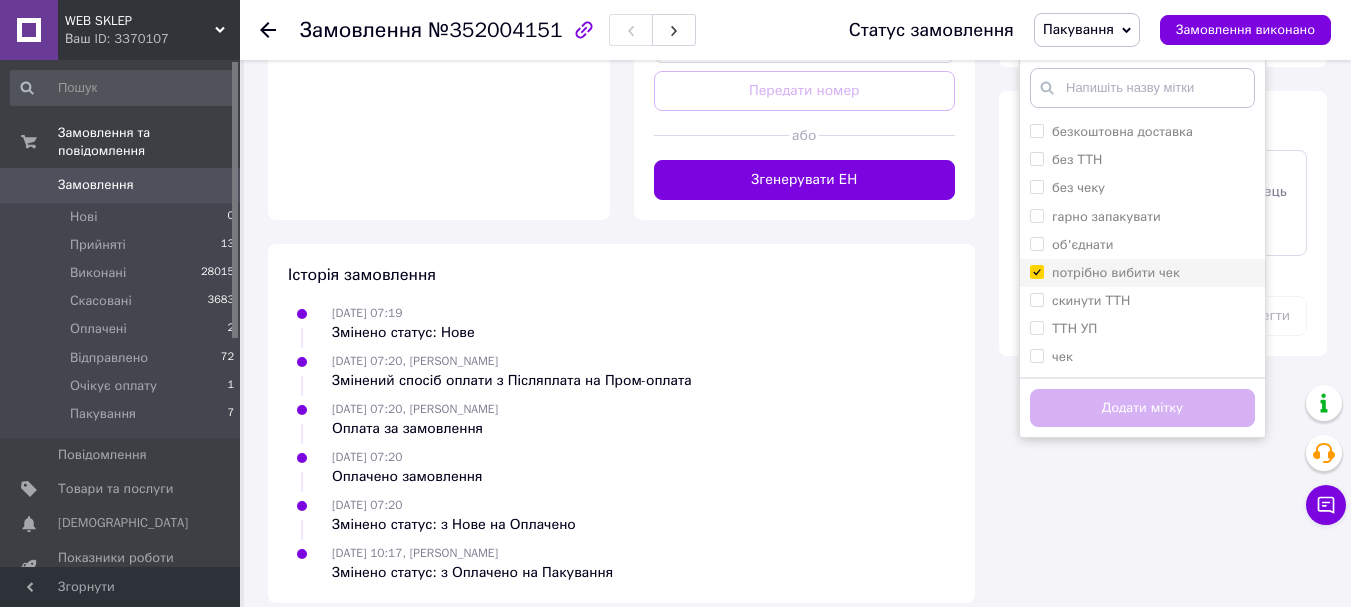 checkbox on "true" 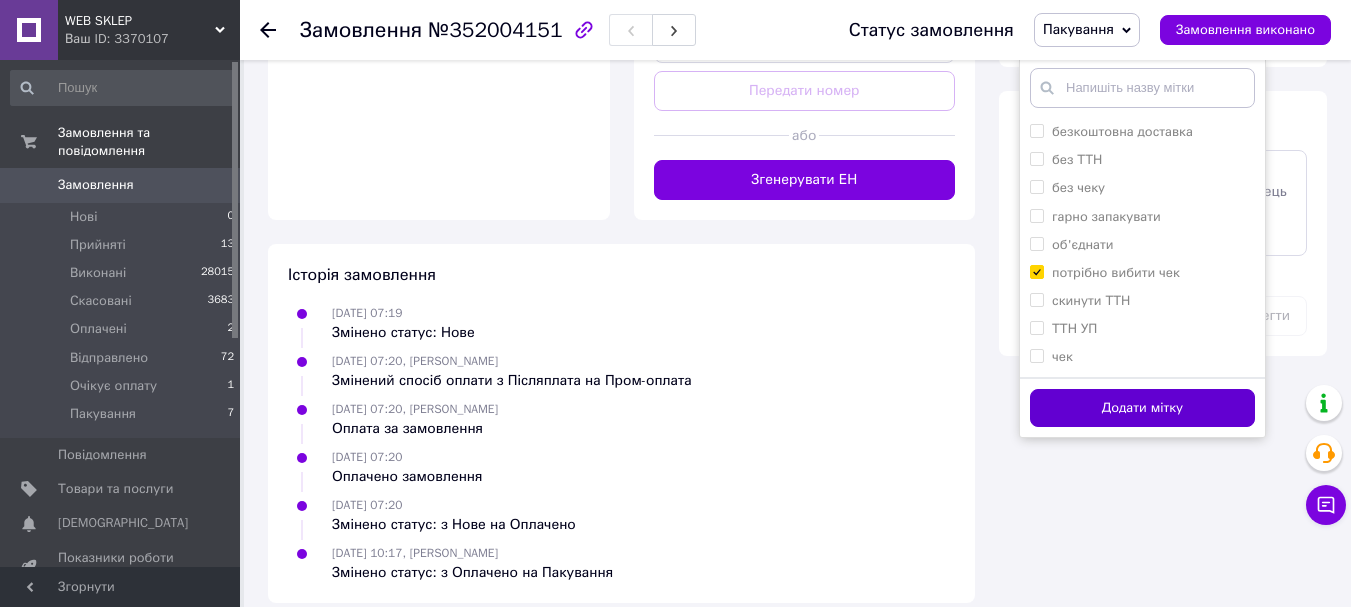 click on "Додати мітку" at bounding box center [1142, 408] 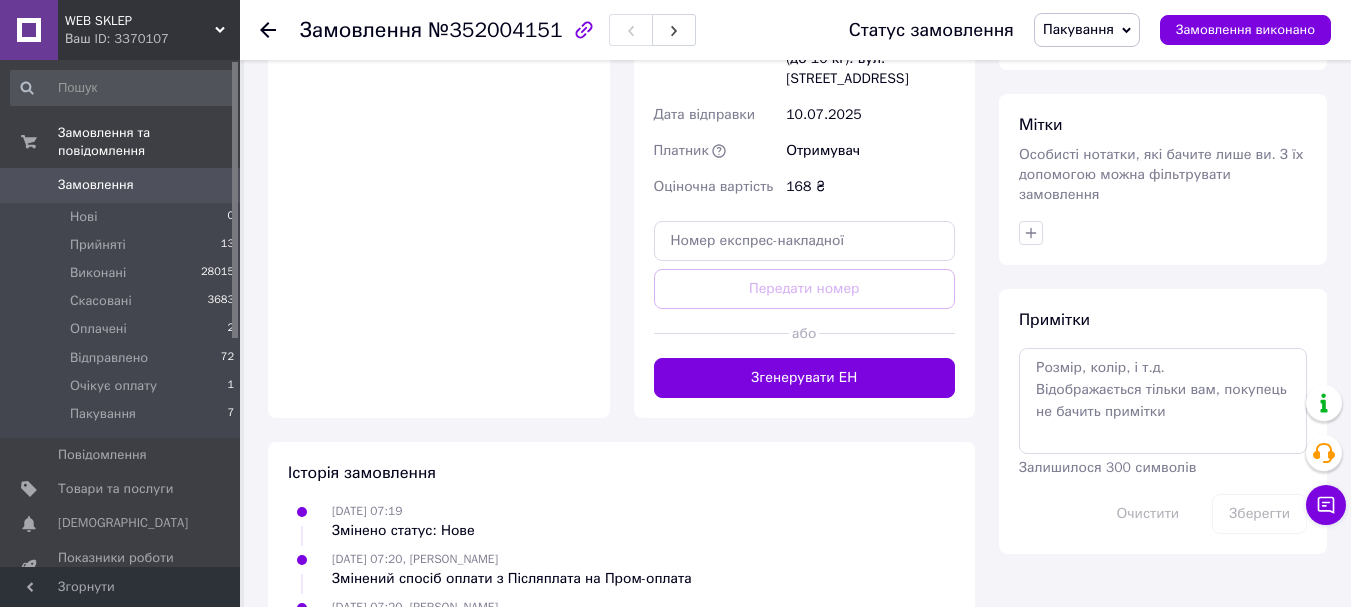 scroll, scrollTop: 967, scrollLeft: 0, axis: vertical 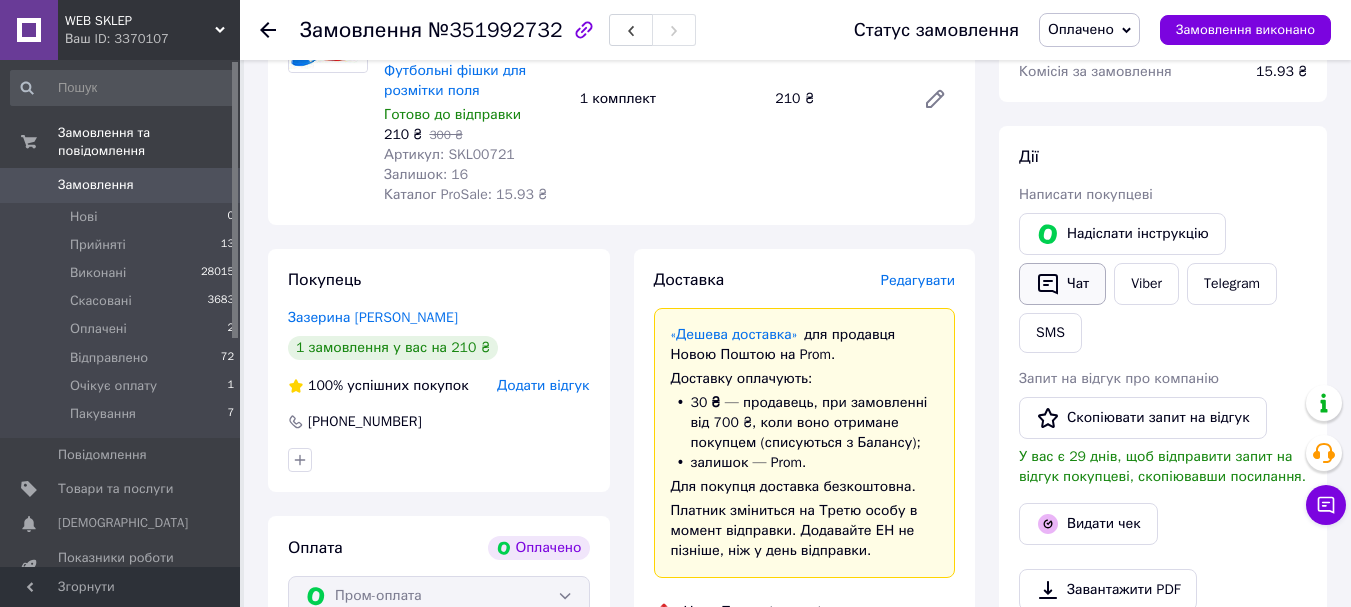 click on "Чат" at bounding box center (1062, 284) 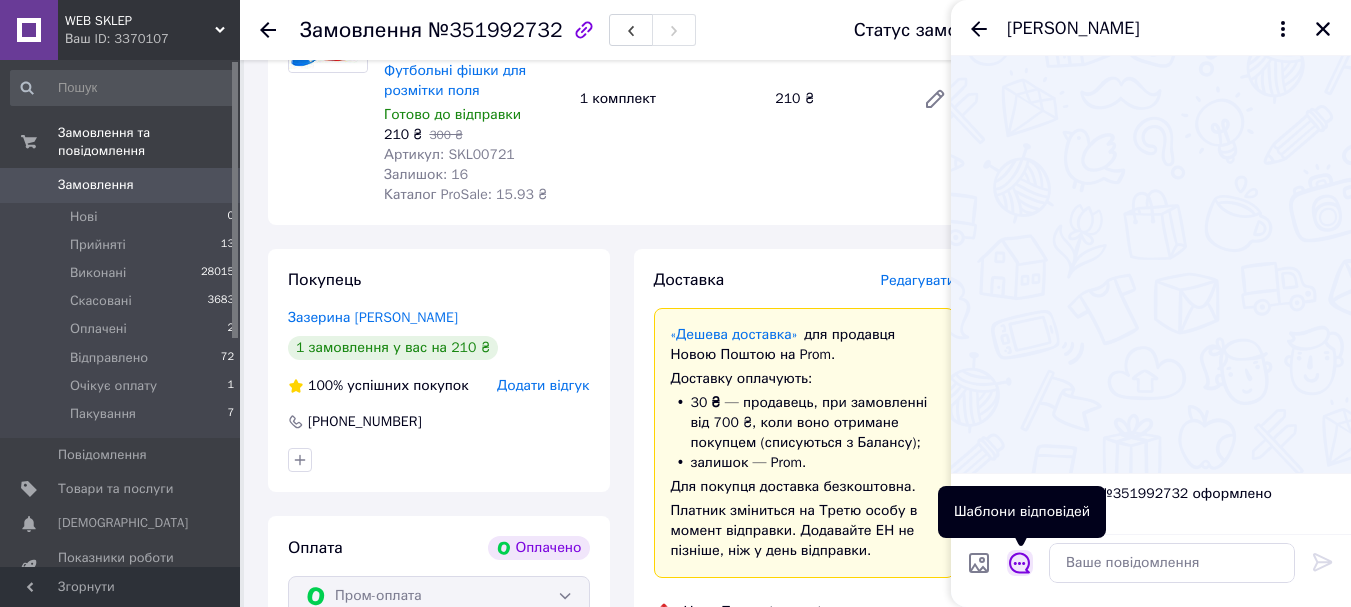 click 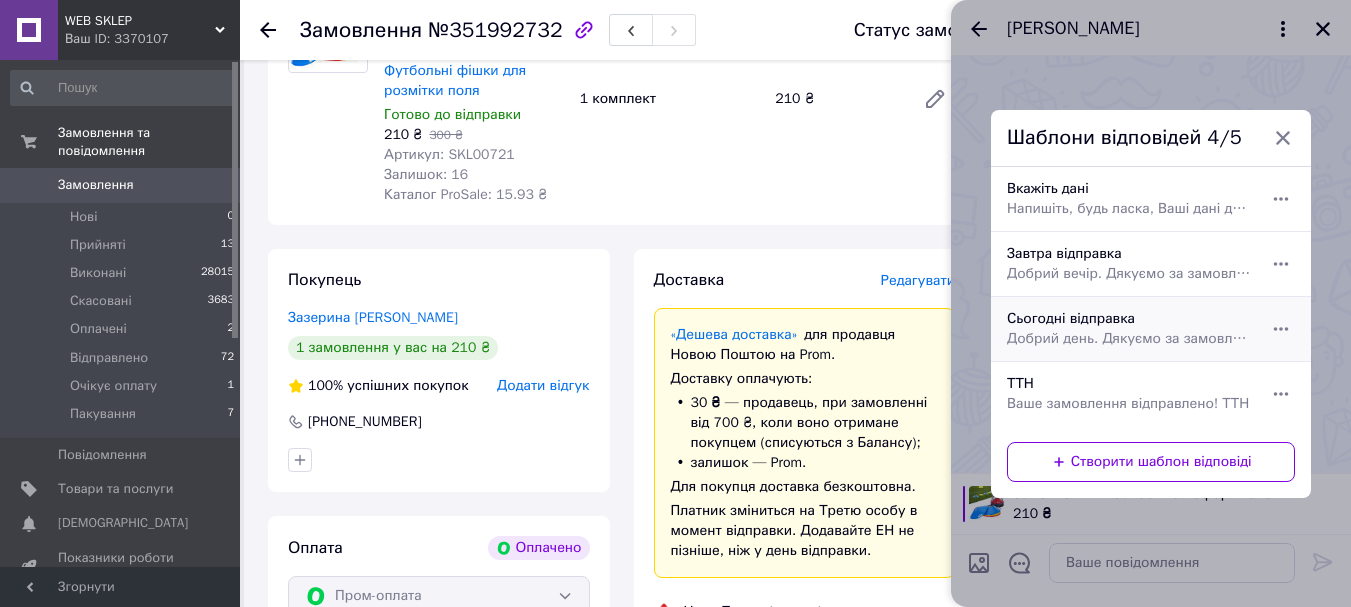 click on "Добрий день. Дякуємо за замовлення у нашому магазині. Сьогодні відправимо." at bounding box center [1129, 339] 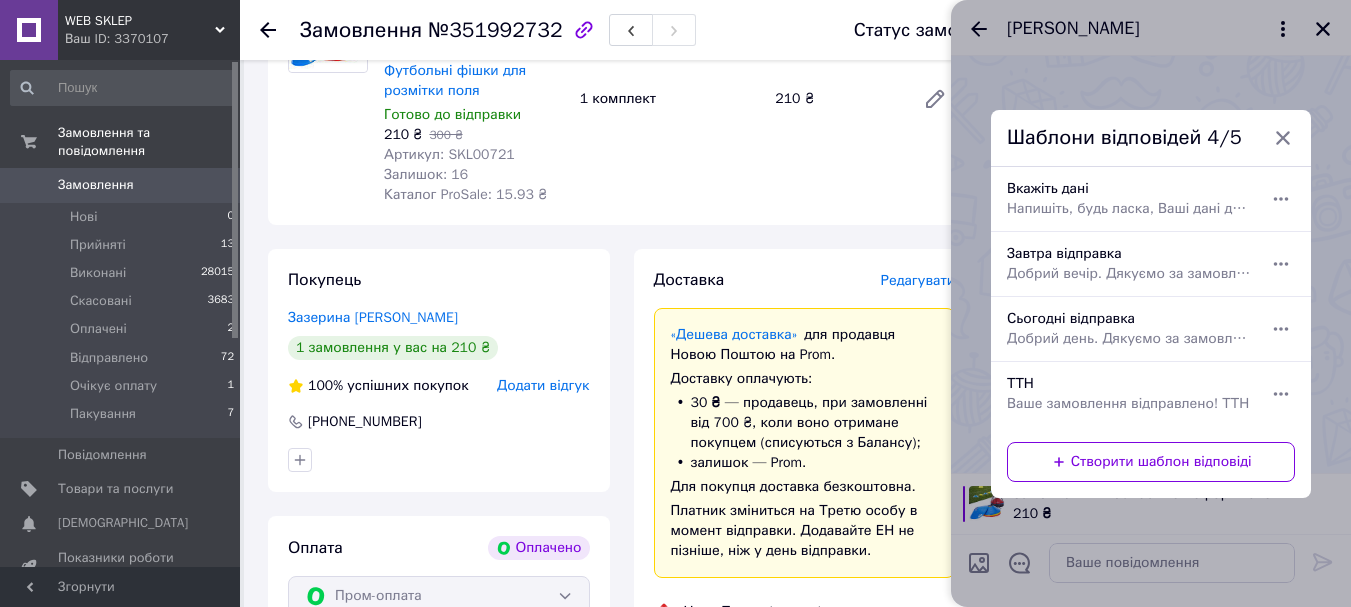 type on "Добрий день. Дякуємо за замовлення у нашому магазині. Сьогодні відправимо." 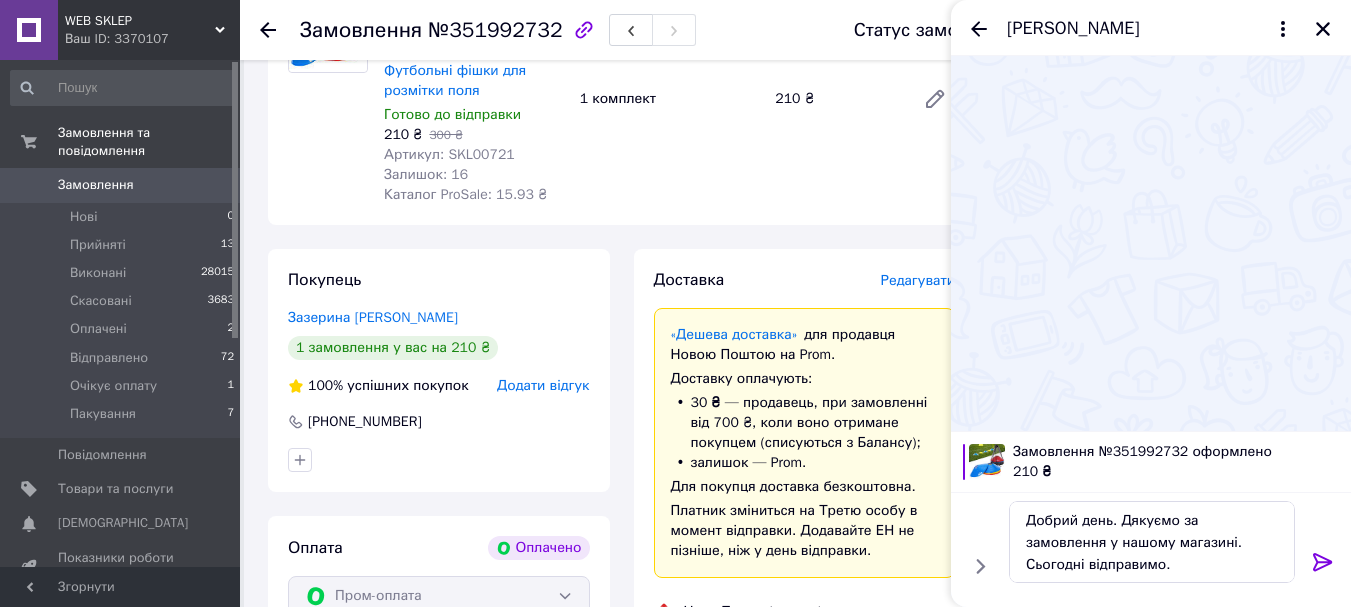 click 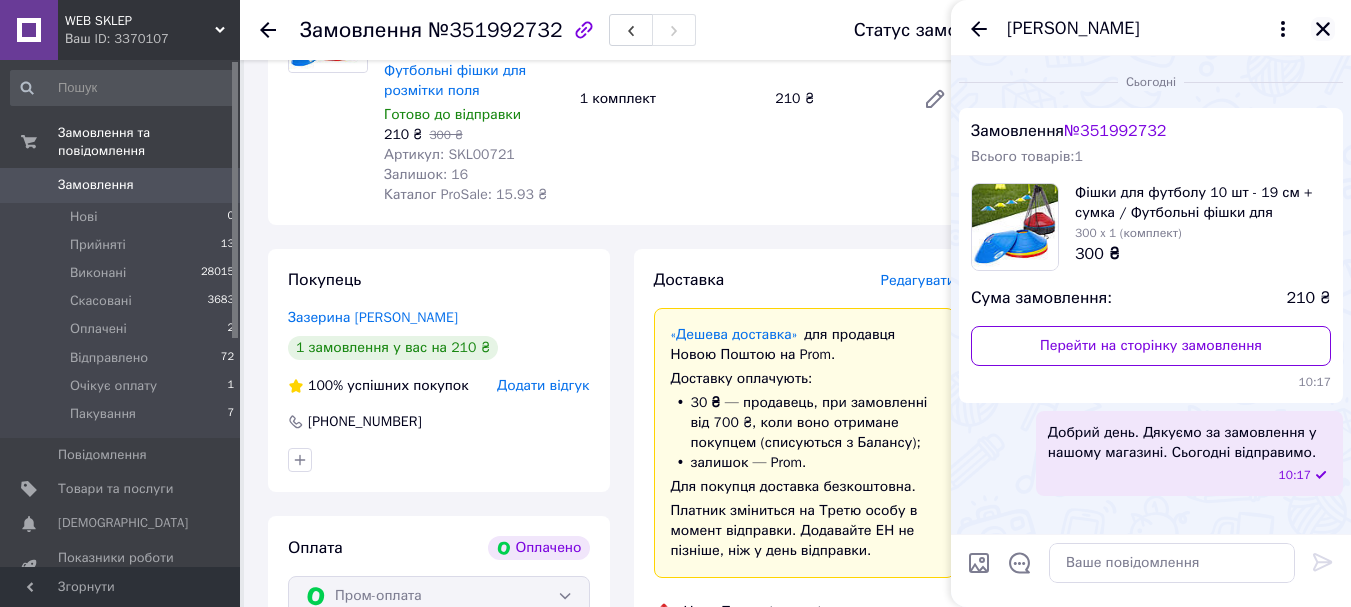 click 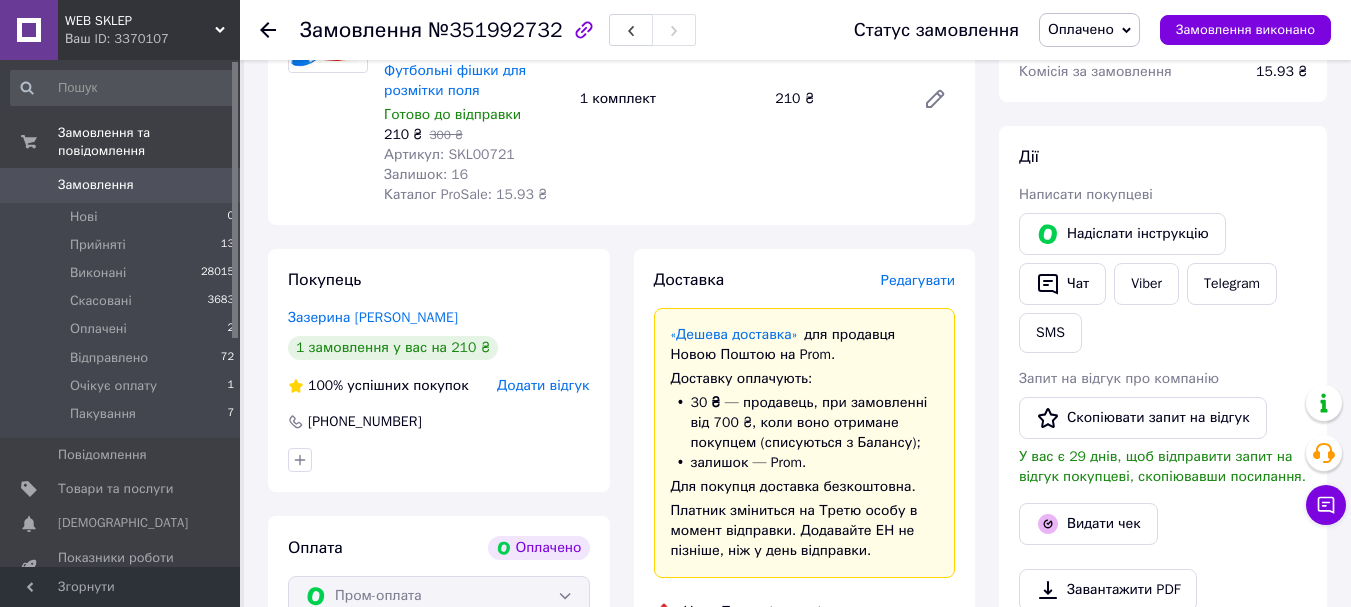 click on "Оплачено" at bounding box center (1081, 29) 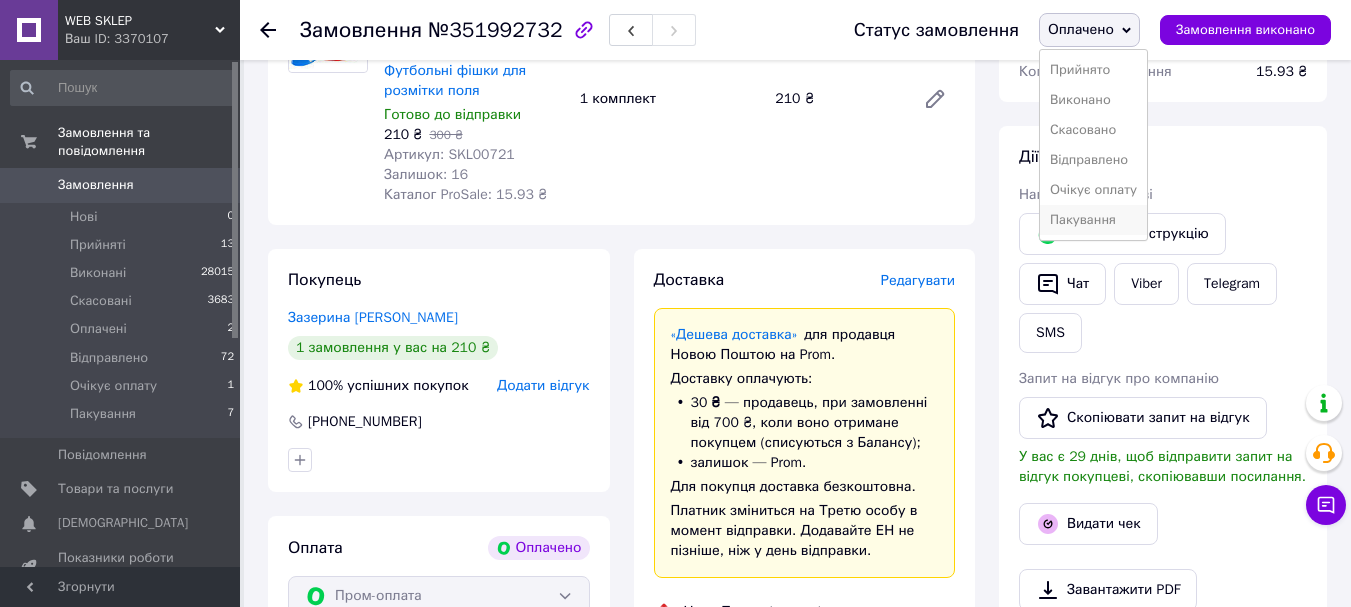 click on "Пакування" at bounding box center (1093, 220) 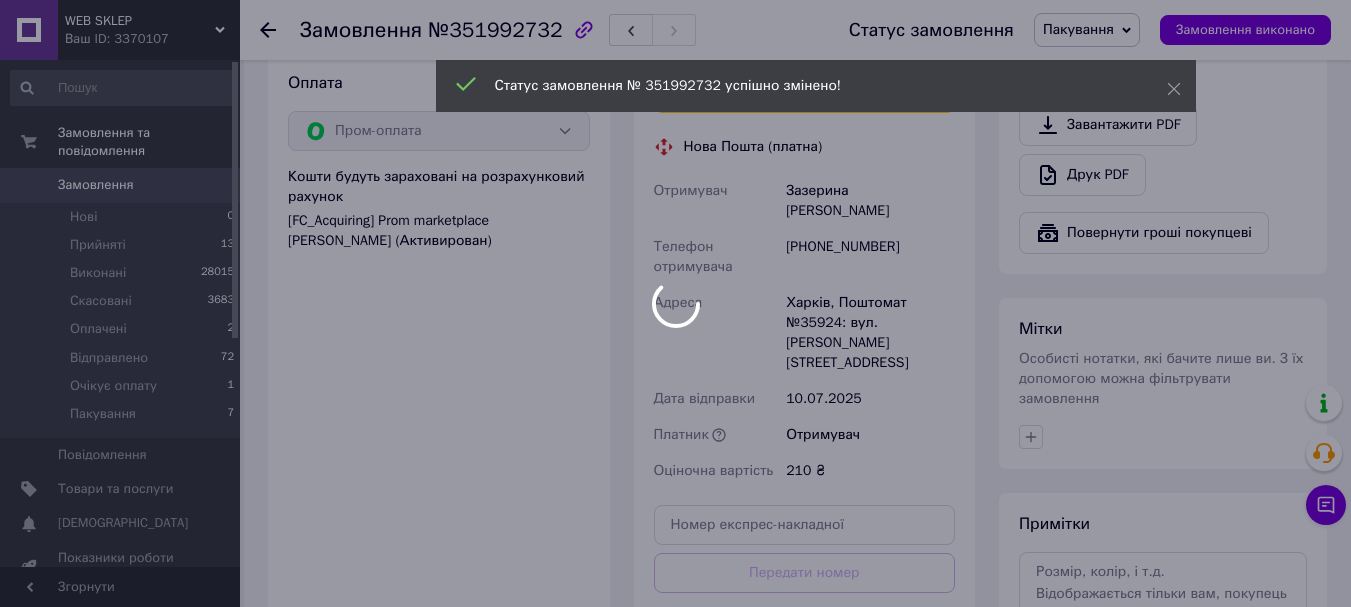 scroll, scrollTop: 800, scrollLeft: 0, axis: vertical 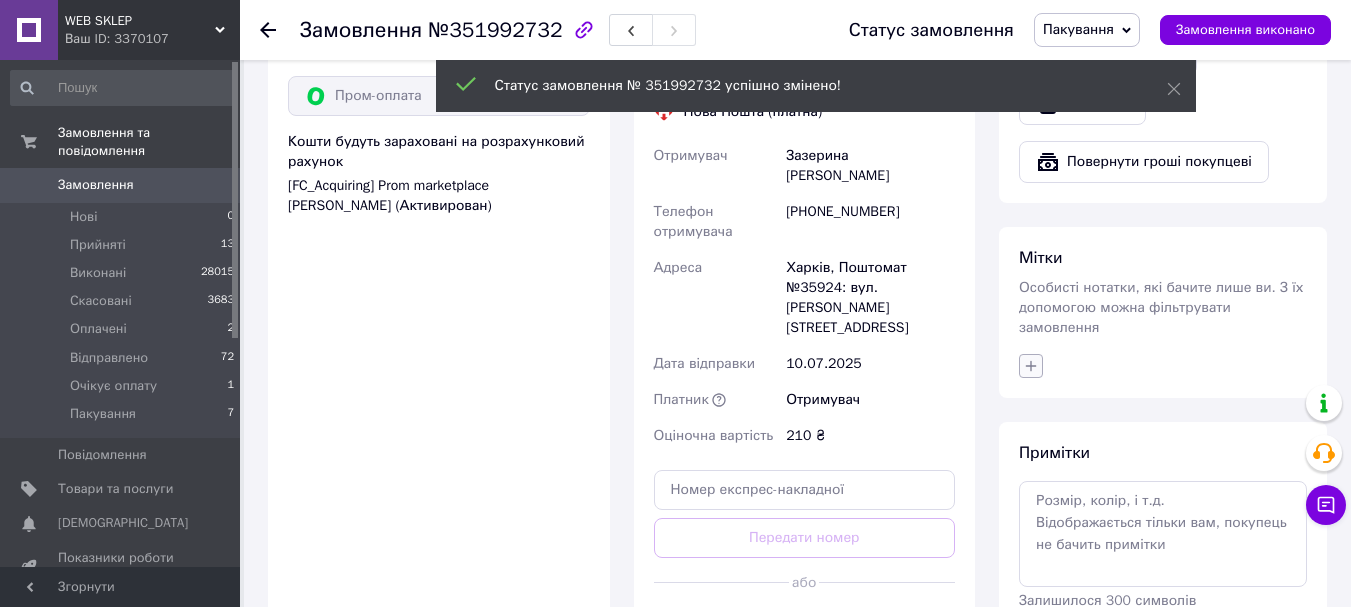click 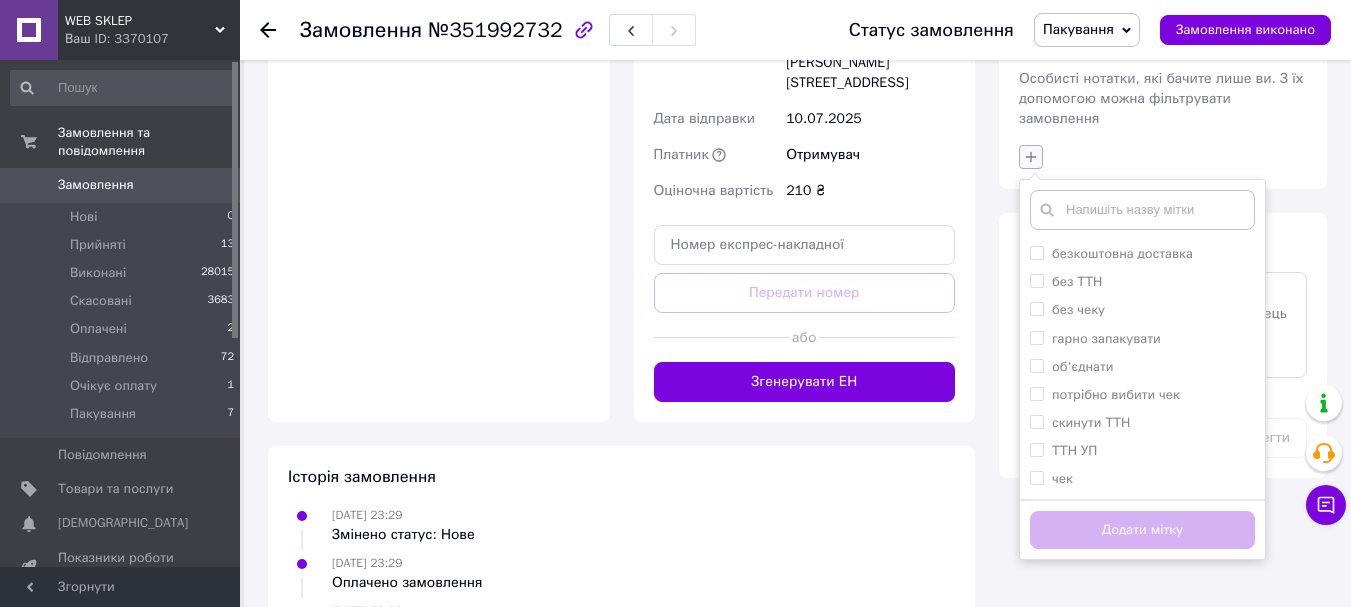 scroll, scrollTop: 1100, scrollLeft: 0, axis: vertical 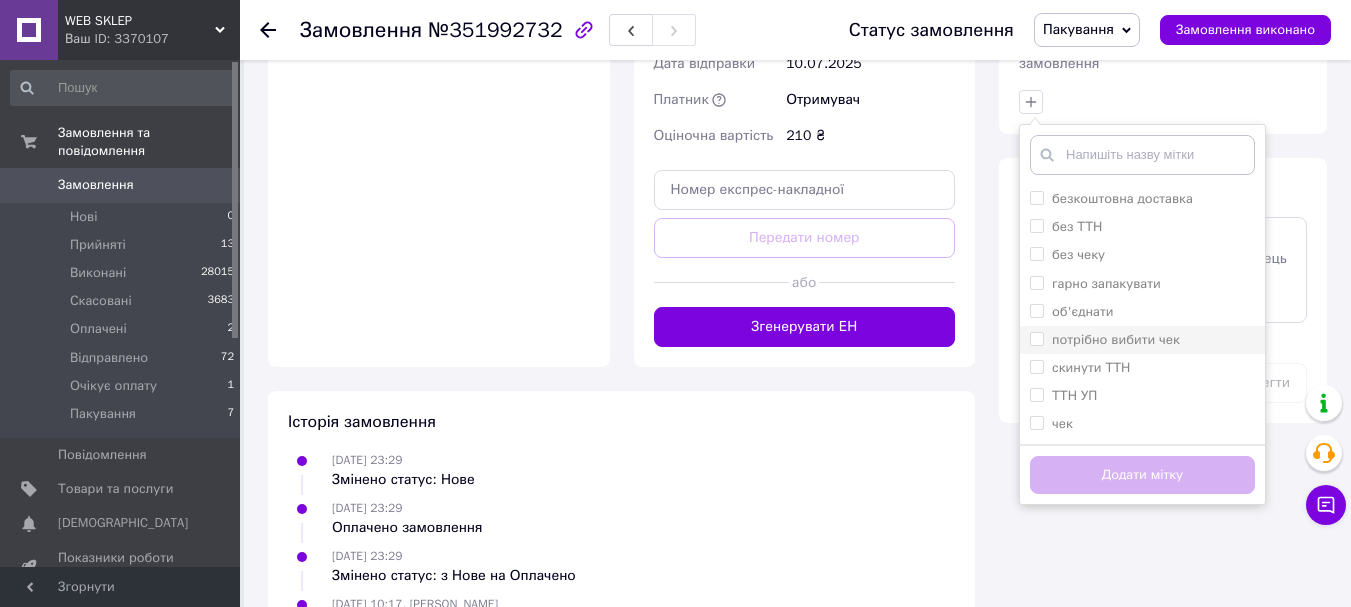 click on "потрібно вибити чек" at bounding box center (1116, 339) 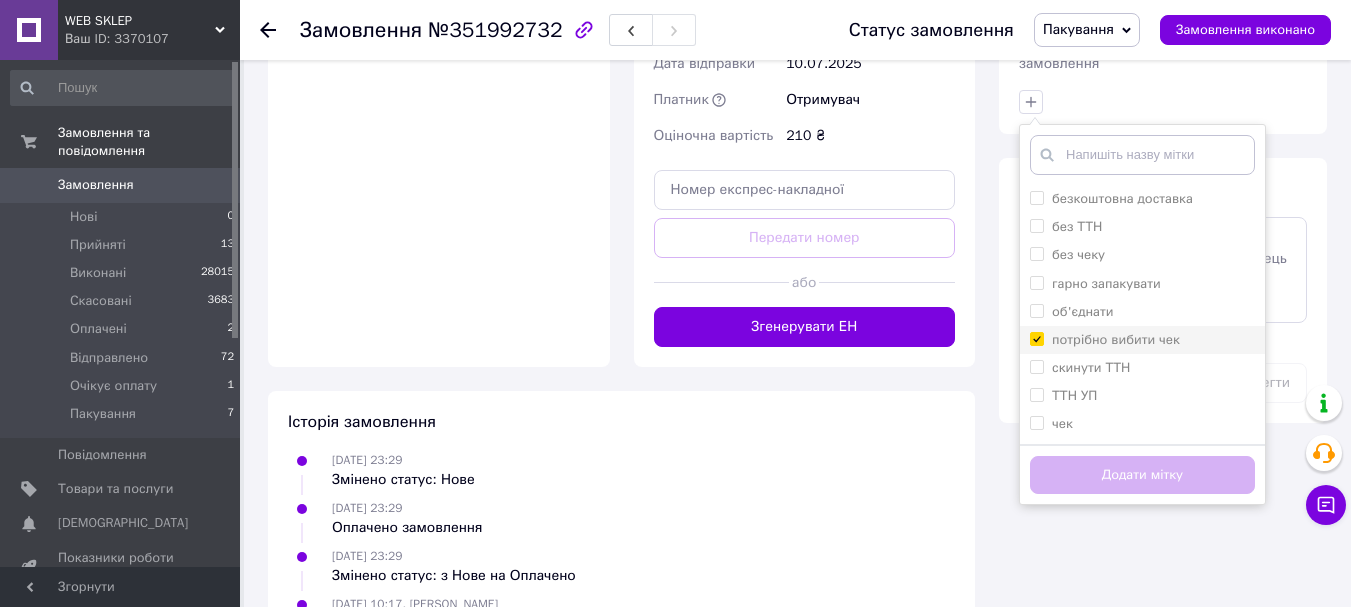 checkbox on "true" 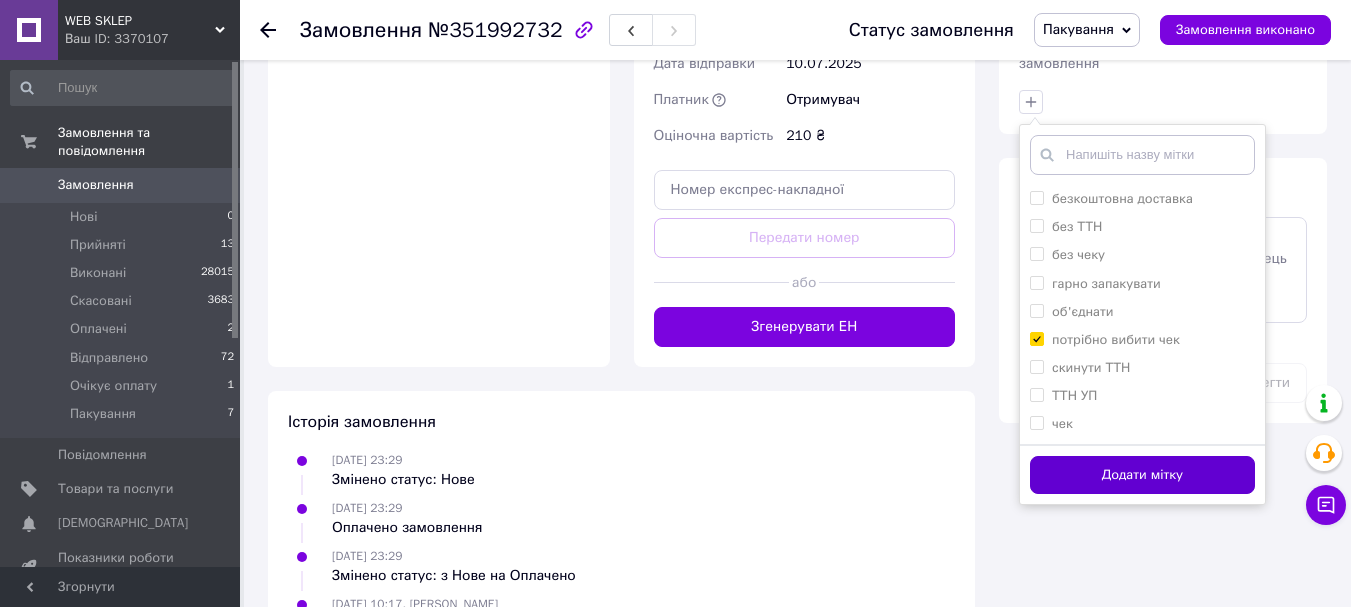 click on "Додати мітку" at bounding box center [1142, 475] 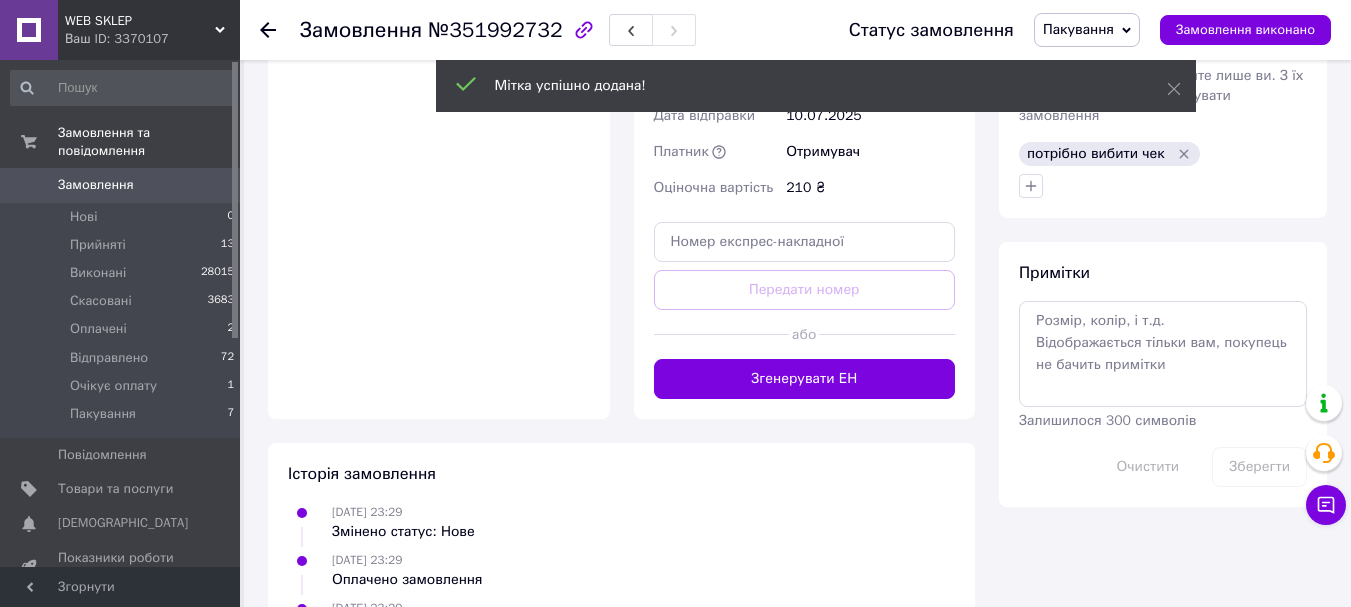 scroll, scrollTop: 1000, scrollLeft: 0, axis: vertical 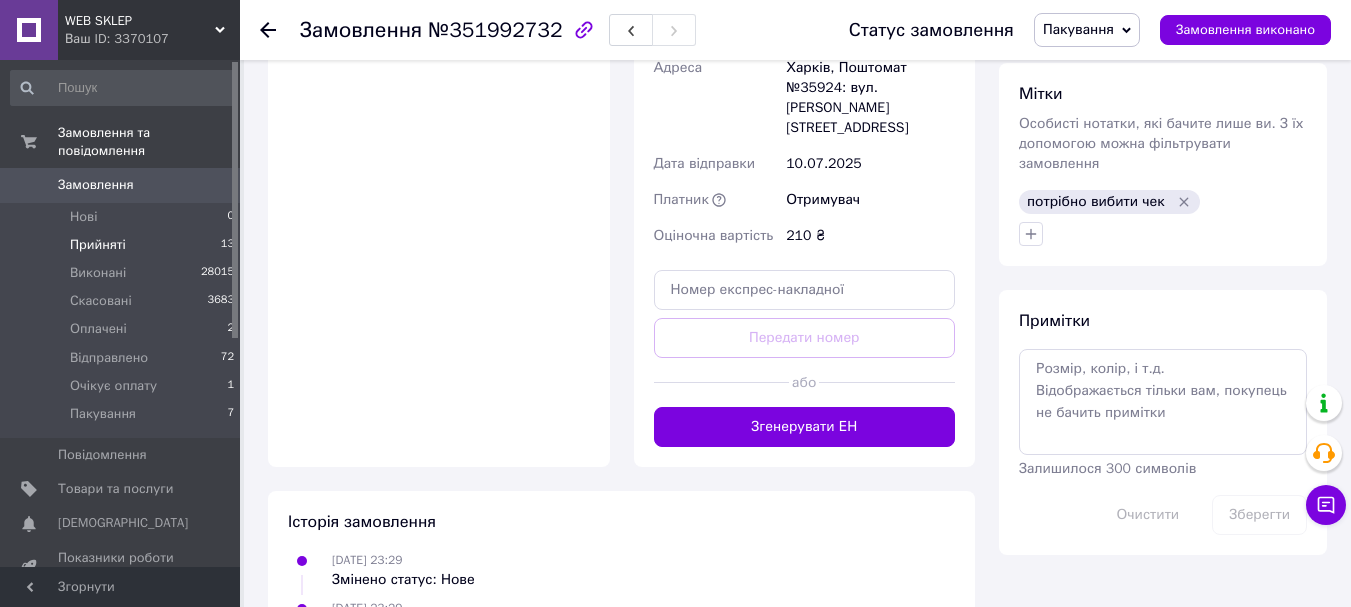 click on "Прийняті 13" at bounding box center [123, 245] 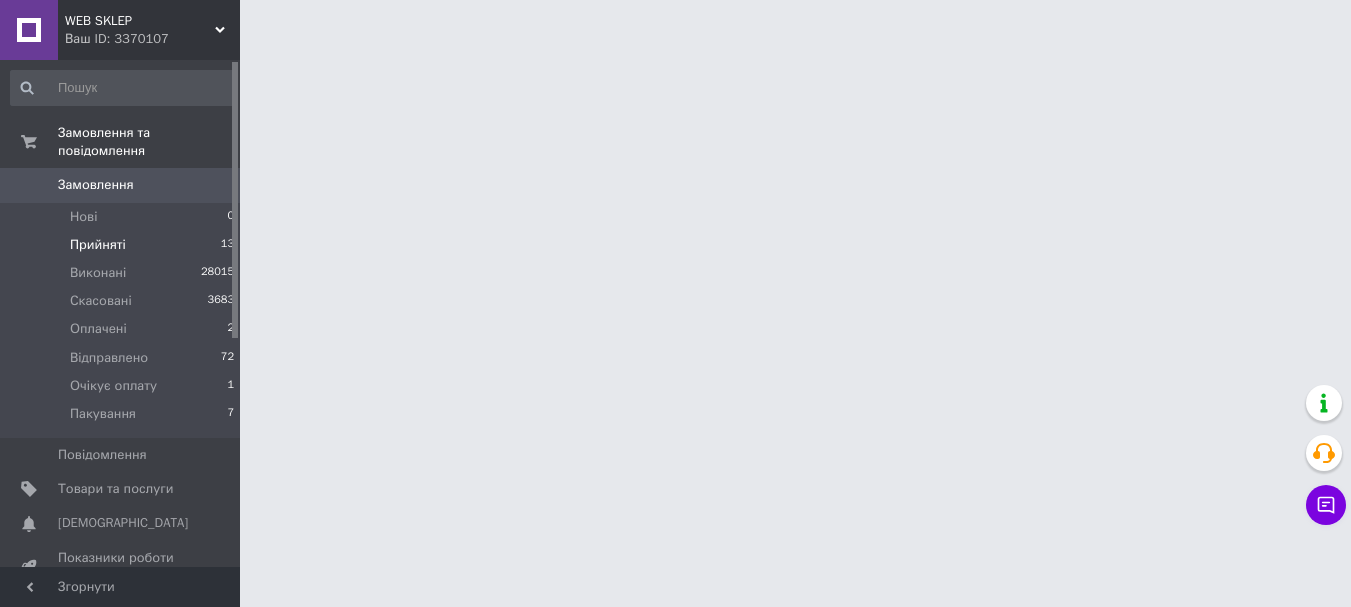 scroll, scrollTop: 0, scrollLeft: 0, axis: both 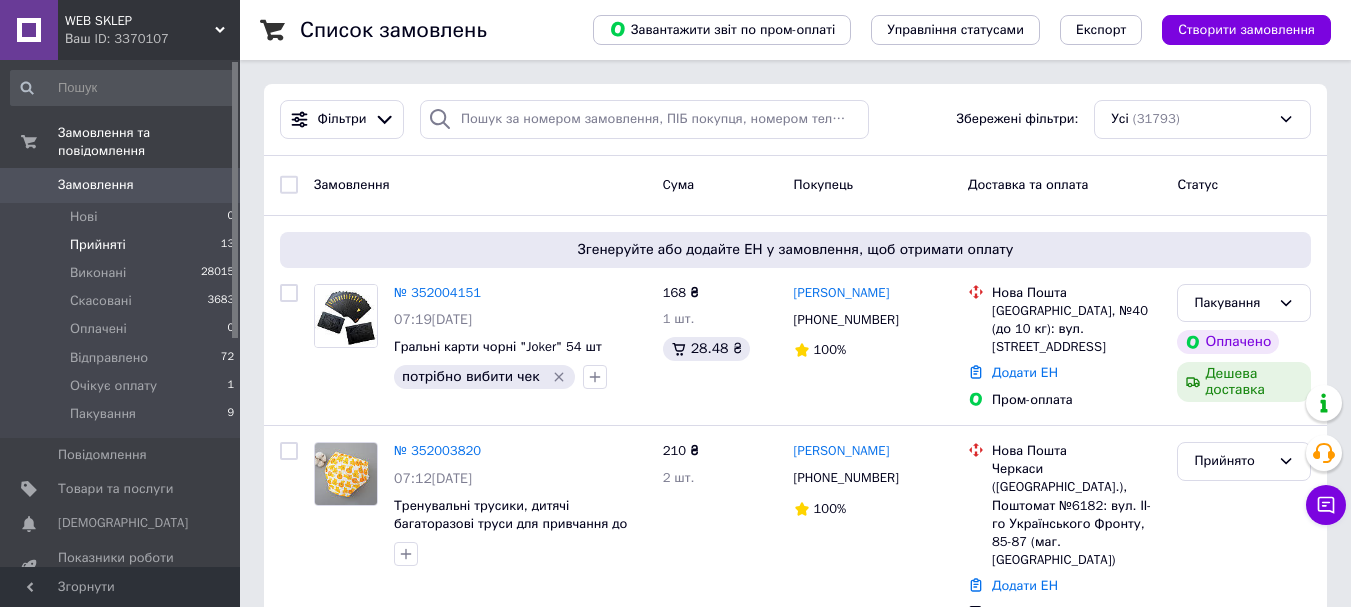 click on "Прийняті" at bounding box center (98, 245) 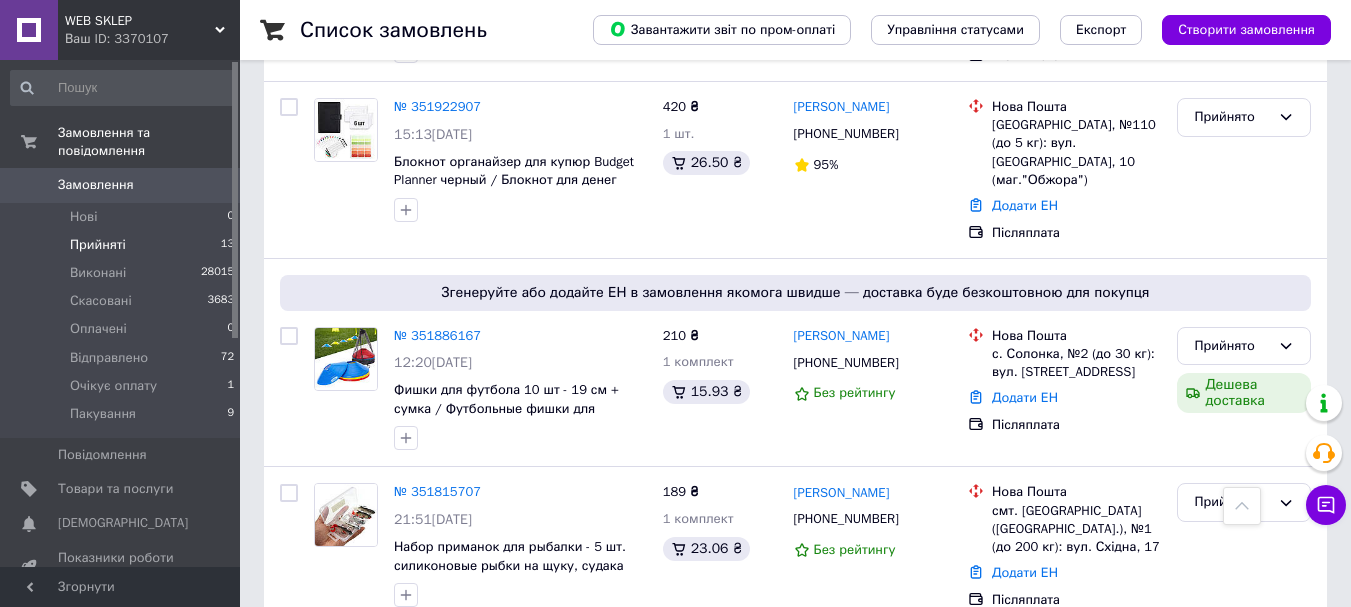 scroll, scrollTop: 1970, scrollLeft: 0, axis: vertical 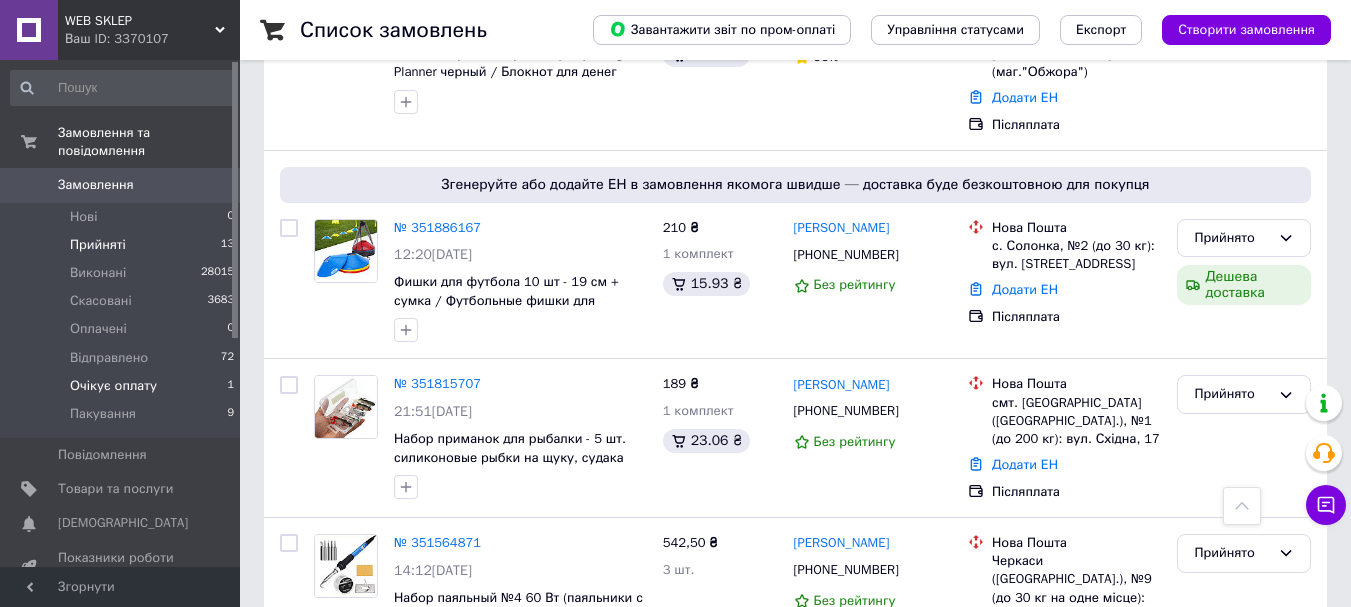click on "Очікує оплату 1" at bounding box center (123, 386) 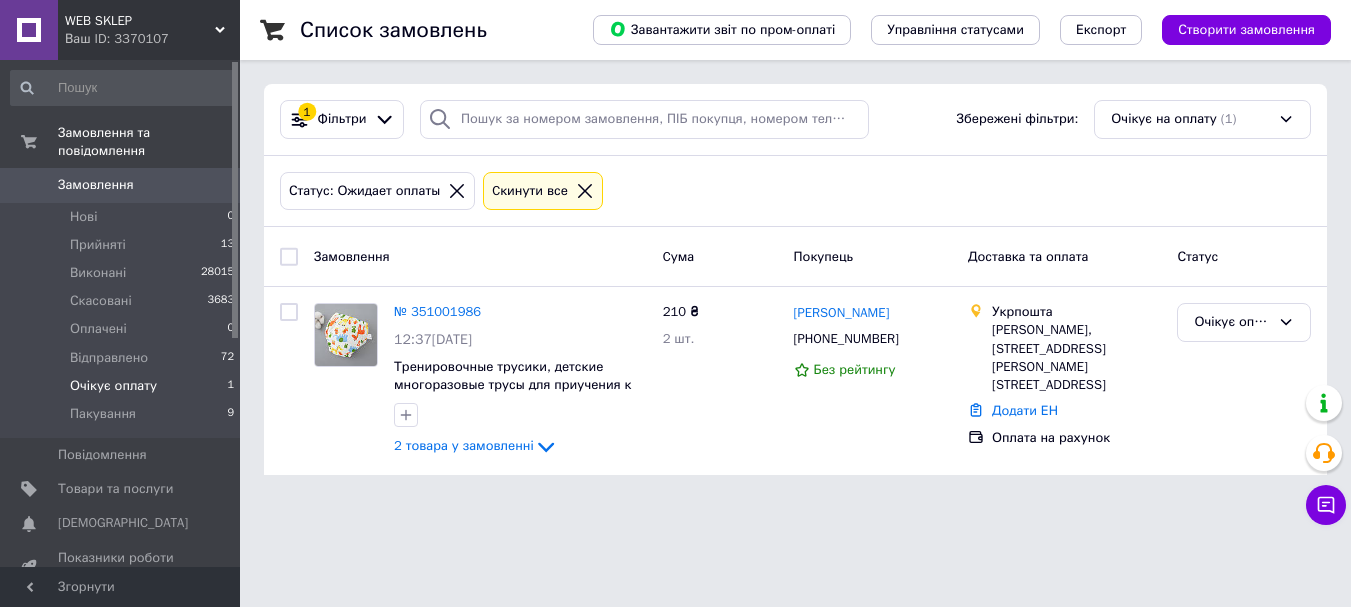 scroll, scrollTop: 0, scrollLeft: 0, axis: both 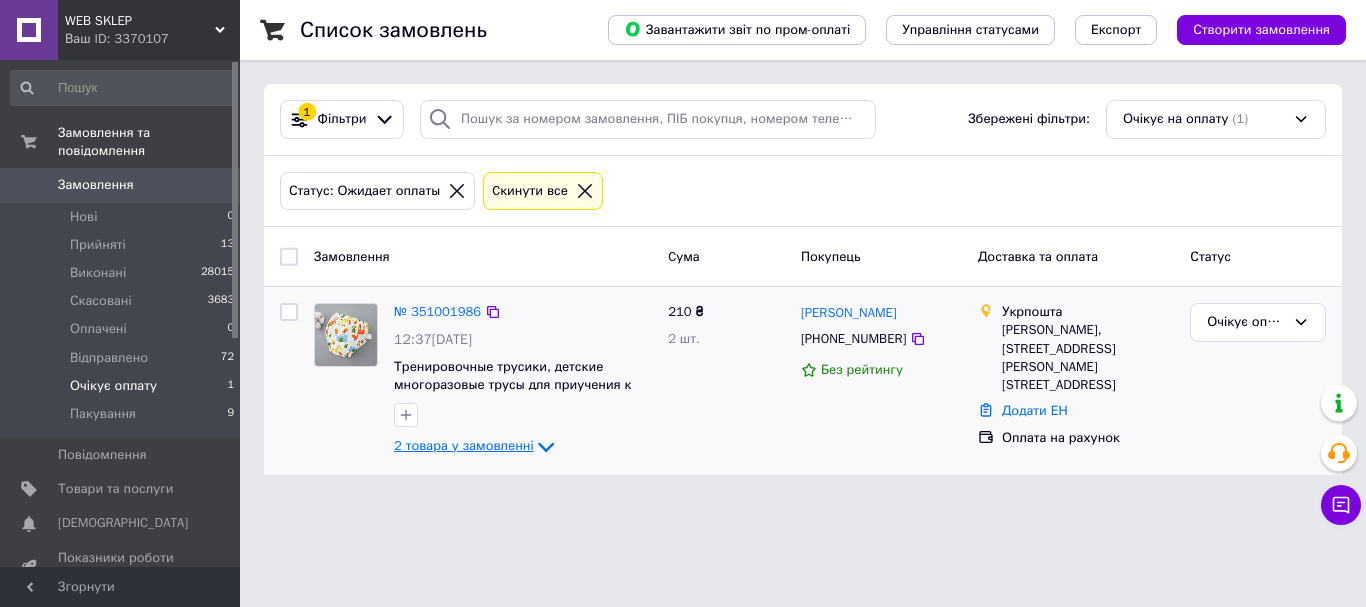 click 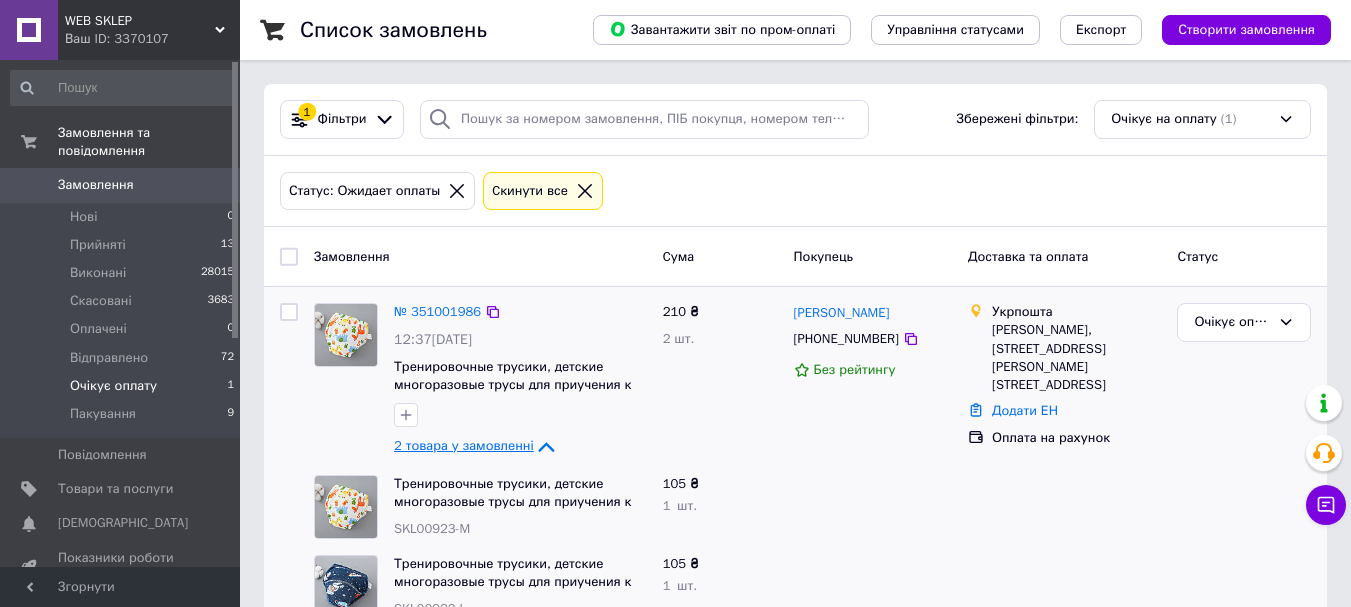 scroll, scrollTop: 53, scrollLeft: 0, axis: vertical 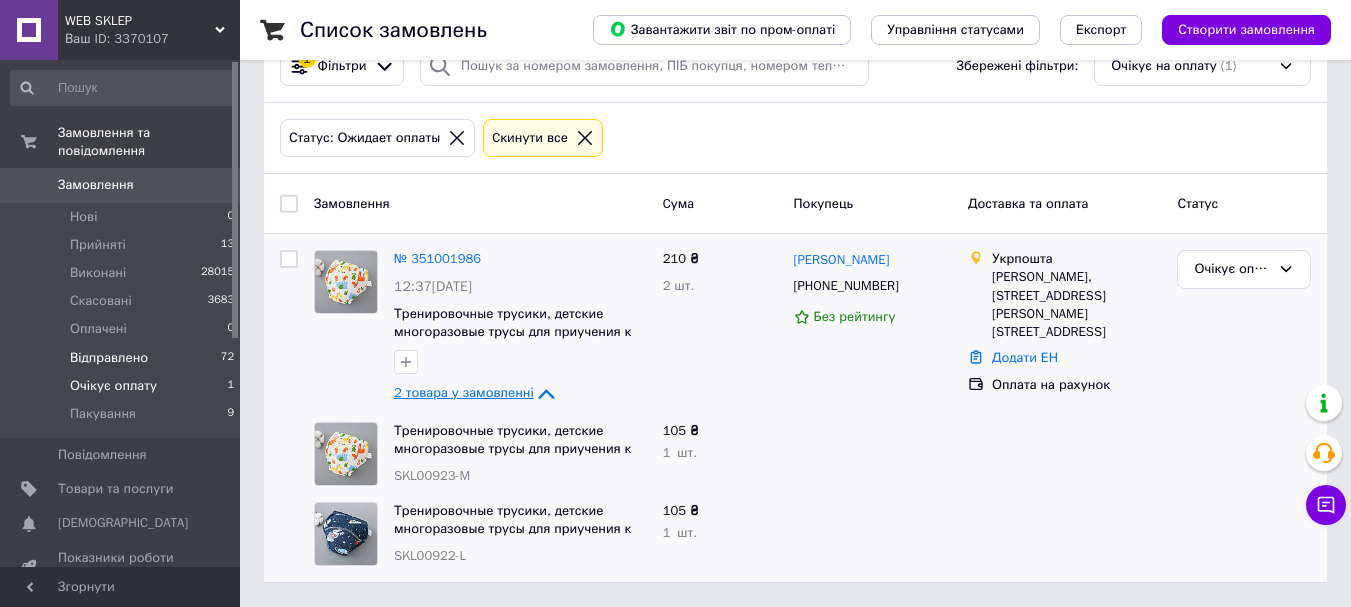 click on "Відправлено 72" at bounding box center (123, 358) 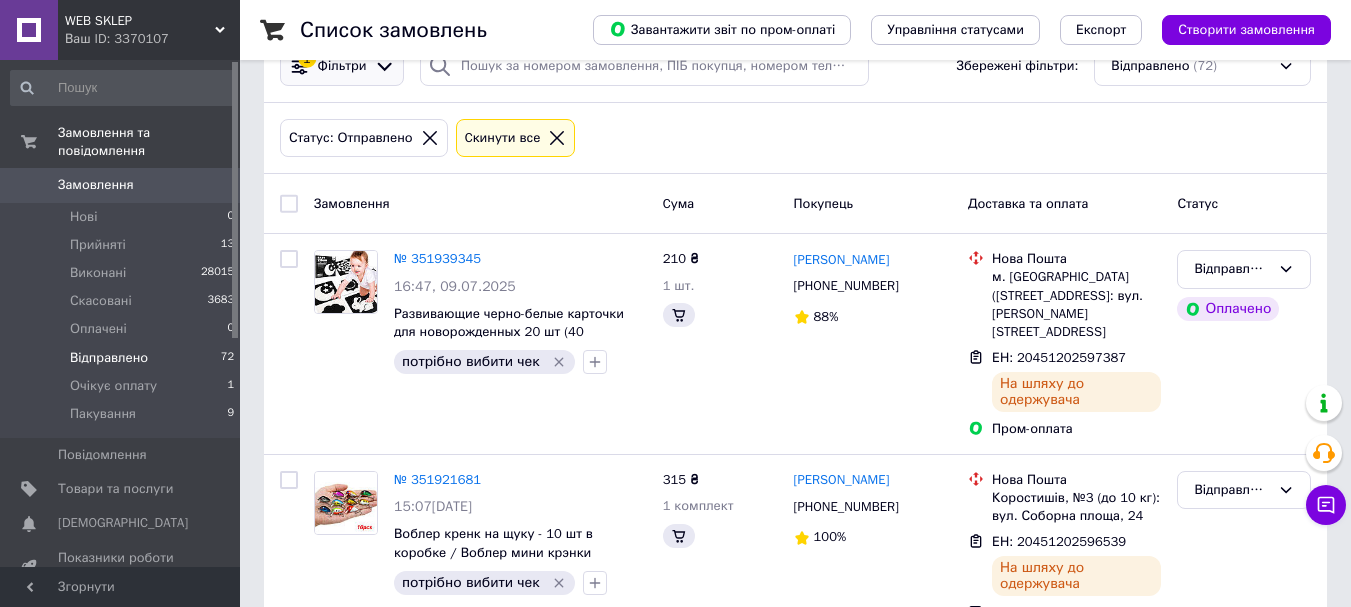 click on "Фільтри" at bounding box center (342, 66) 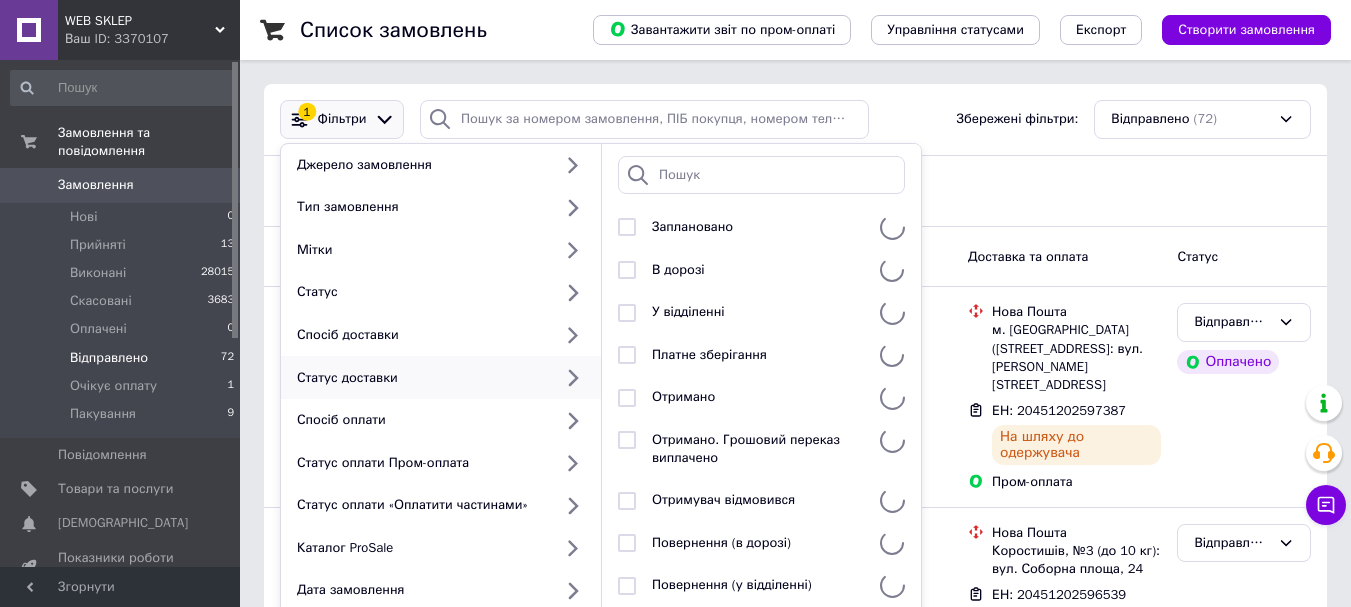 click on "Статус доставки" at bounding box center (420, 378) 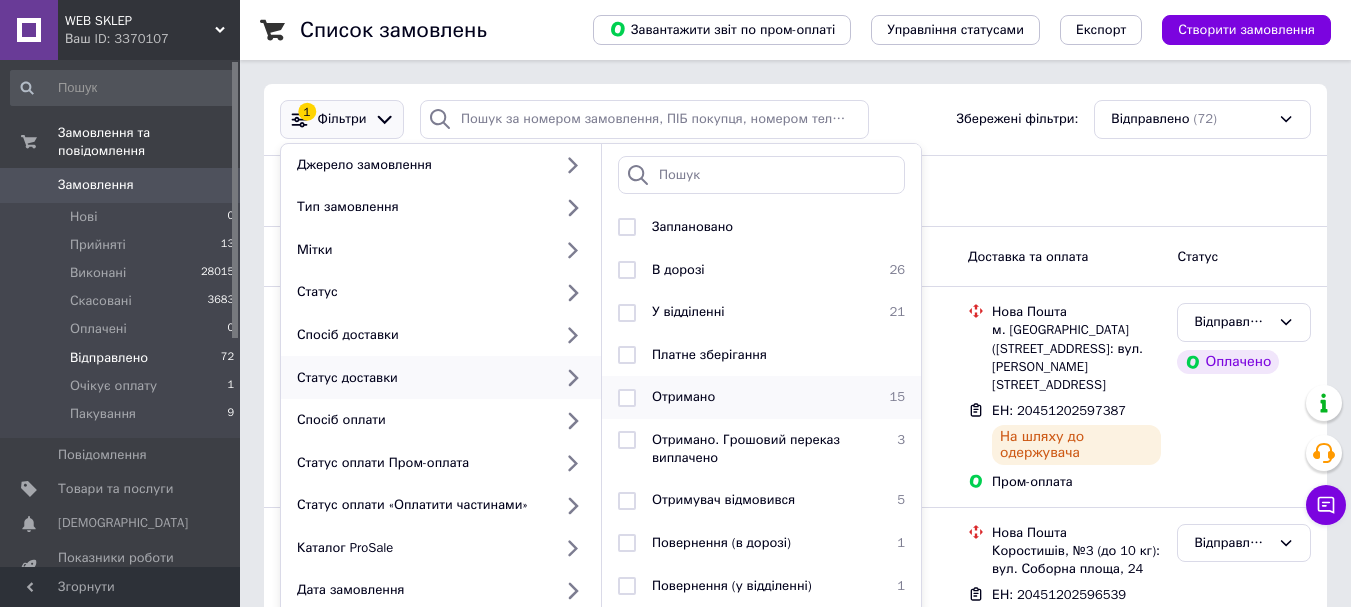 click on "Отримано" at bounding box center [683, 396] 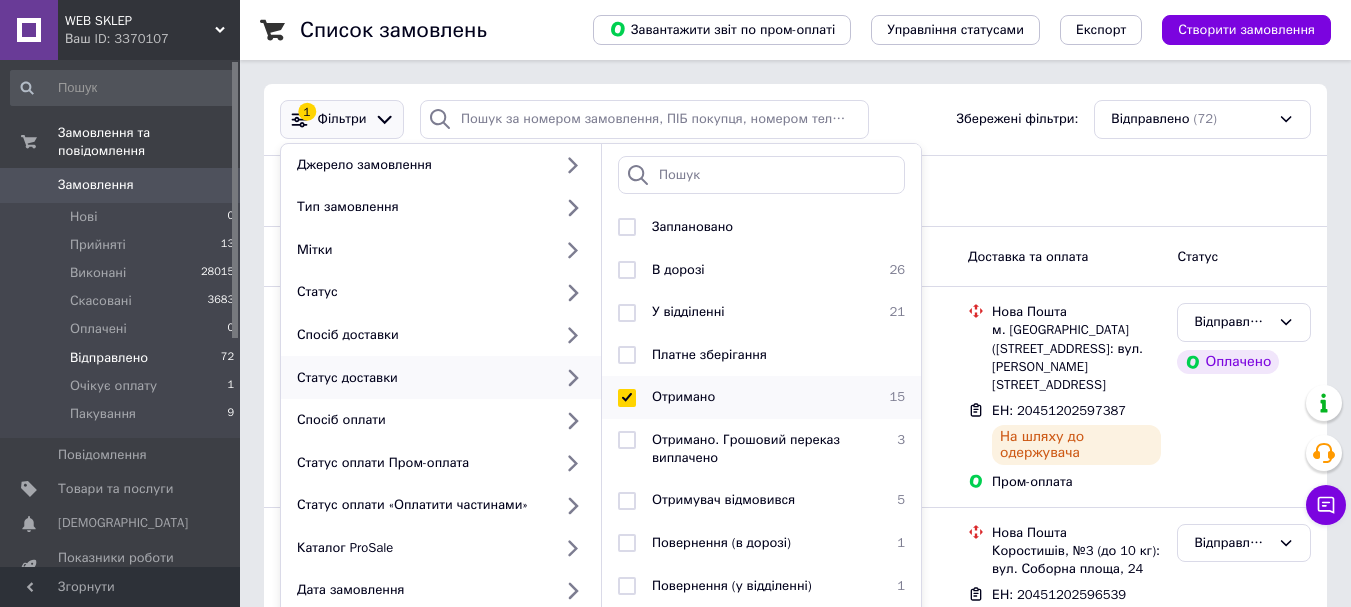checkbox on "true" 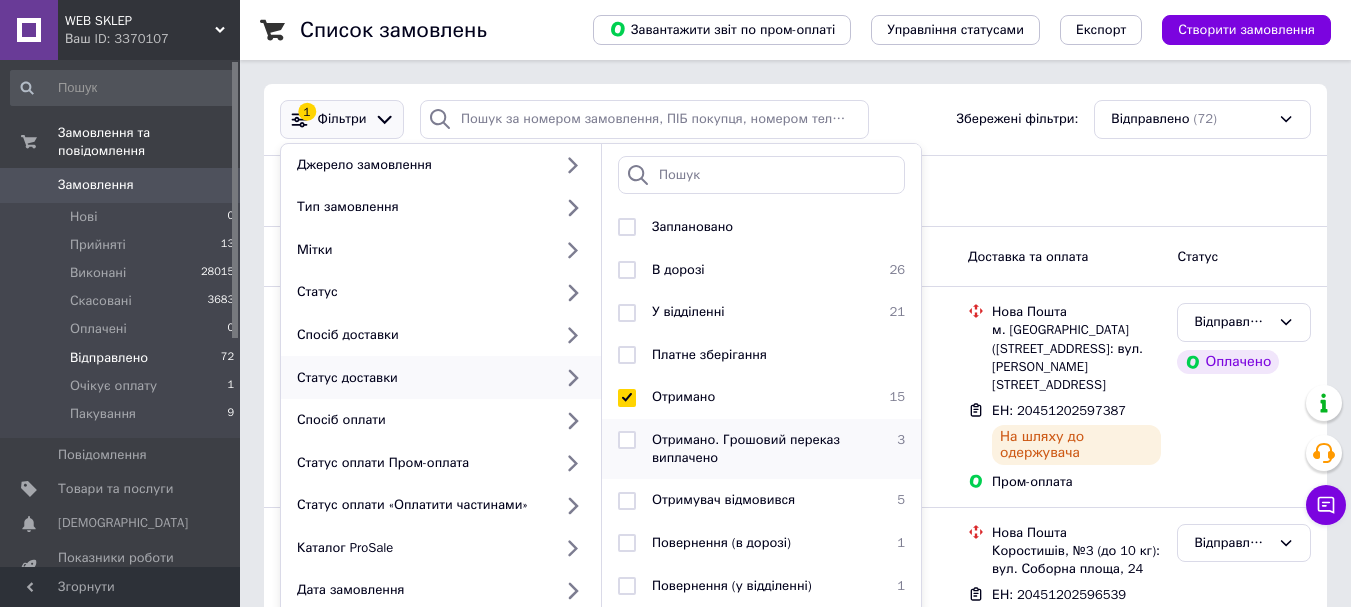 click on "Отримано. Грошовий переказ виплачено" at bounding box center (746, 448) 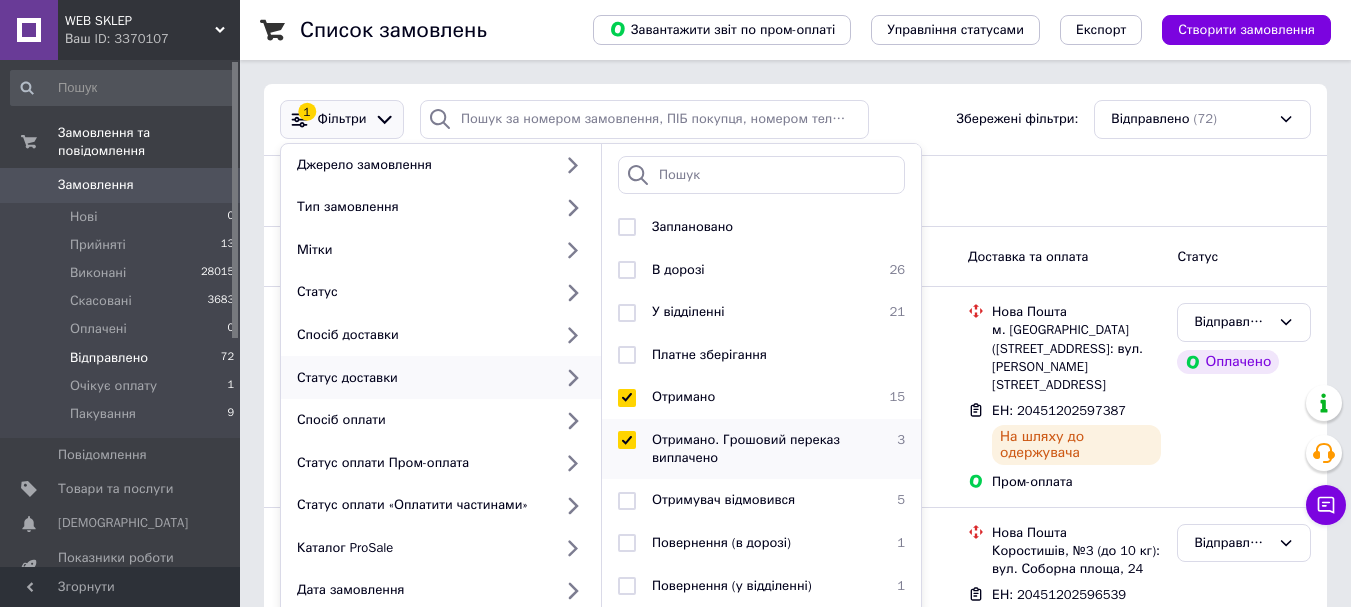 checkbox on "true" 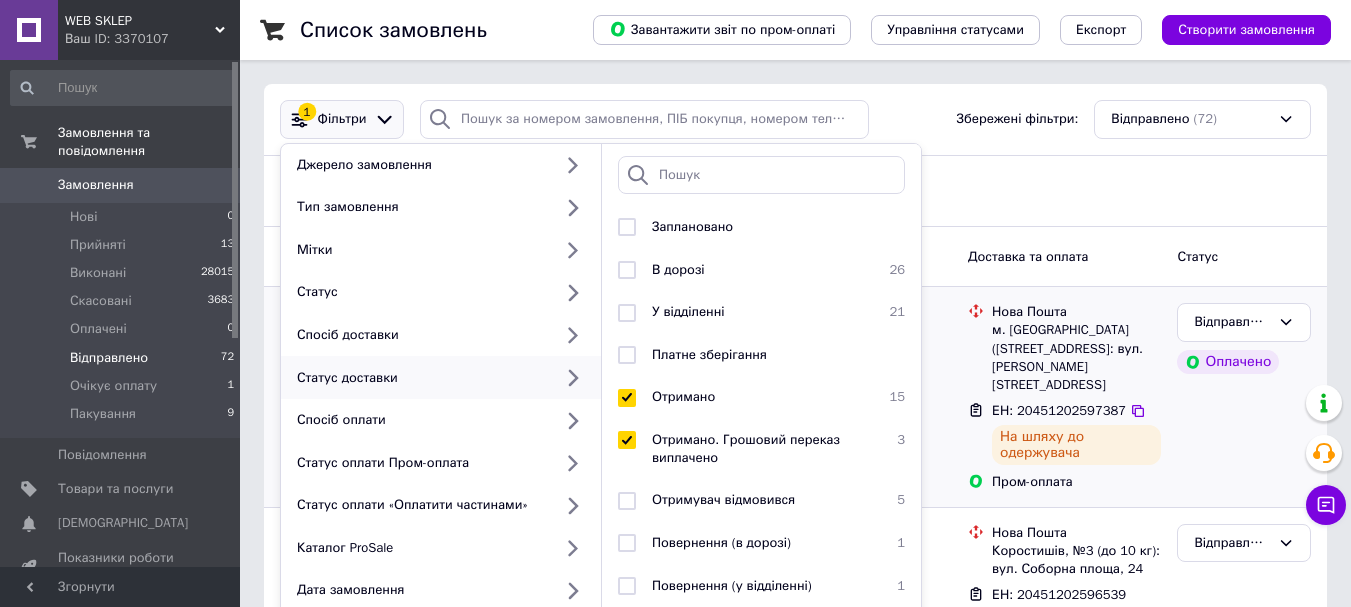 scroll, scrollTop: 200, scrollLeft: 0, axis: vertical 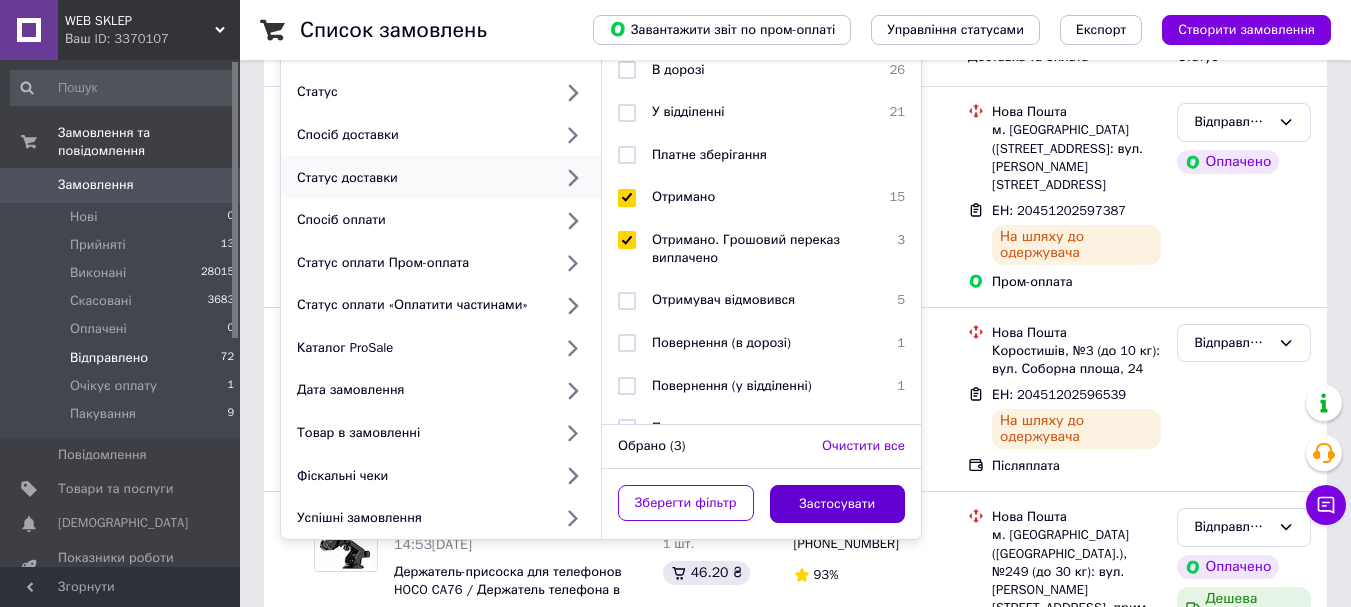 click on "Застосувати" at bounding box center (838, 504) 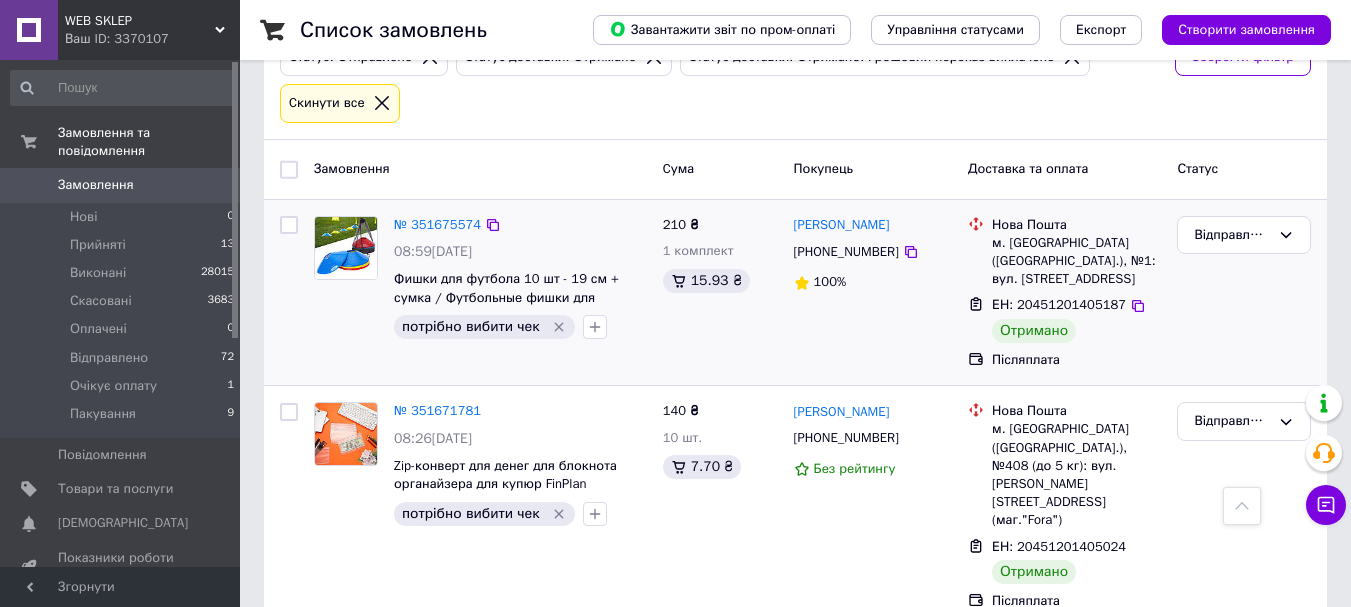 scroll, scrollTop: 0, scrollLeft: 0, axis: both 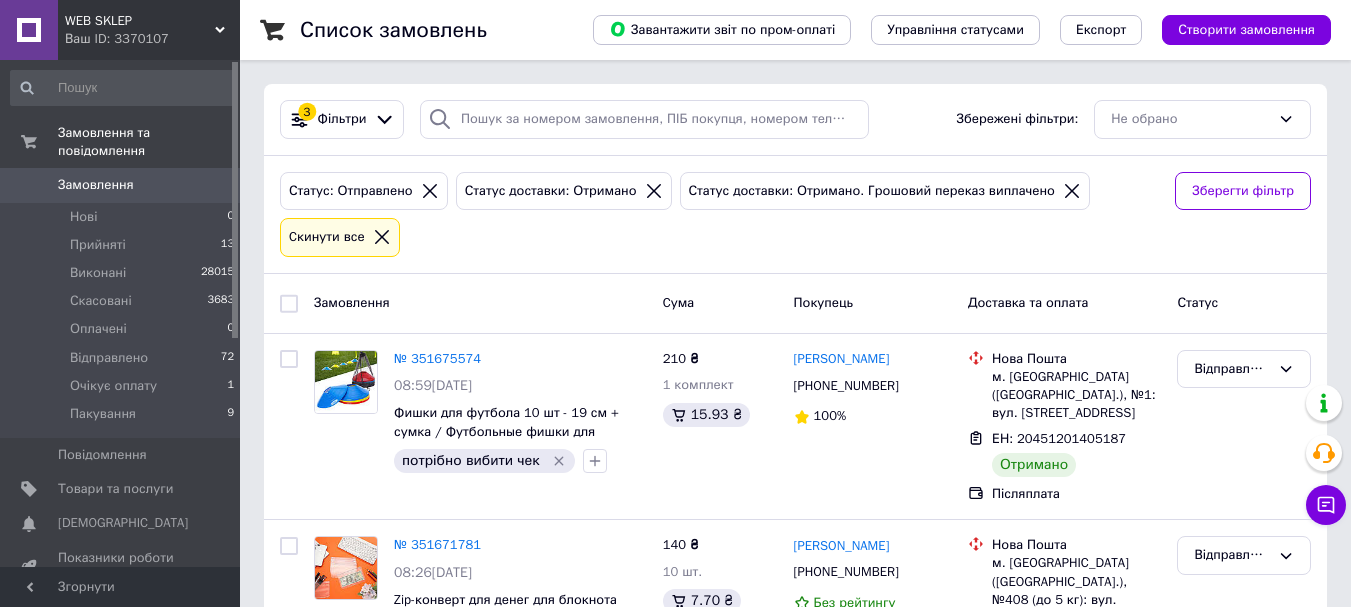 click at bounding box center [289, 303] 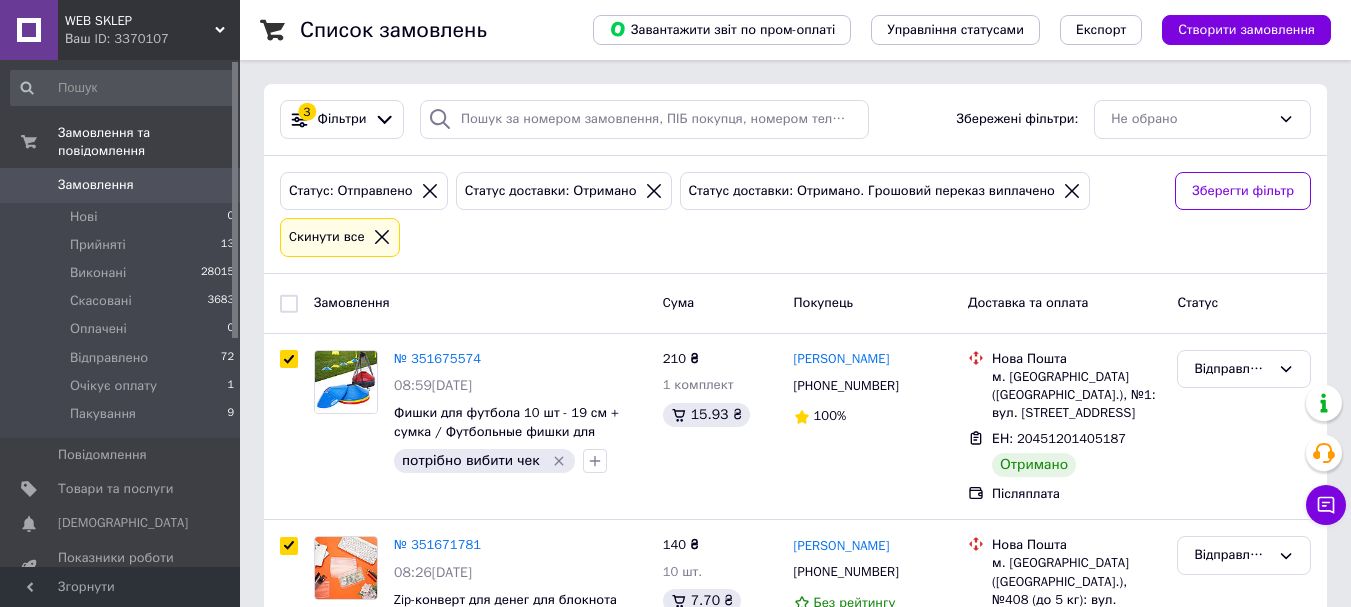 checkbox on "true" 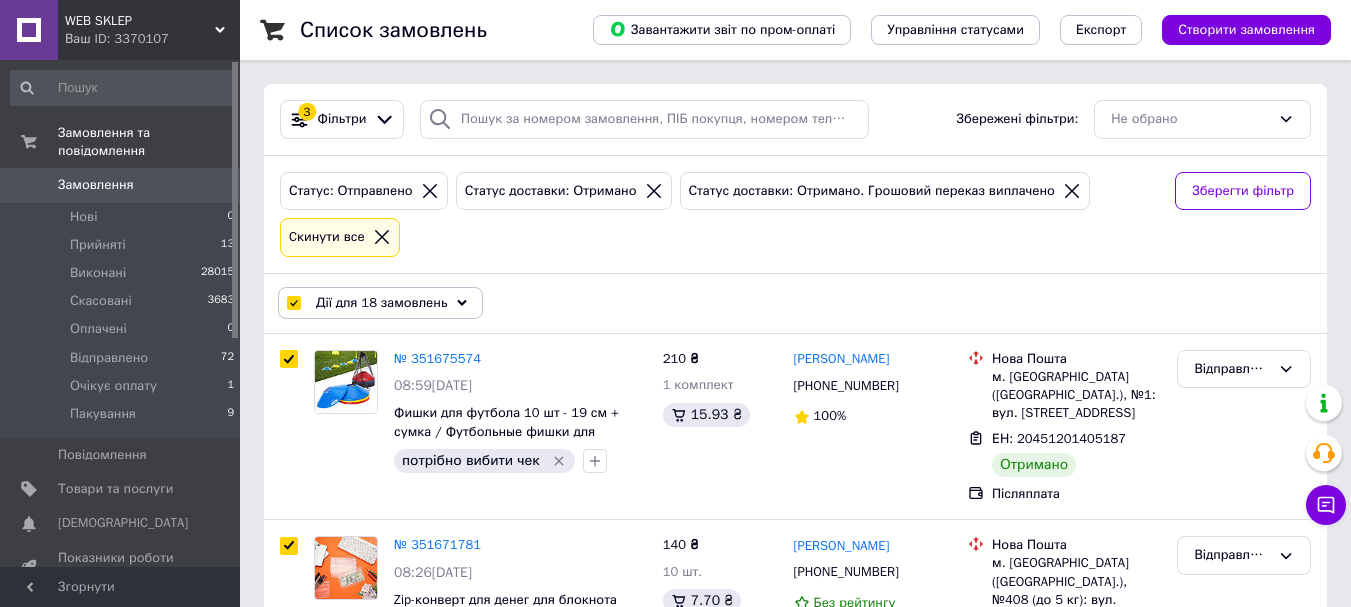 click on "Дії для 18 замовлень" at bounding box center (381, 303) 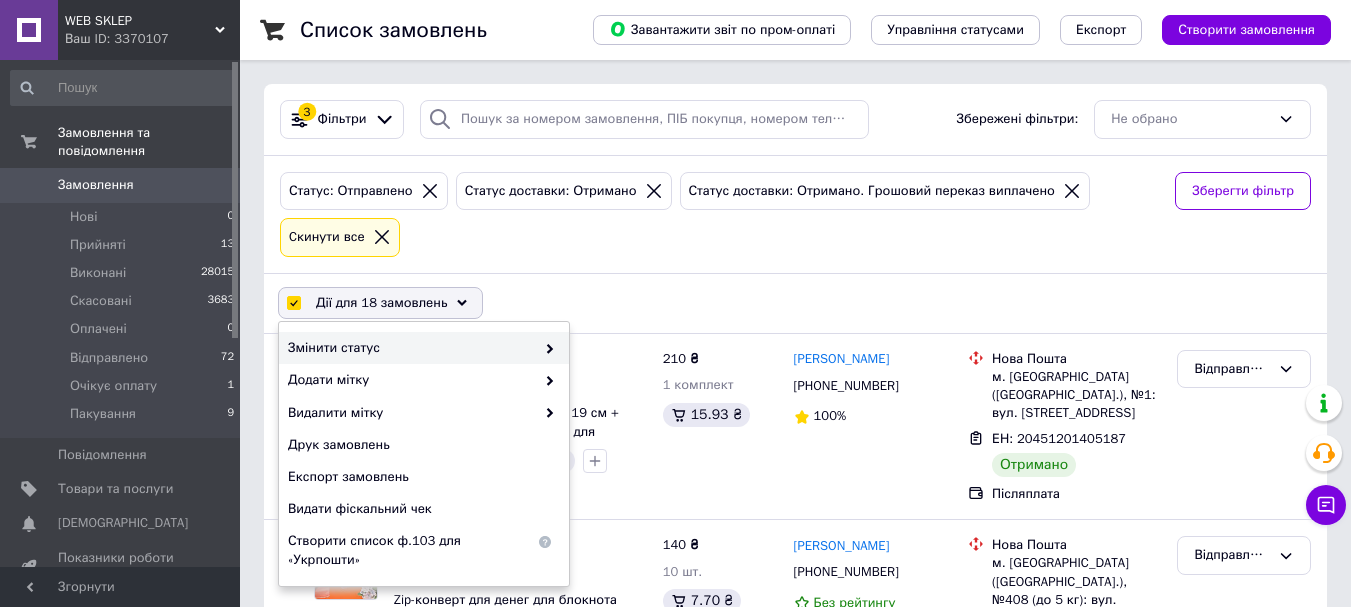 click on "Змінити статус" at bounding box center (411, 348) 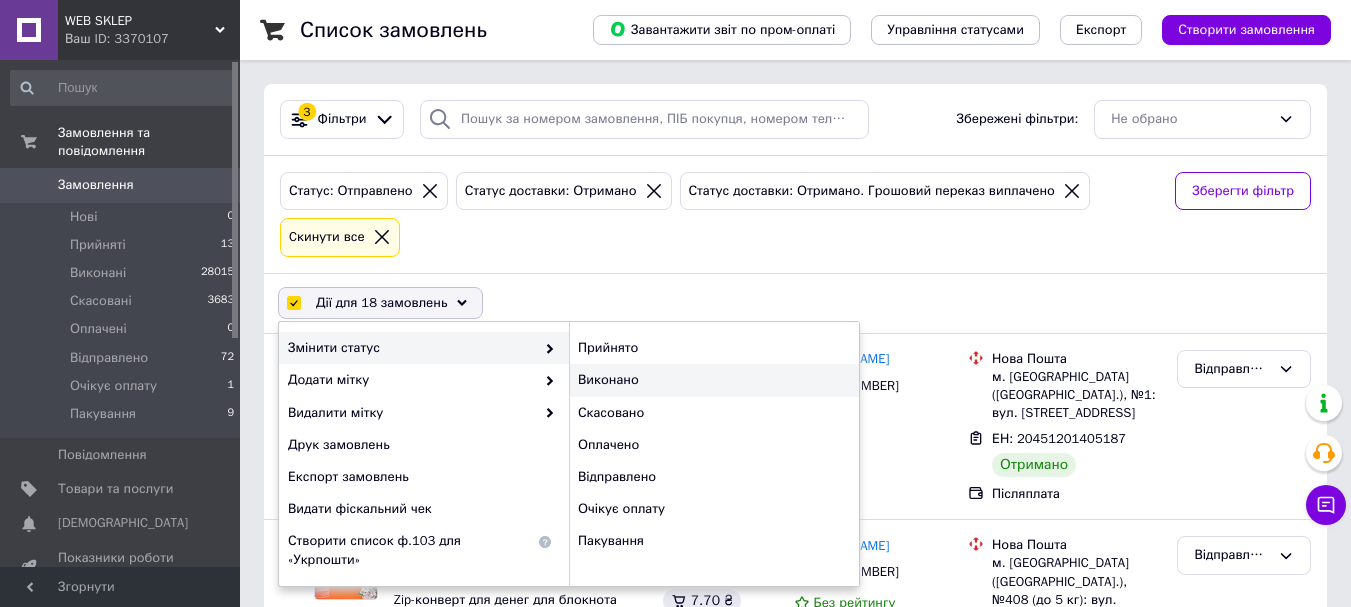 click on "Виконано" at bounding box center (714, 380) 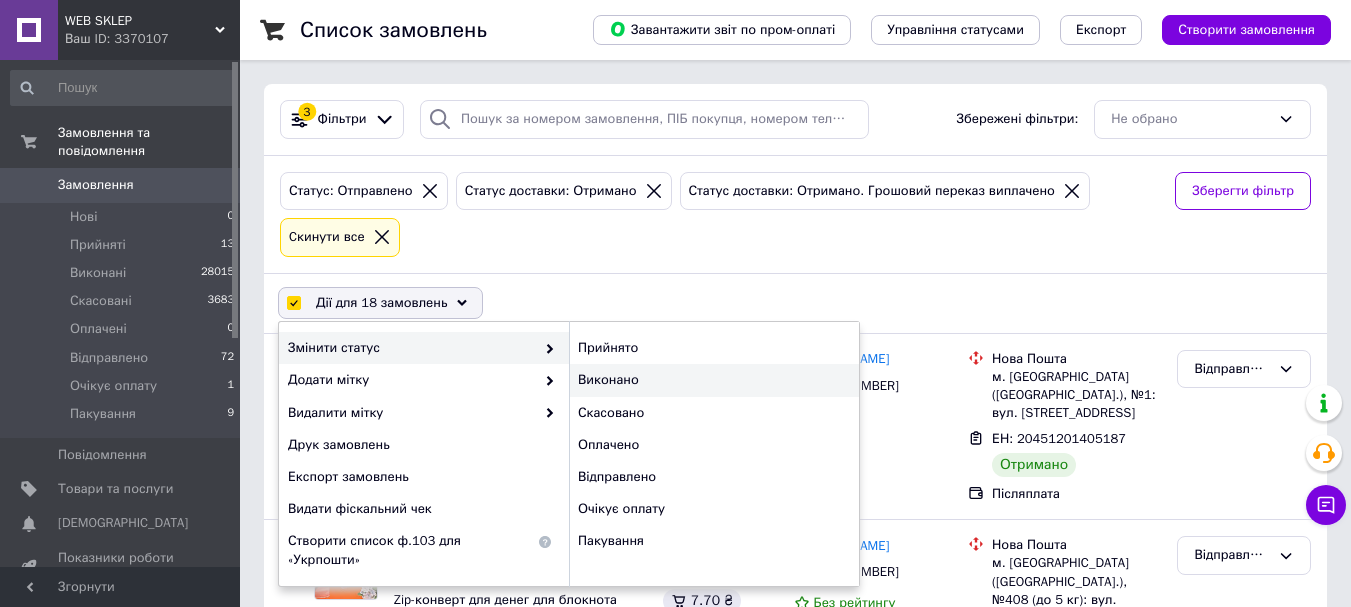 checkbox on "false" 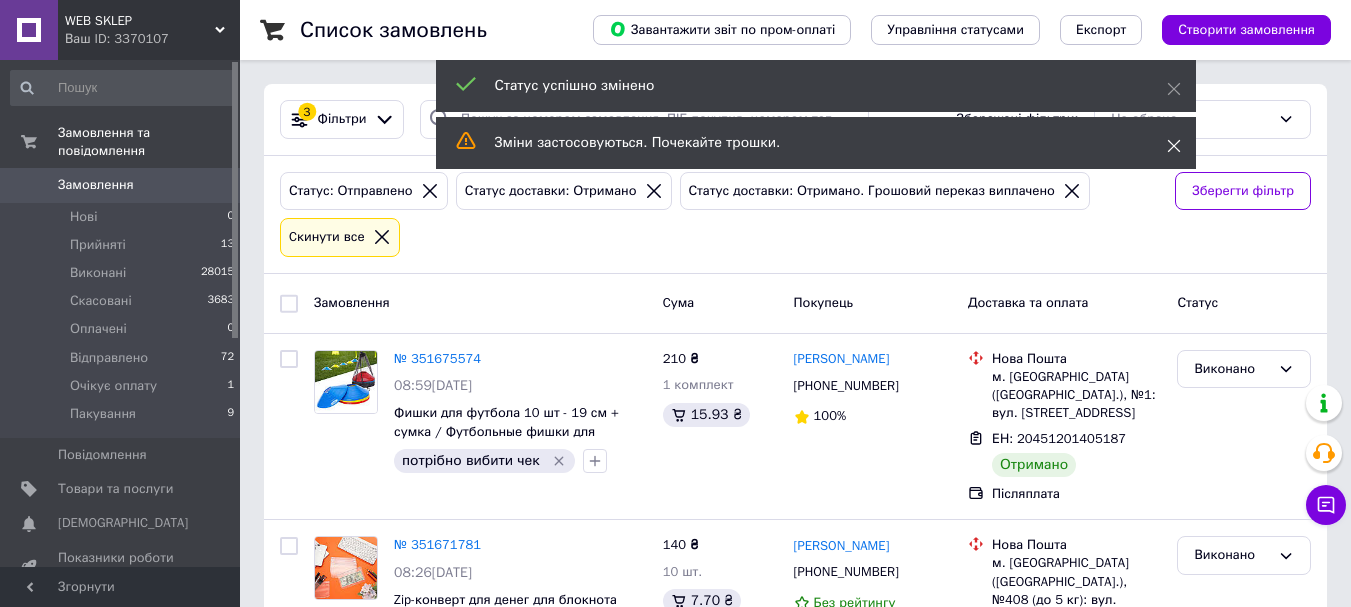 click 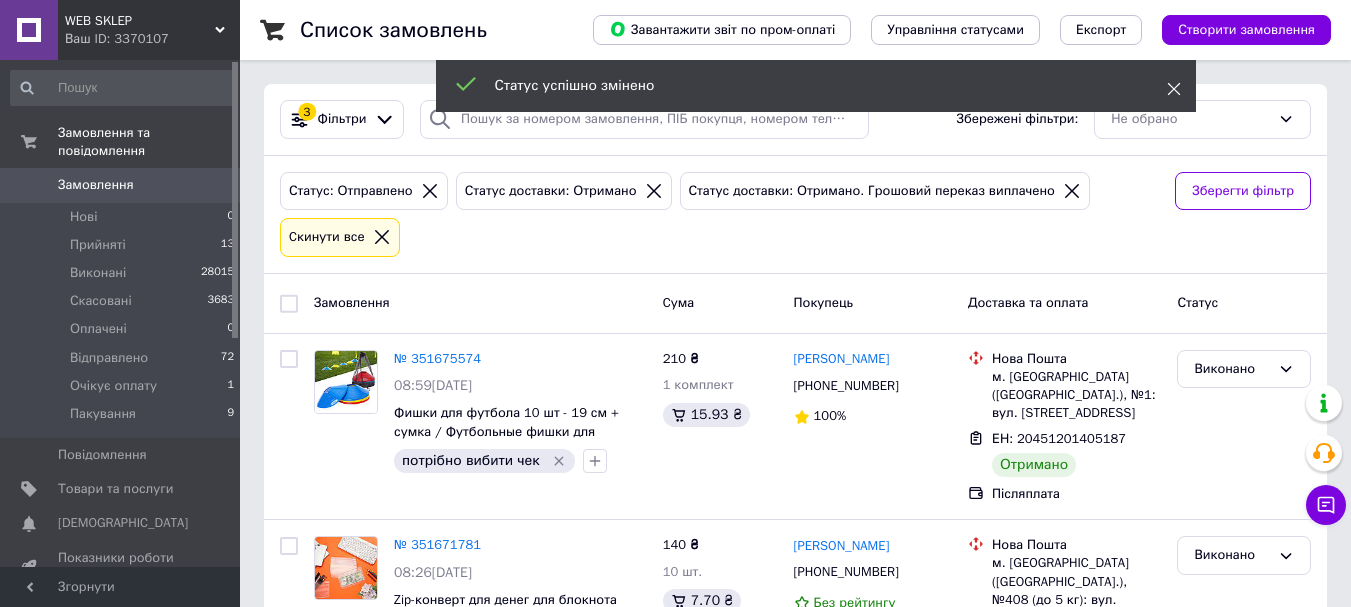 click 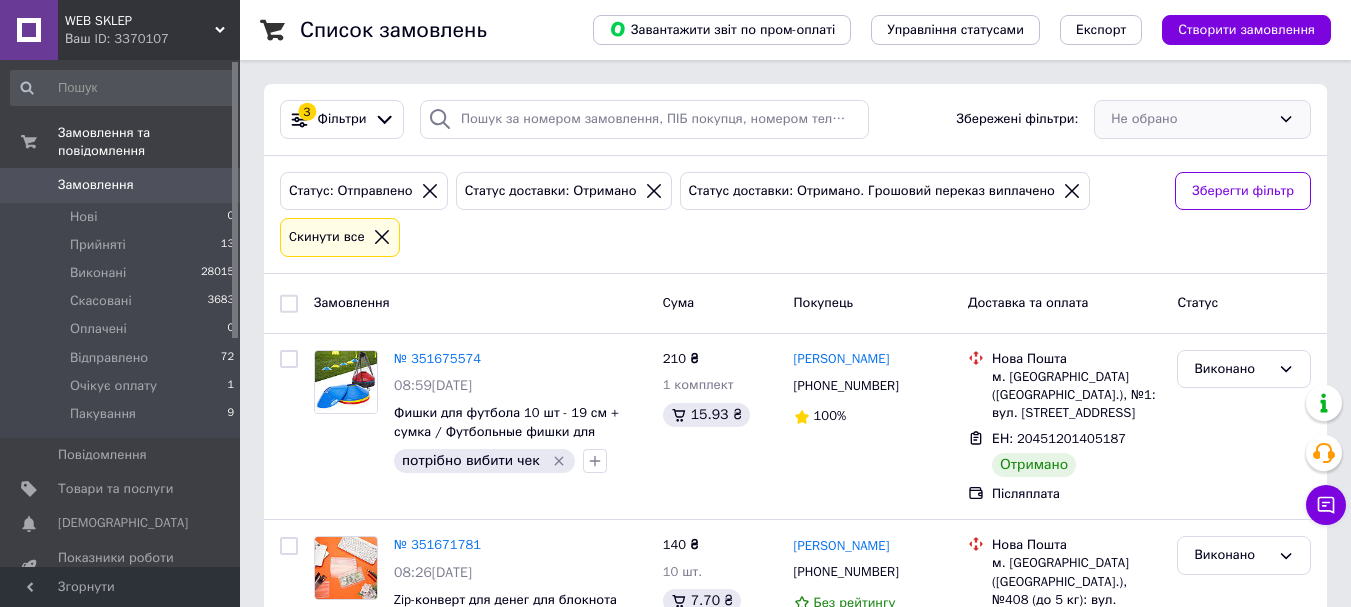 click on "Не обрано" at bounding box center (1202, 119) 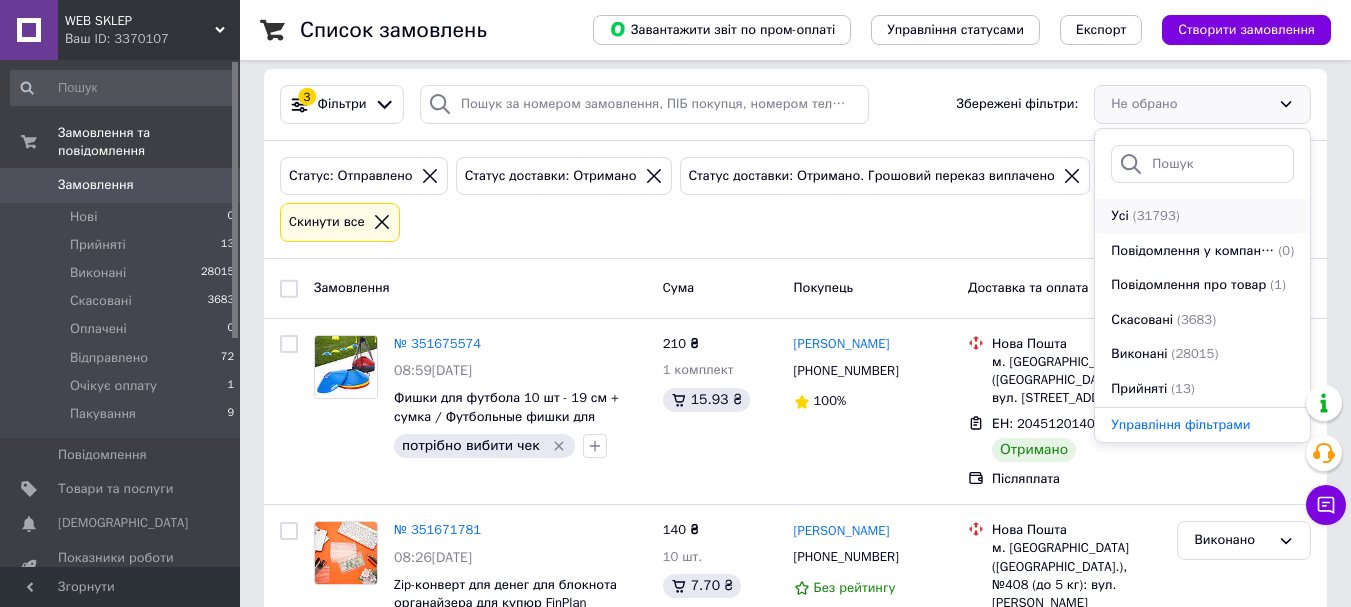 scroll, scrollTop: 0, scrollLeft: 0, axis: both 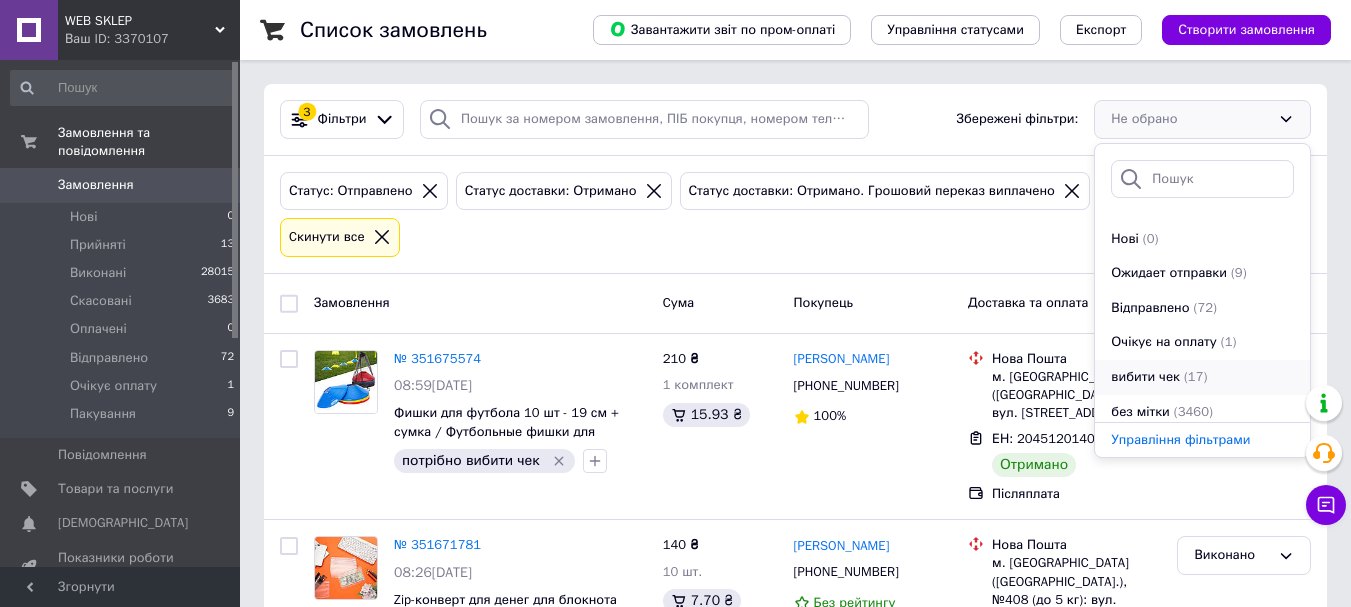click on "(17)" at bounding box center (1195, 376) 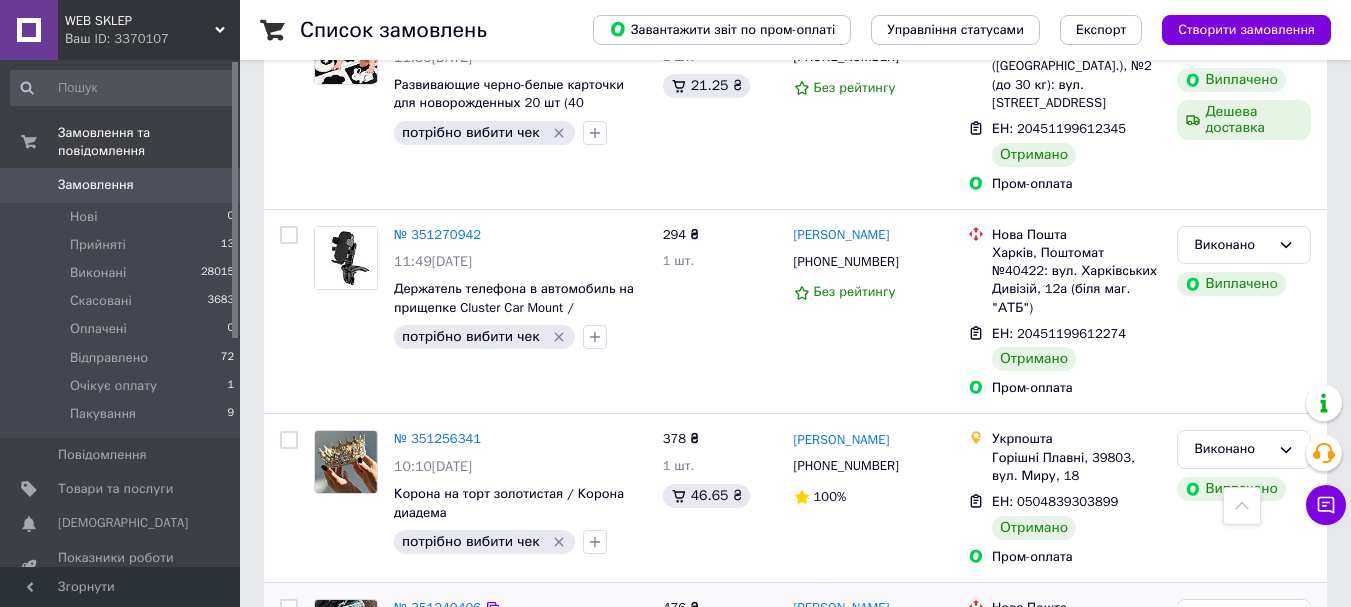 scroll, scrollTop: 3003, scrollLeft: 0, axis: vertical 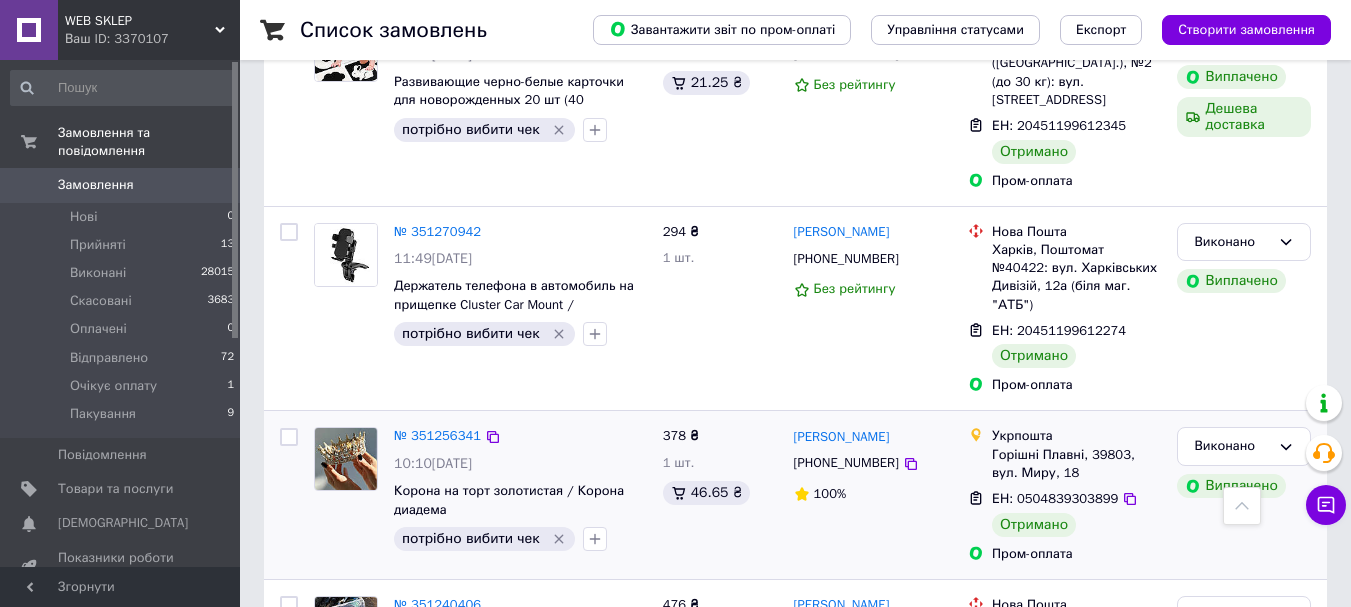 click at bounding box center (346, 459) 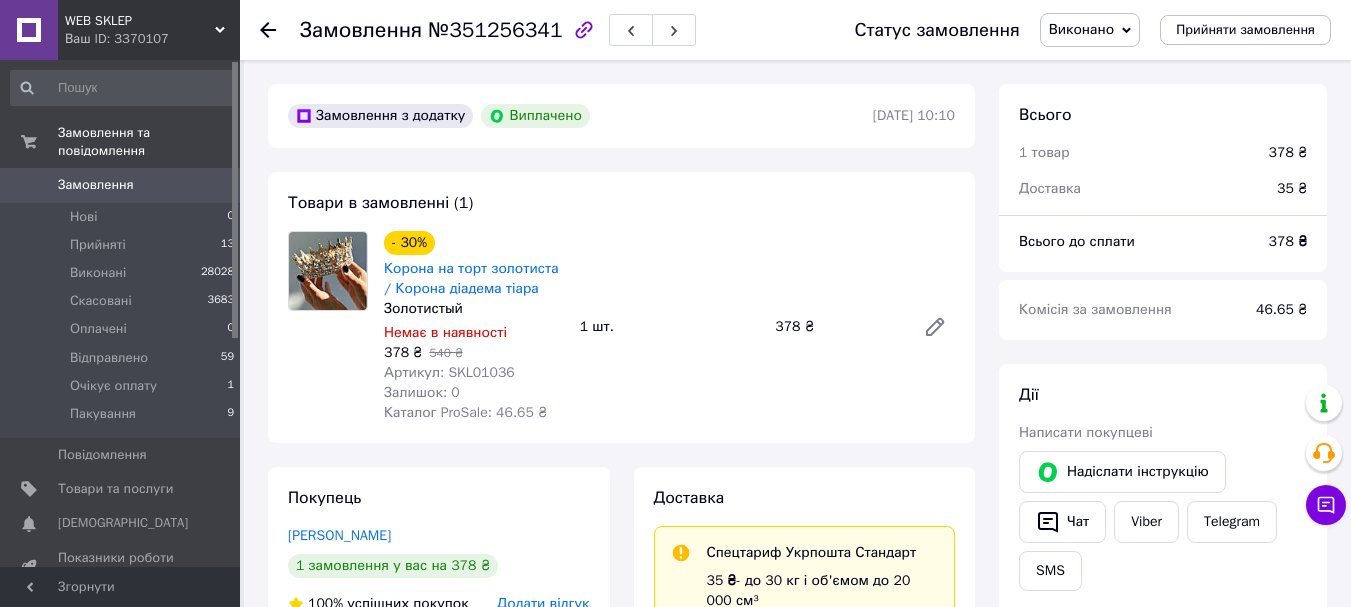 scroll, scrollTop: 242, scrollLeft: 0, axis: vertical 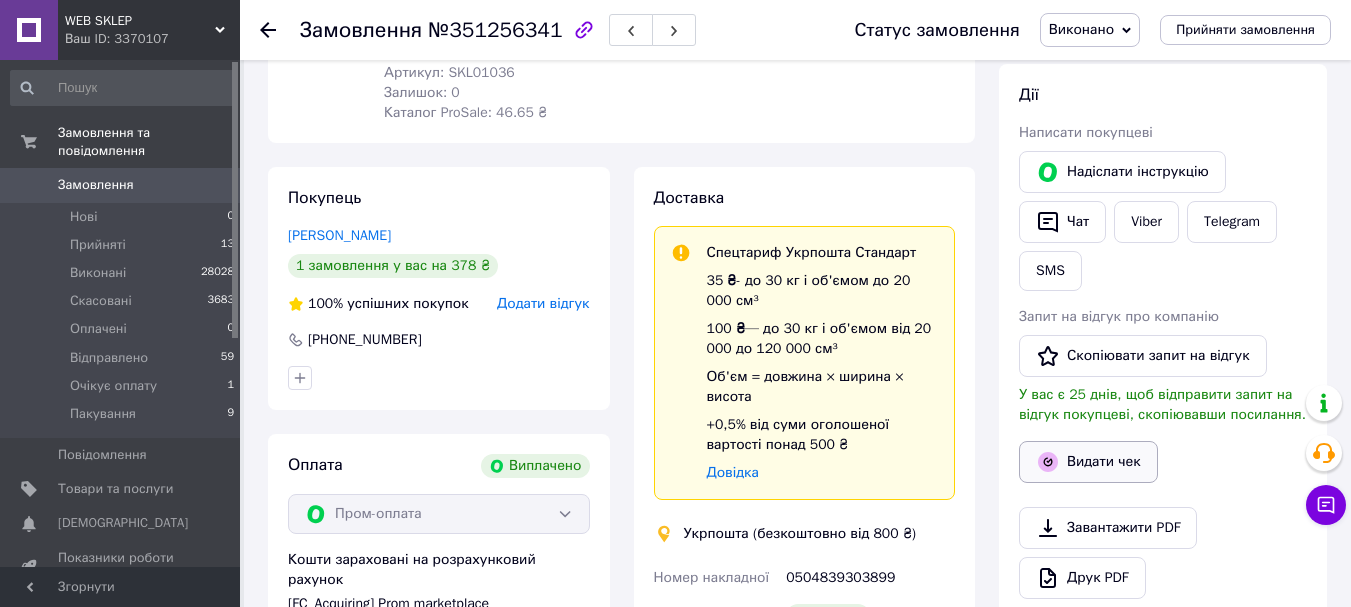click on "Видати чек" at bounding box center [1088, 462] 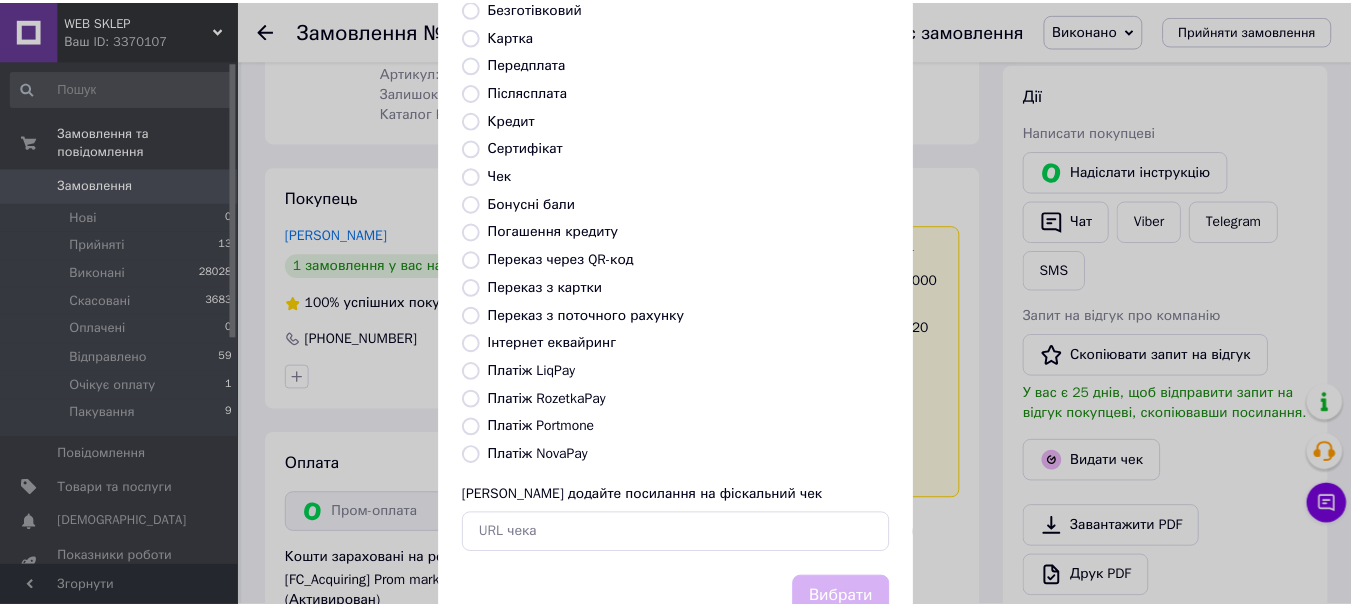 scroll, scrollTop: 200, scrollLeft: 0, axis: vertical 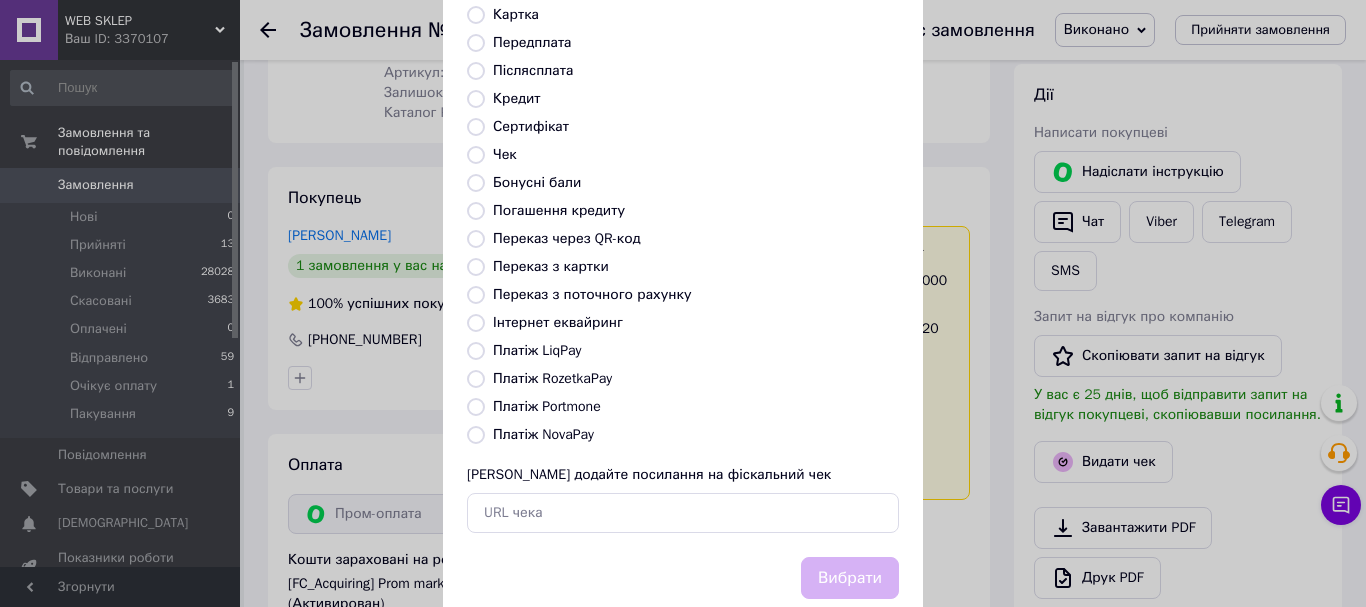 click on "Платіж RozetkaPay" at bounding box center (552, 378) 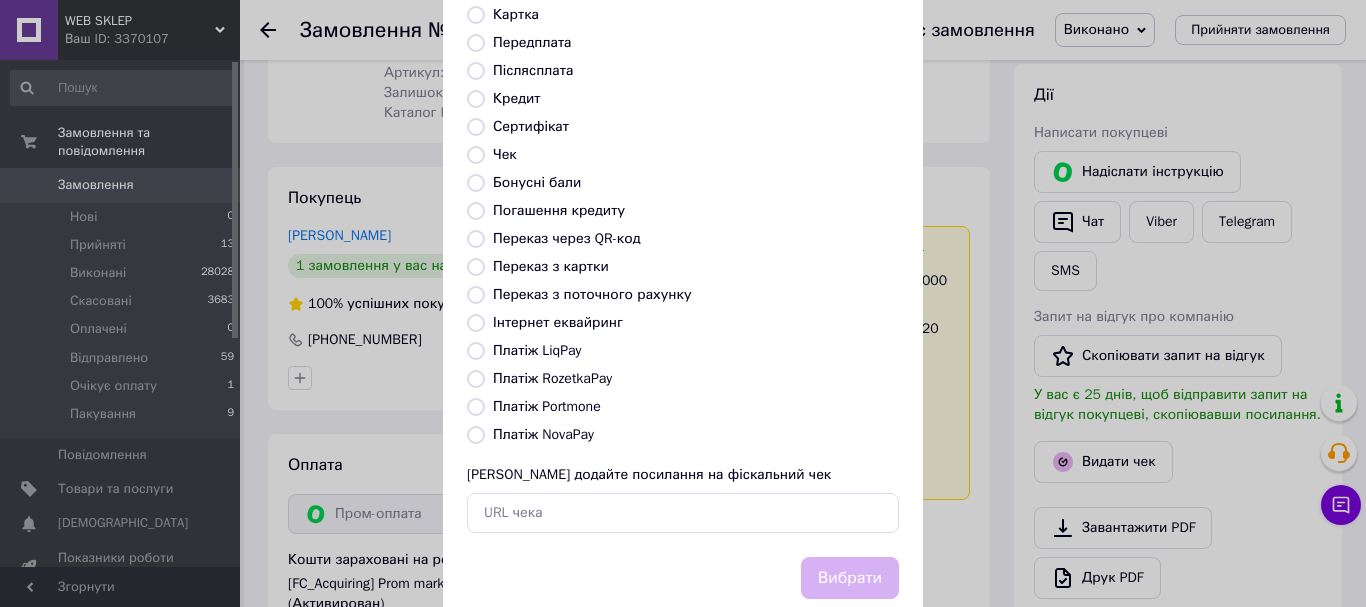 radio on "true" 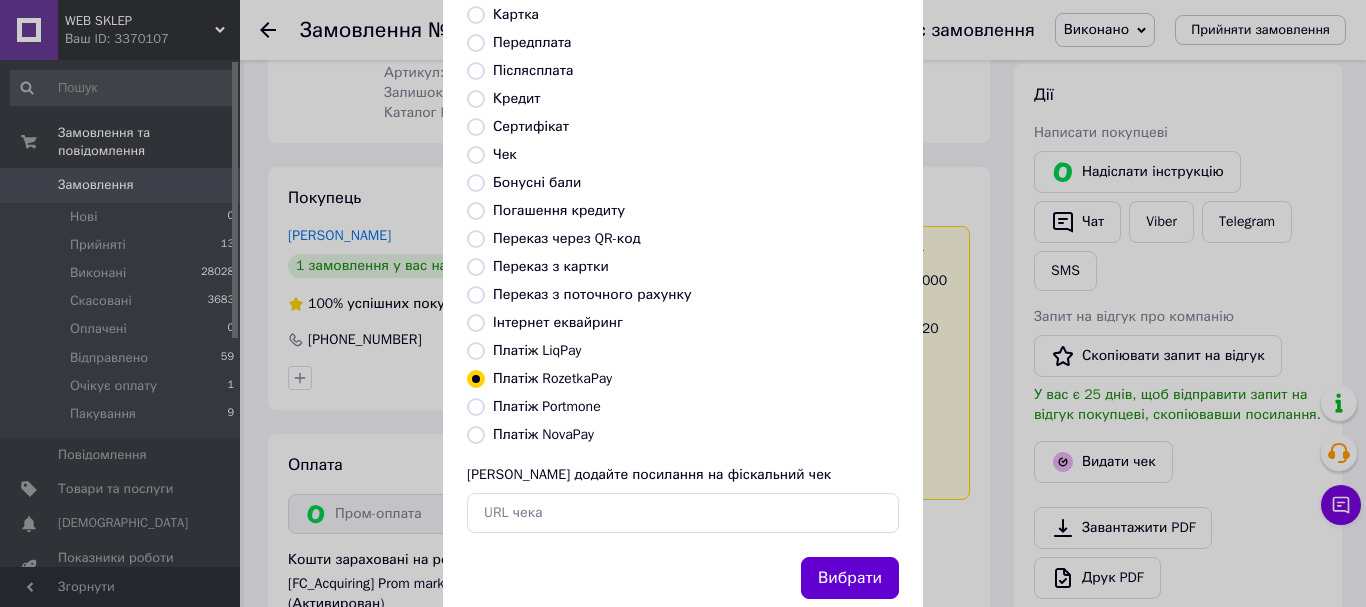 click on "Вибрати" at bounding box center (850, 578) 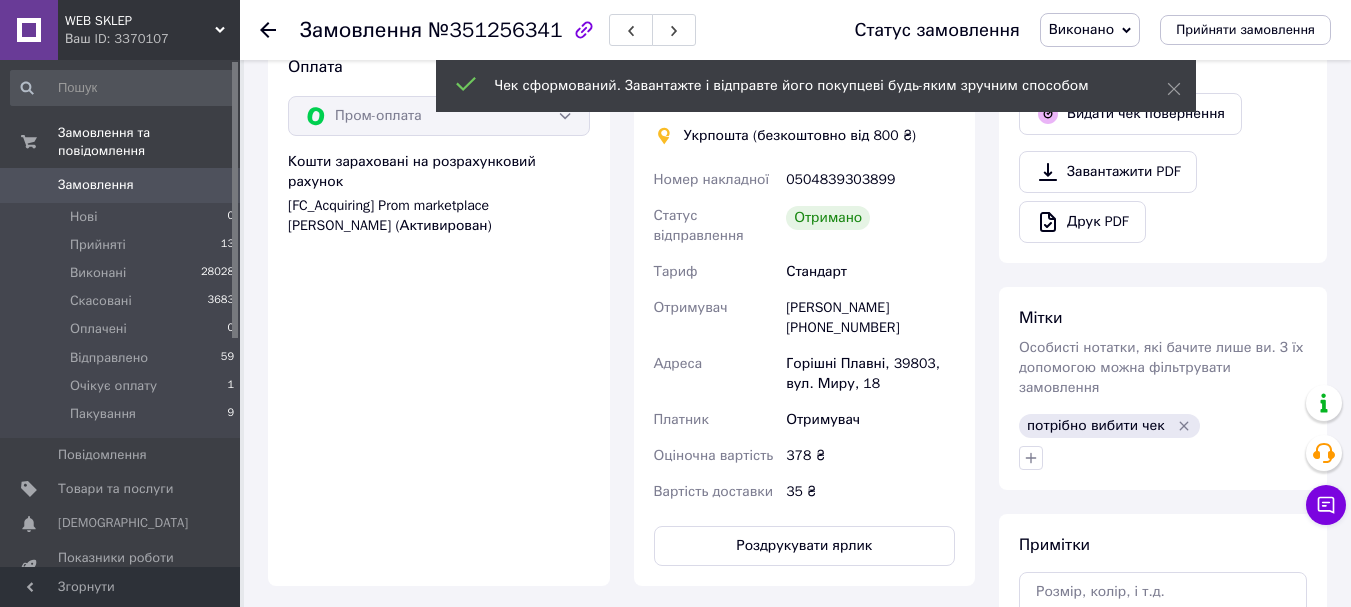 scroll, scrollTop: 700, scrollLeft: 0, axis: vertical 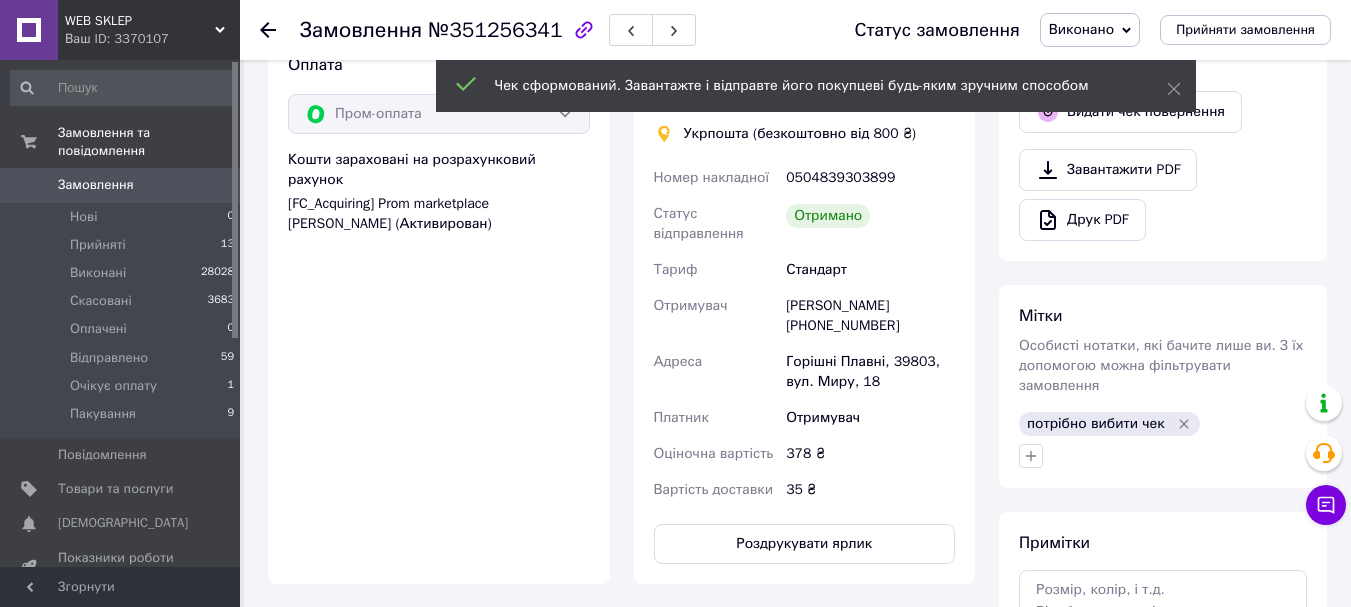 click 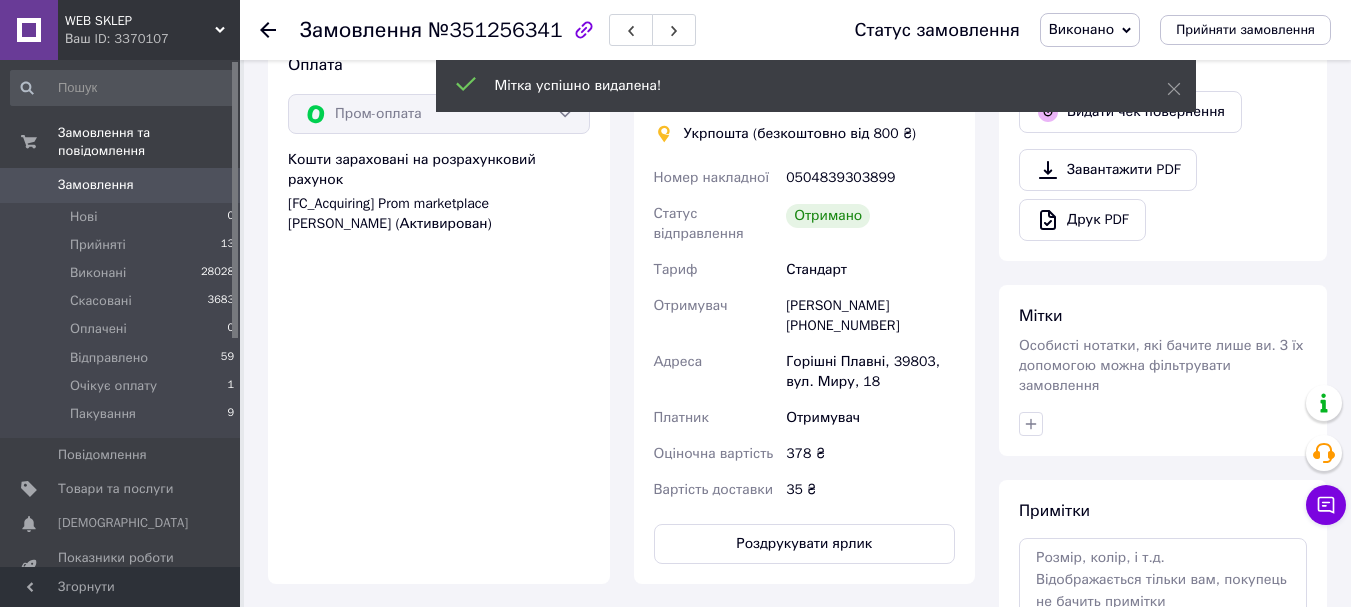 scroll, scrollTop: 152, scrollLeft: 0, axis: vertical 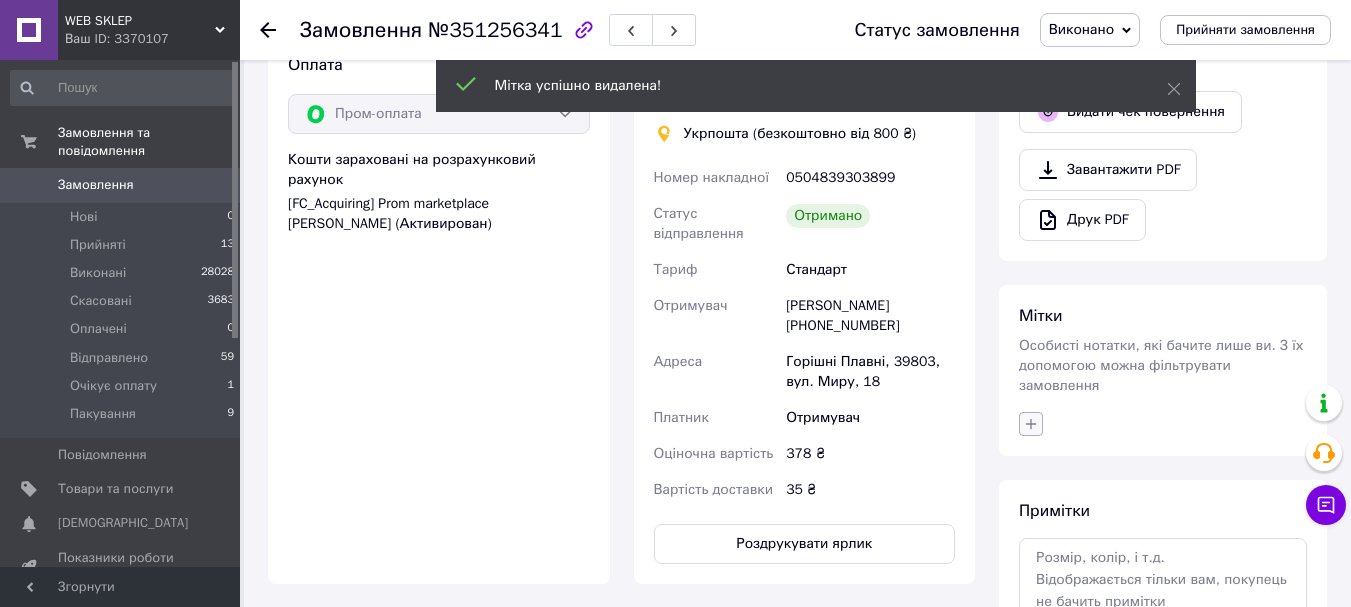 click 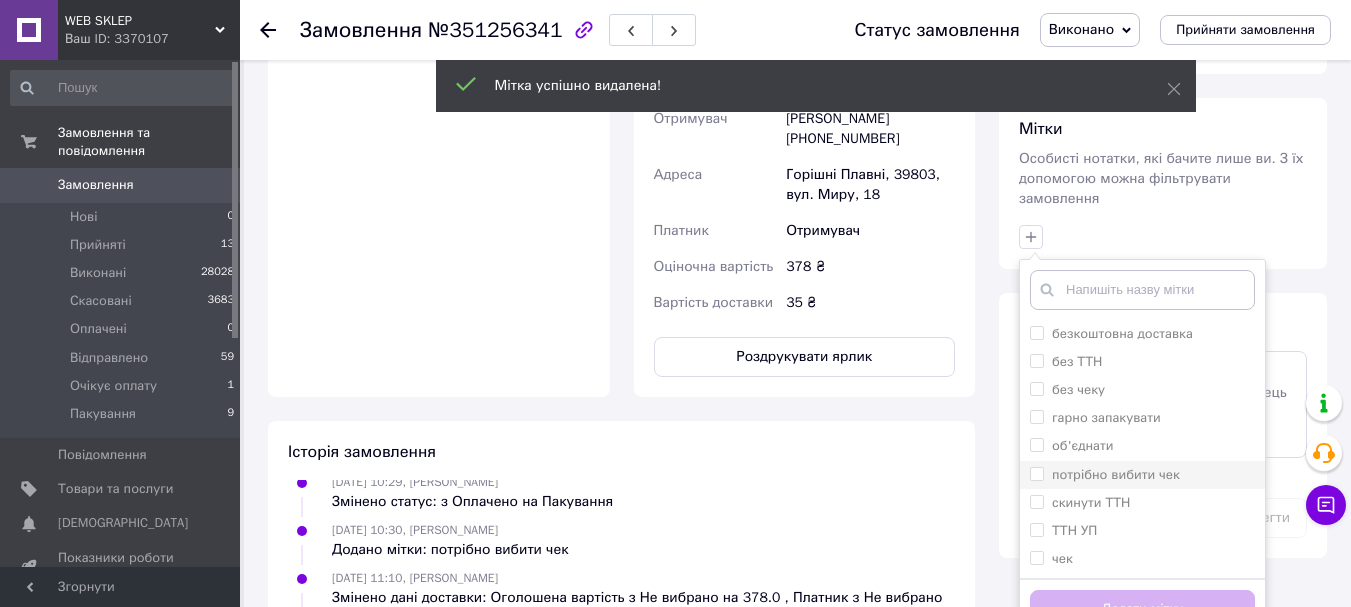 scroll, scrollTop: 900, scrollLeft: 0, axis: vertical 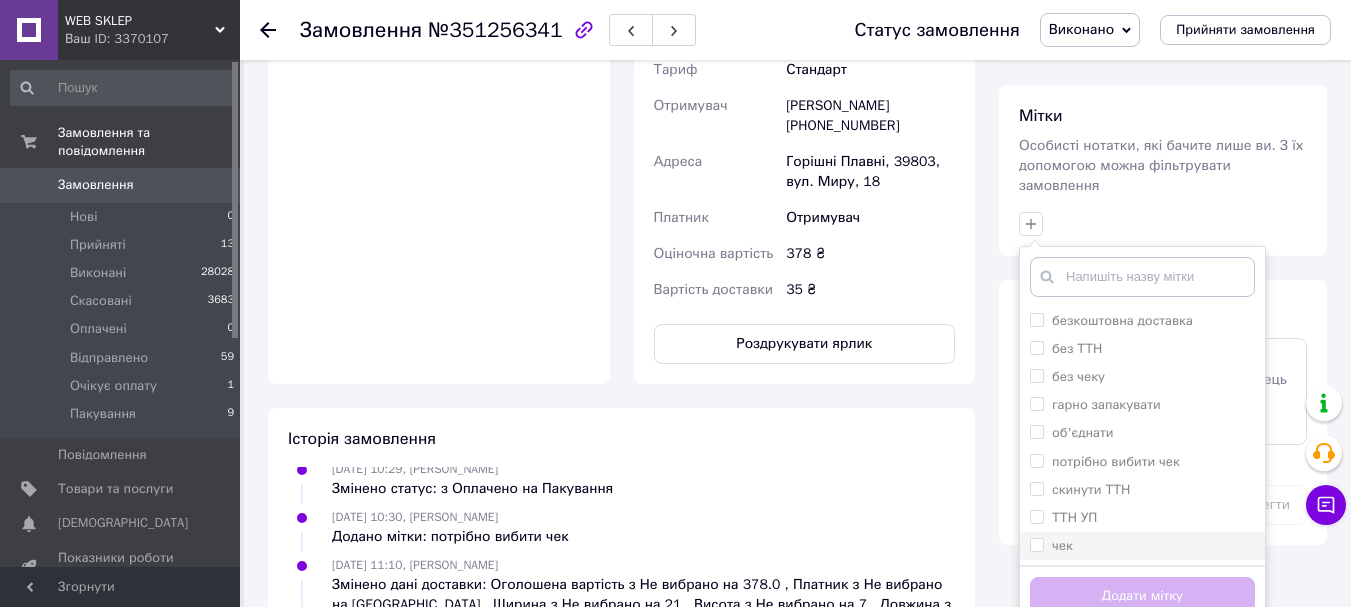 click on "чек" at bounding box center (1036, 544) 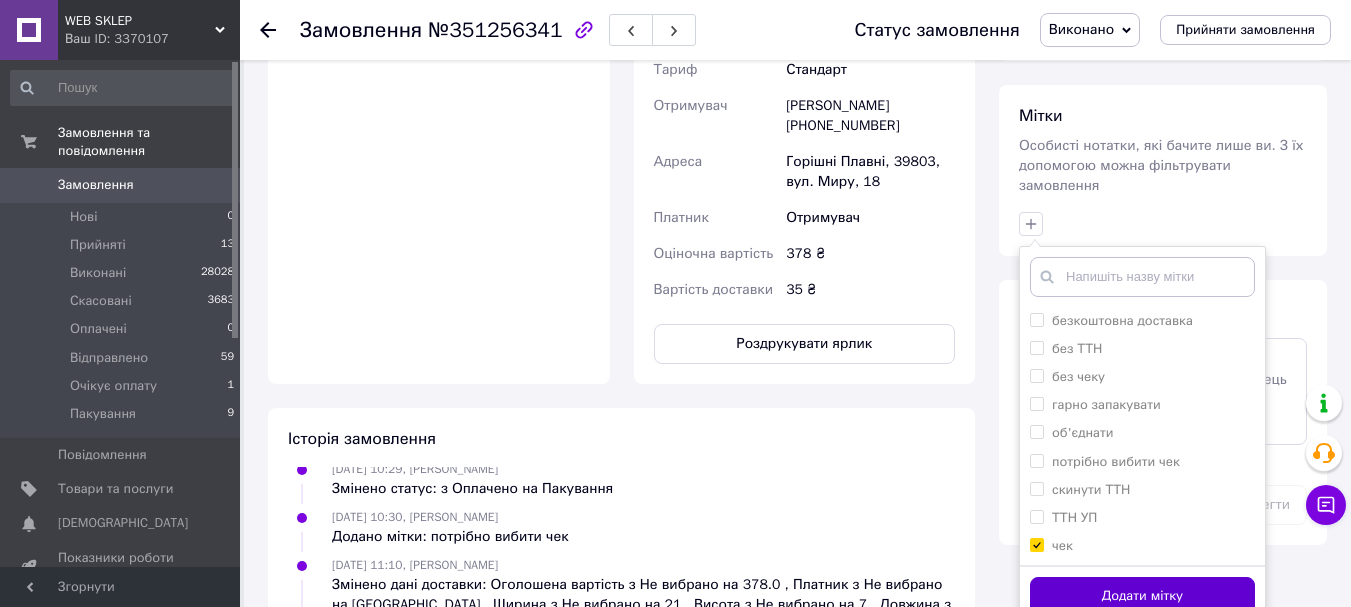 click on "Додати мітку" at bounding box center (1142, 596) 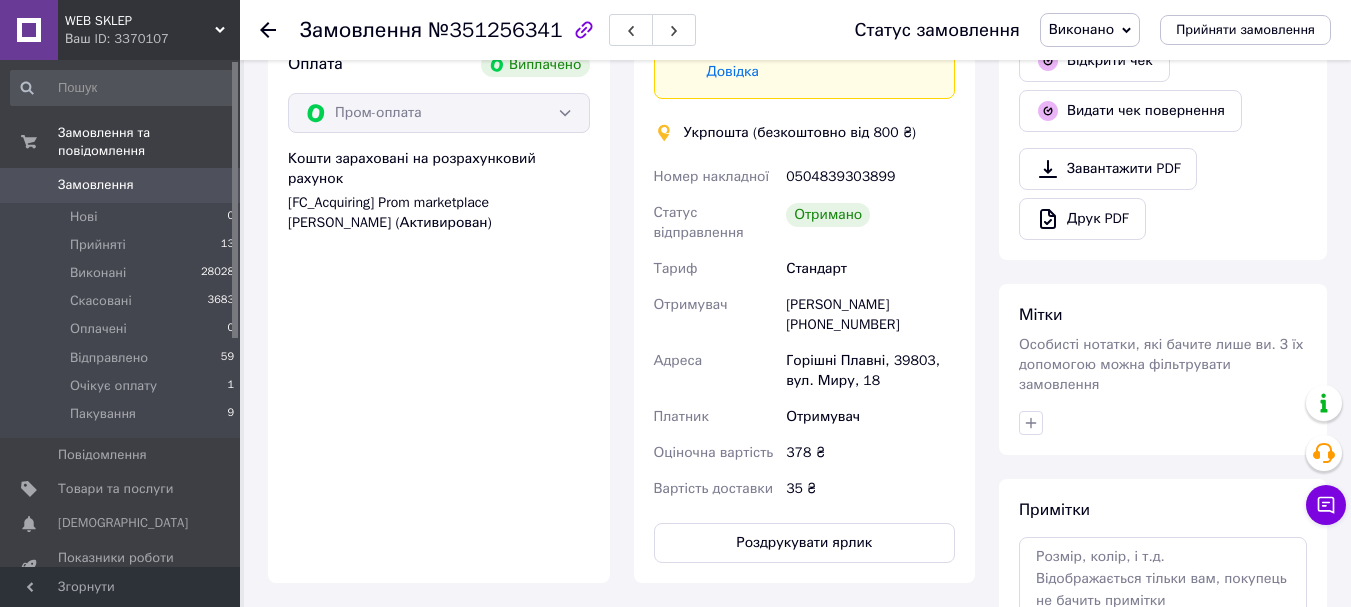 scroll, scrollTop: 700, scrollLeft: 0, axis: vertical 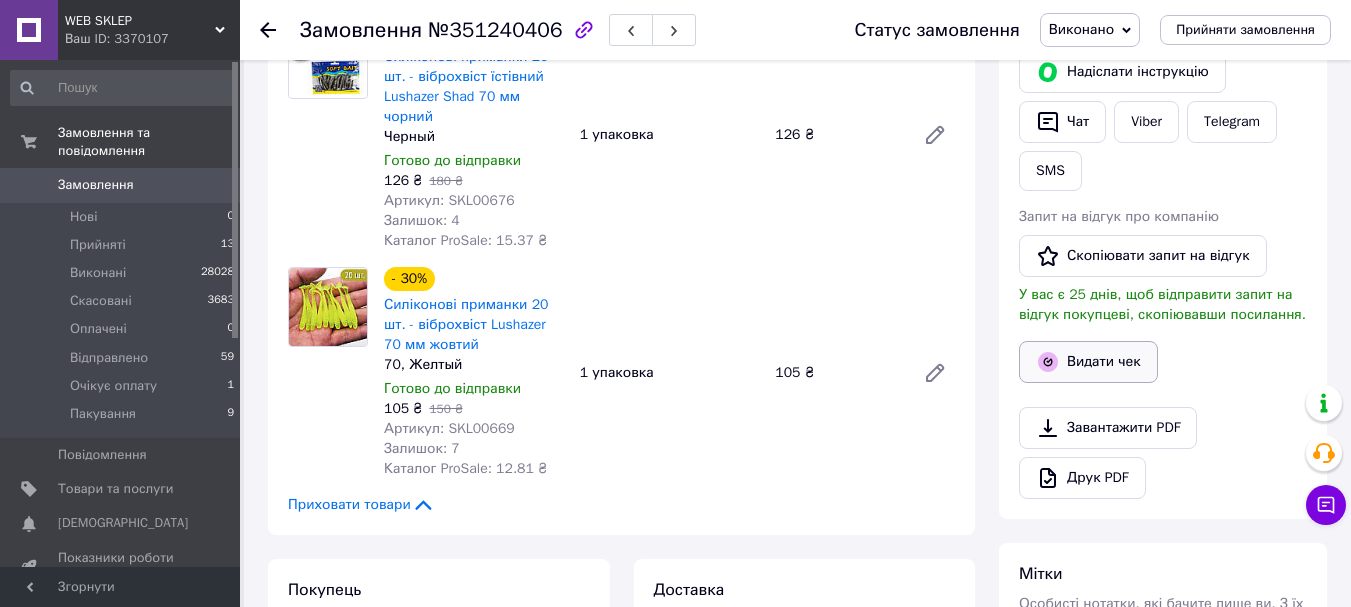 click on "Видати чек" at bounding box center [1088, 362] 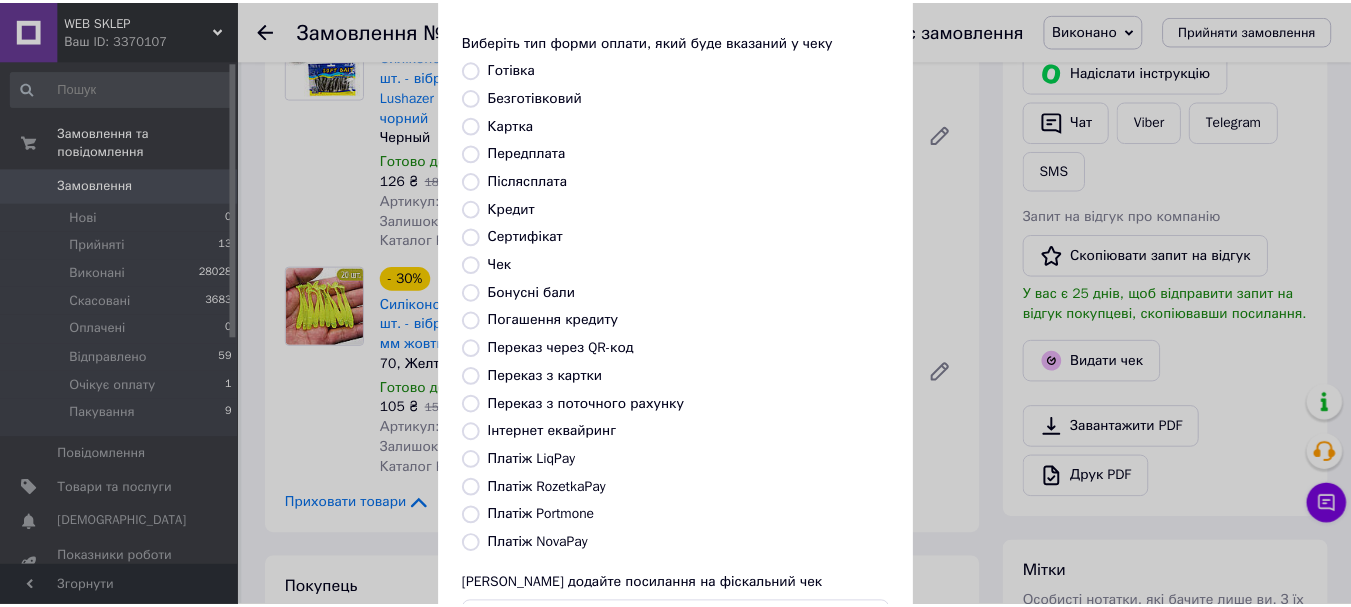 scroll, scrollTop: 200, scrollLeft: 0, axis: vertical 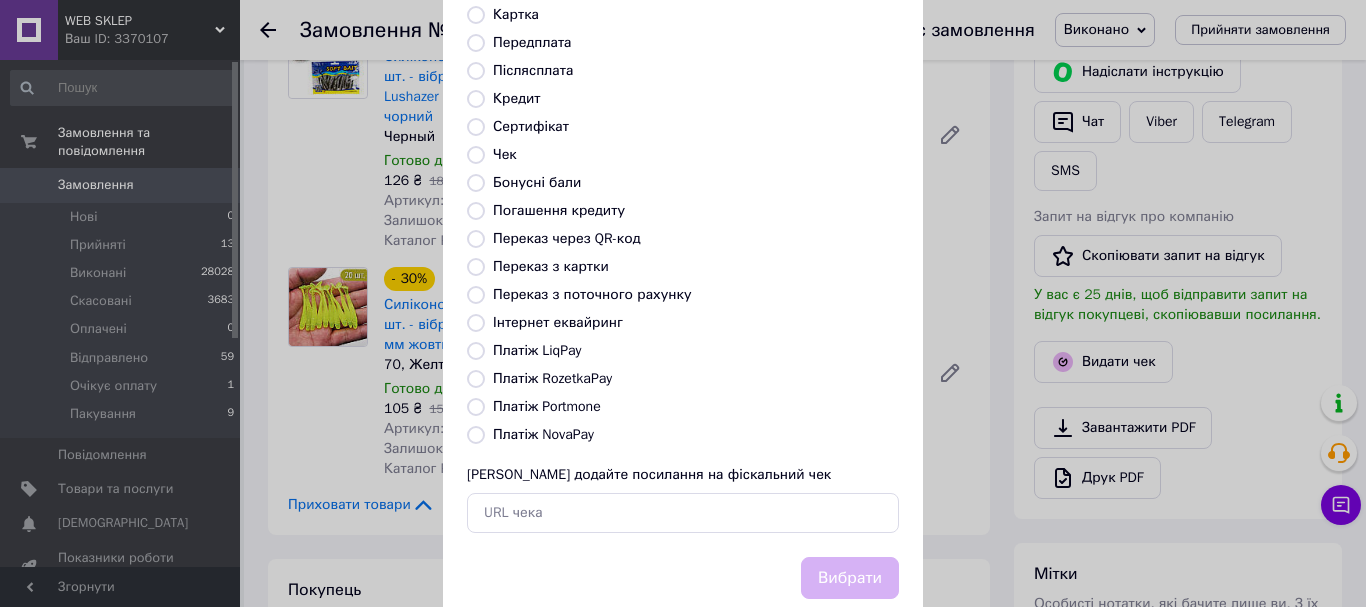 click on "Платіж RozetkaPay" at bounding box center [552, 378] 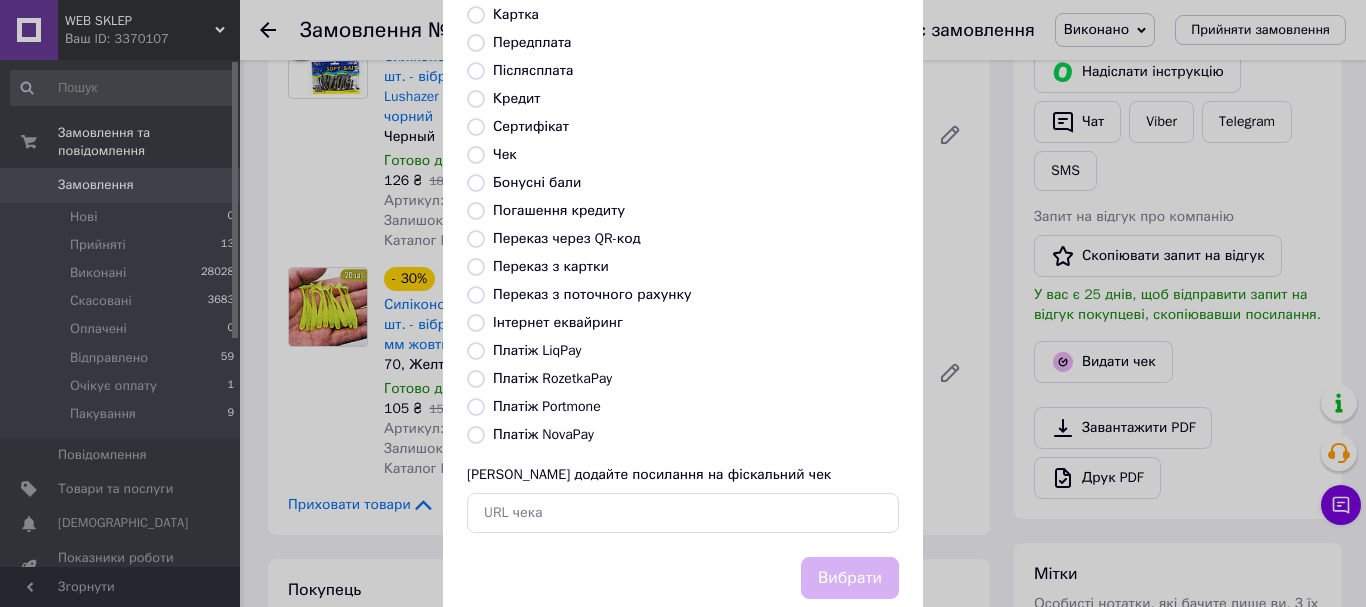 radio on "true" 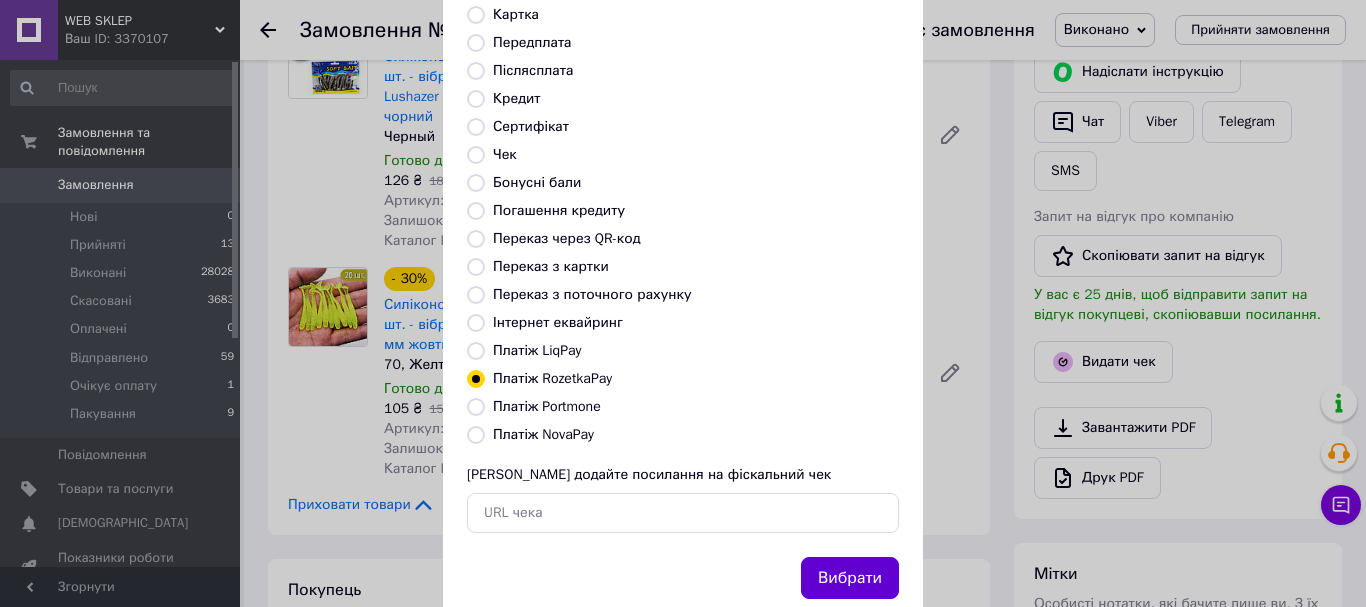 click on "Вибрати" at bounding box center [850, 578] 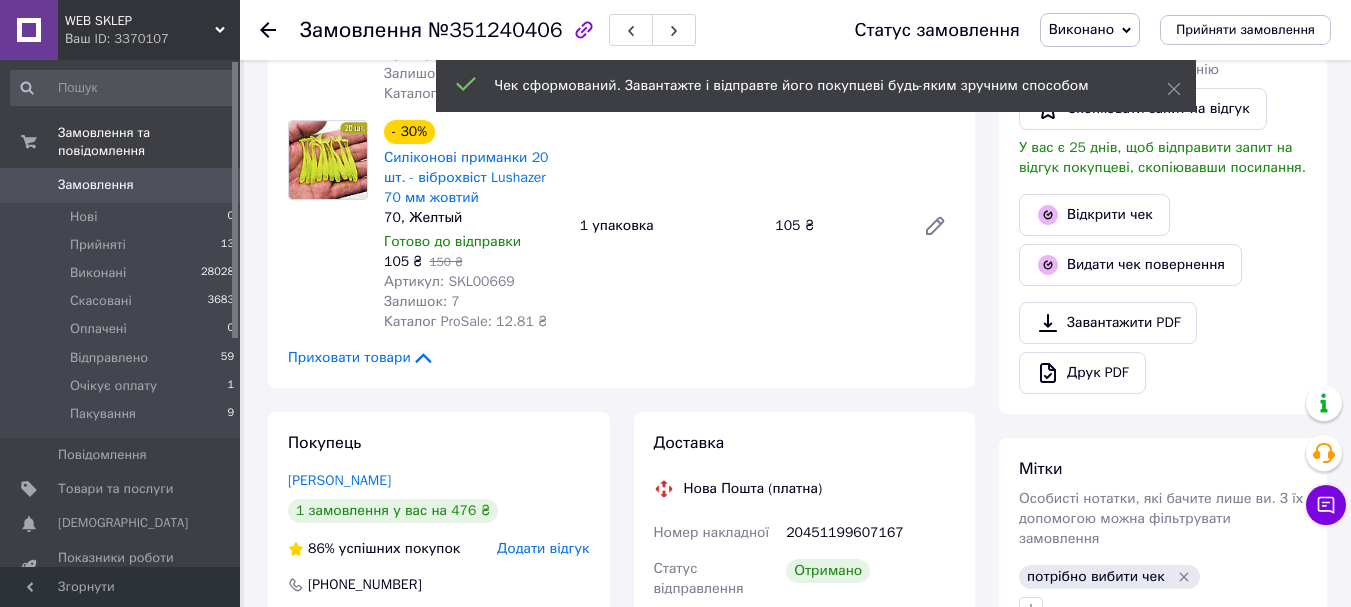 scroll, scrollTop: 700, scrollLeft: 0, axis: vertical 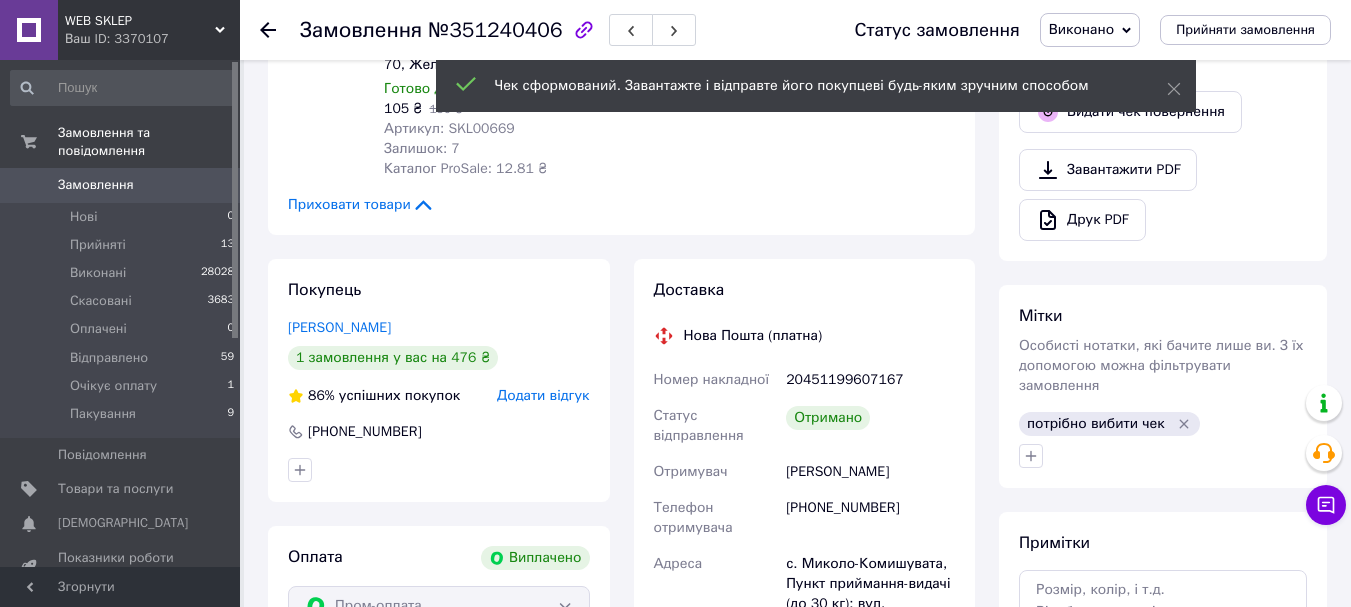 click 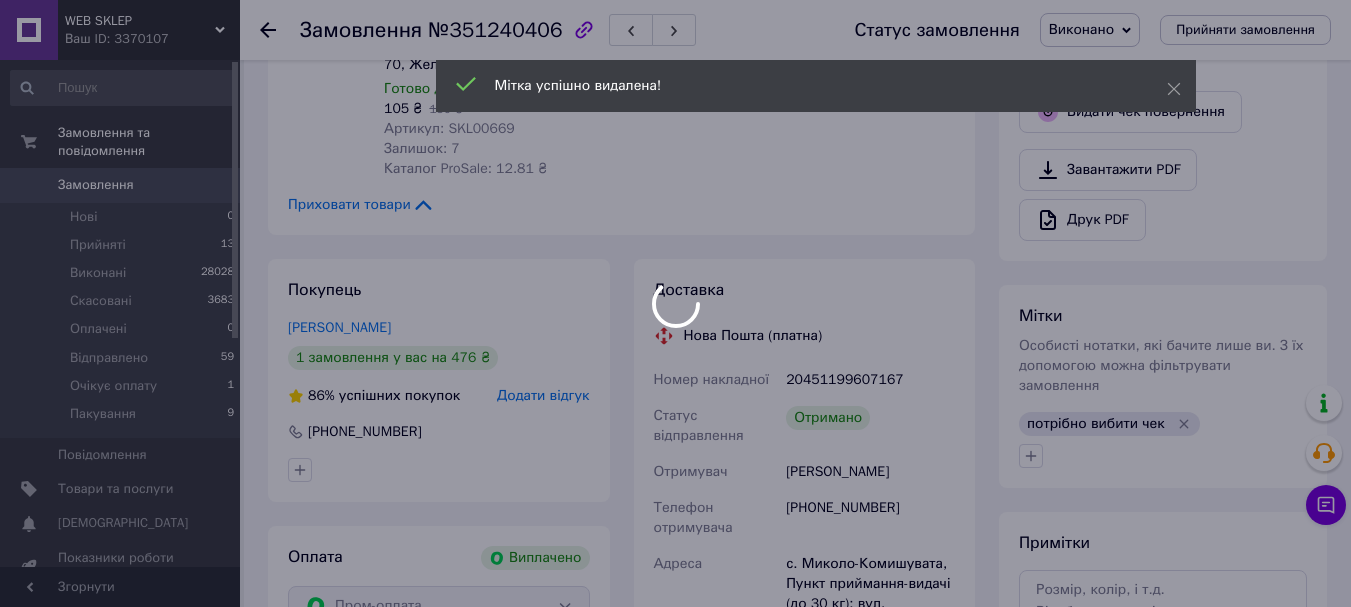 scroll, scrollTop: 356, scrollLeft: 0, axis: vertical 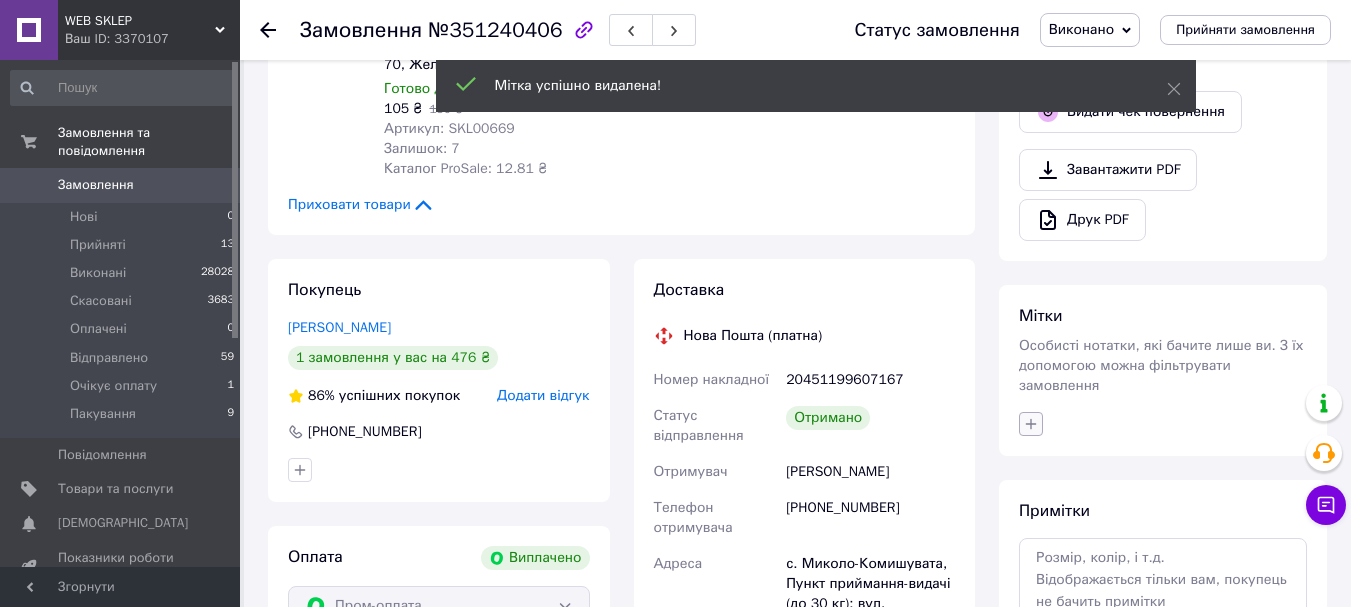 click 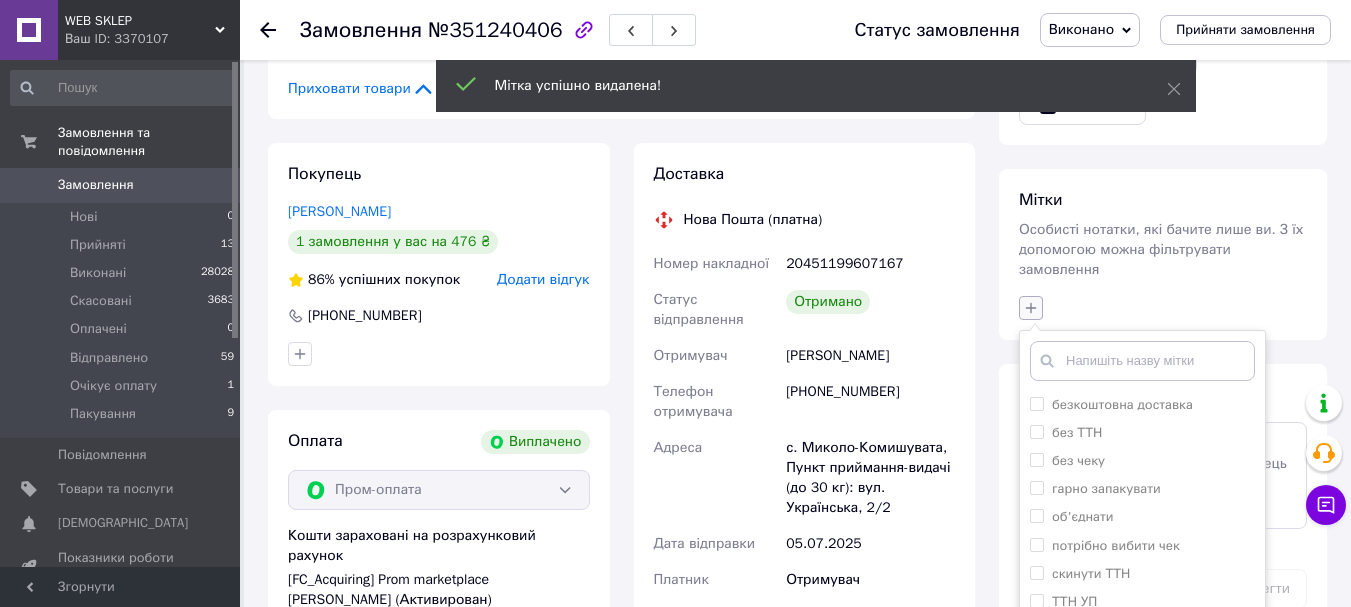 scroll, scrollTop: 1000, scrollLeft: 0, axis: vertical 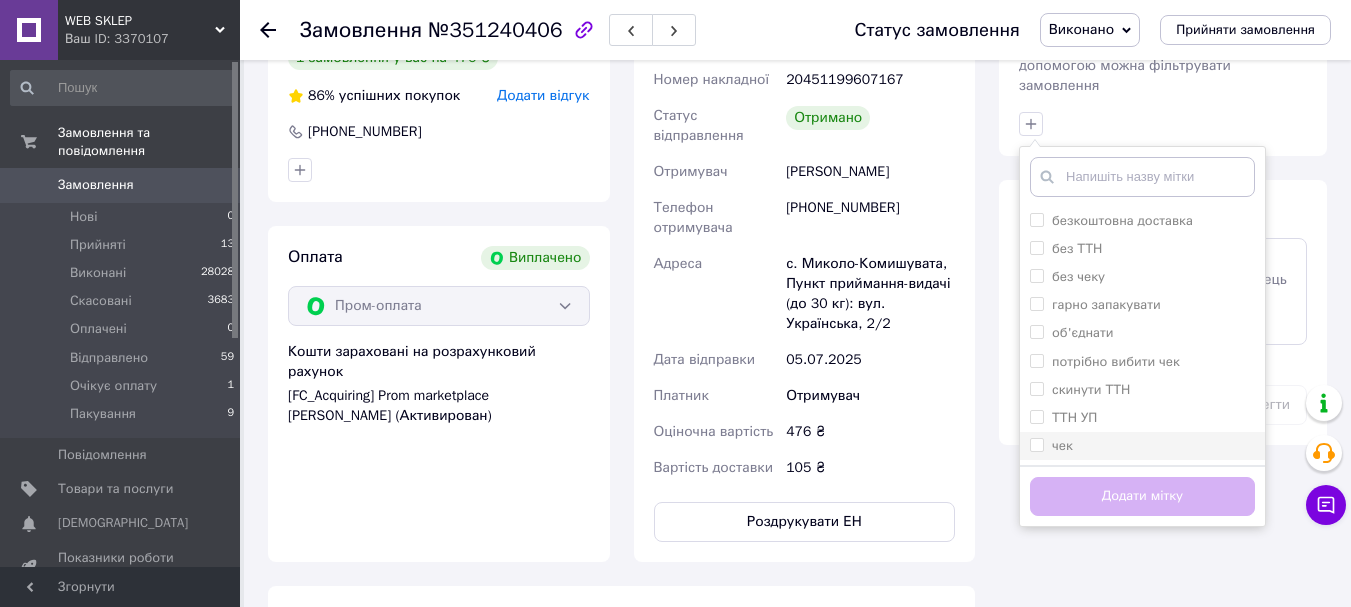 click on "чек" at bounding box center (1036, 444) 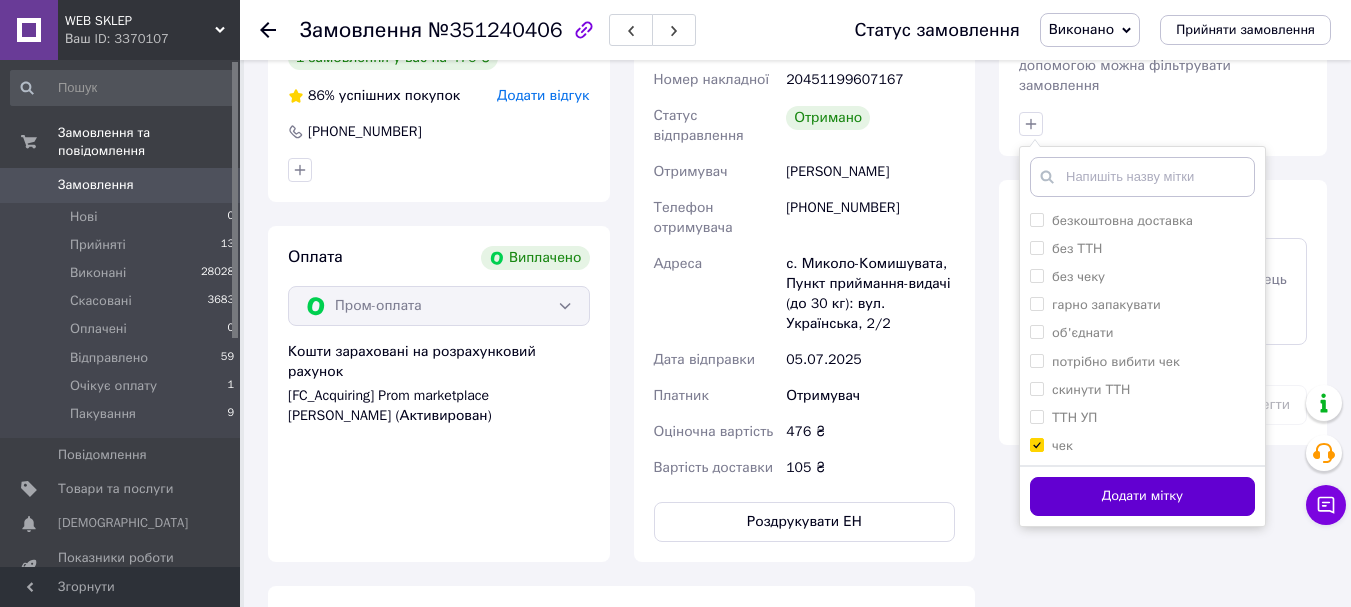click on "Додати мітку" at bounding box center [1142, 496] 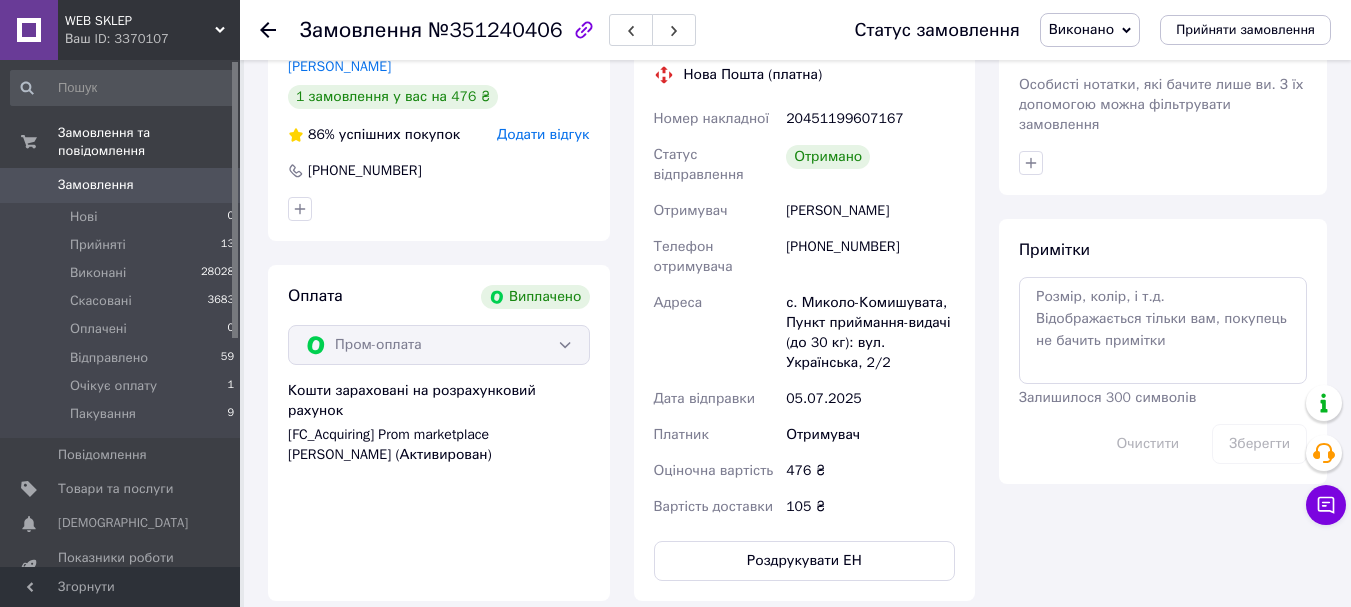 scroll, scrollTop: 800, scrollLeft: 0, axis: vertical 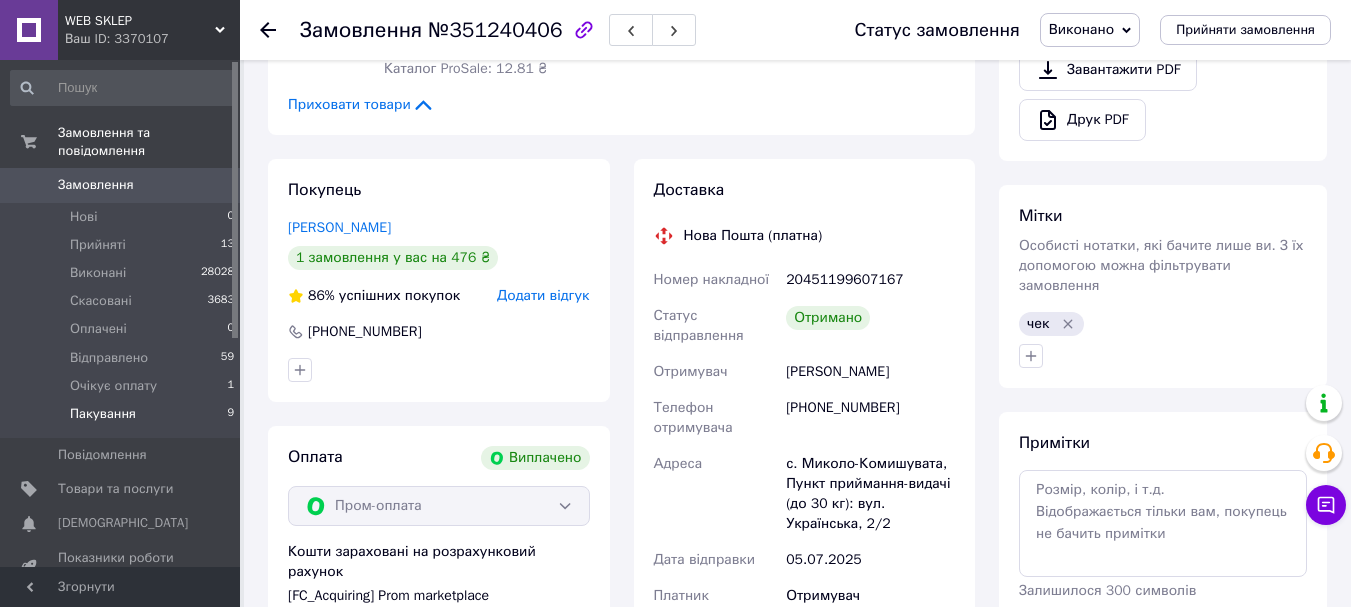 click on "Пакування 9" at bounding box center [123, 419] 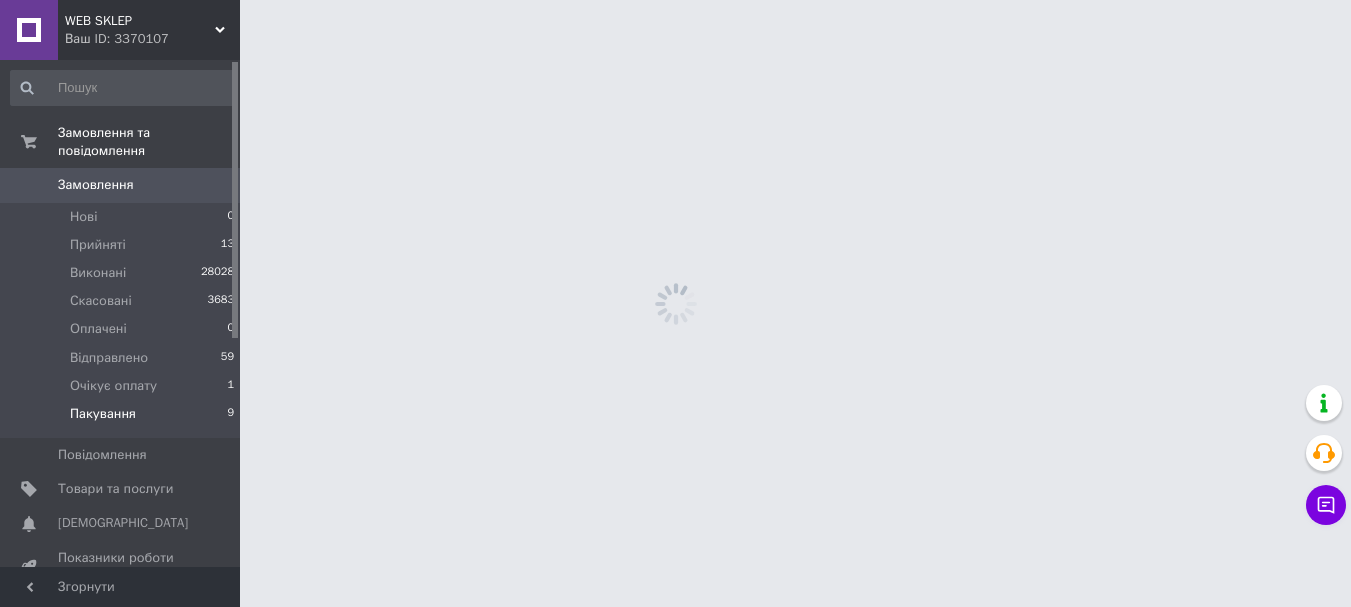 scroll, scrollTop: 0, scrollLeft: 0, axis: both 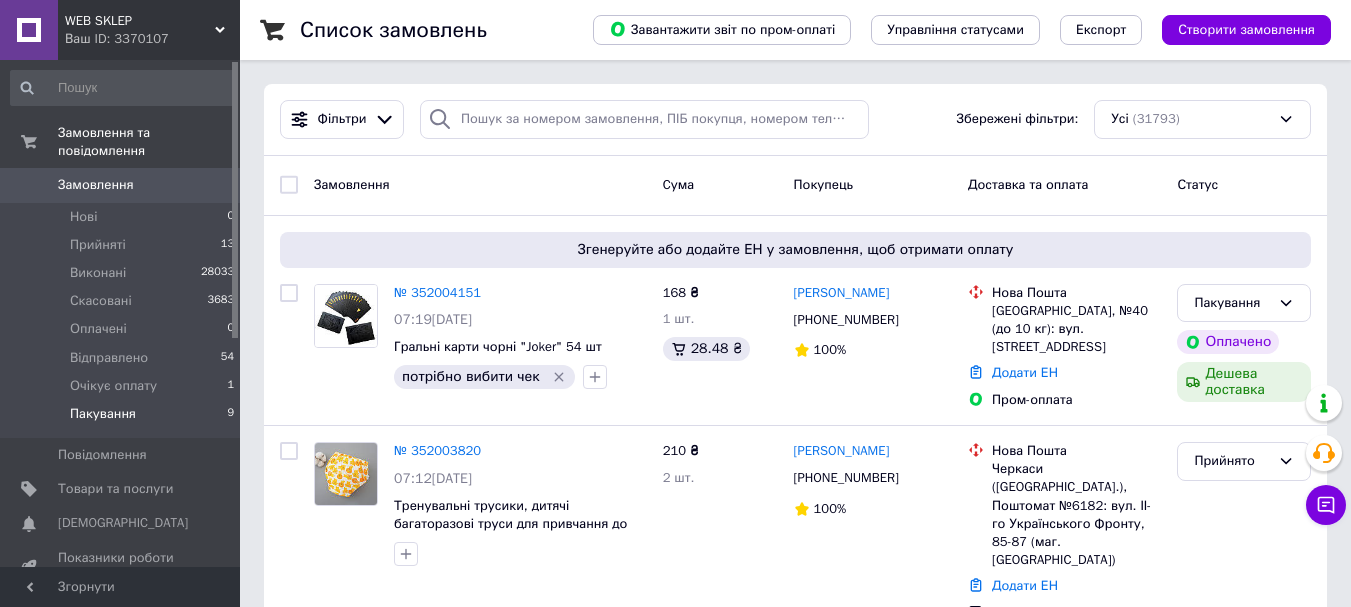 click on "Пакування 9" at bounding box center [123, 419] 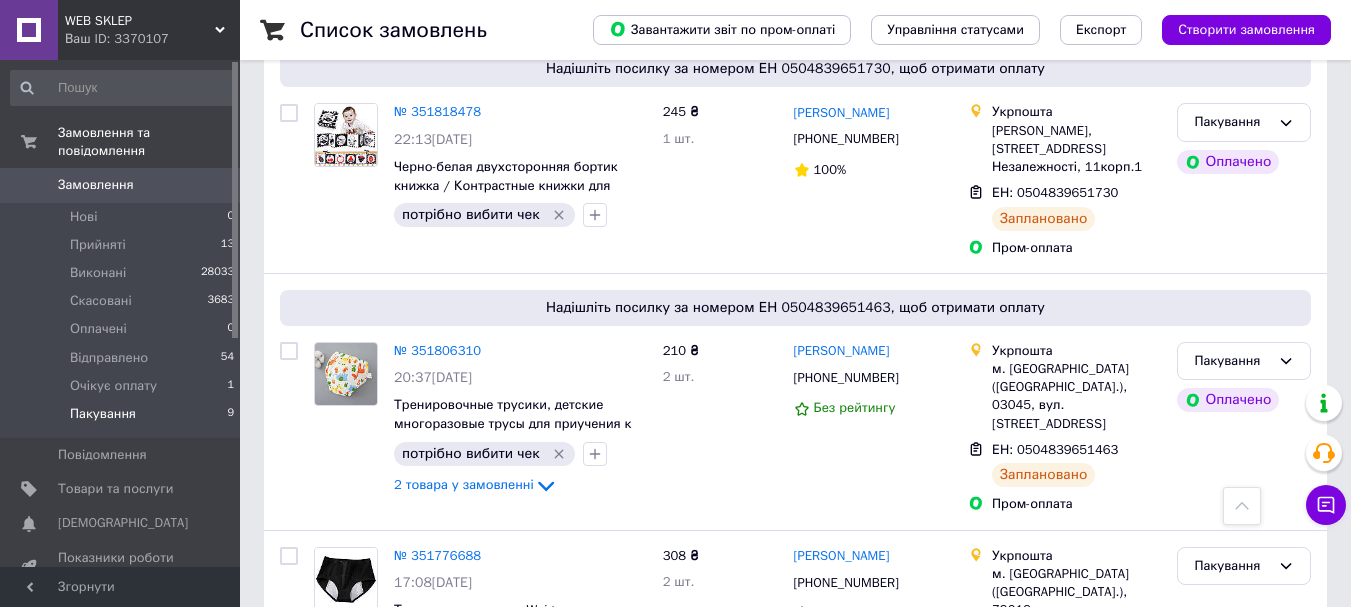 scroll, scrollTop: 1632, scrollLeft: 0, axis: vertical 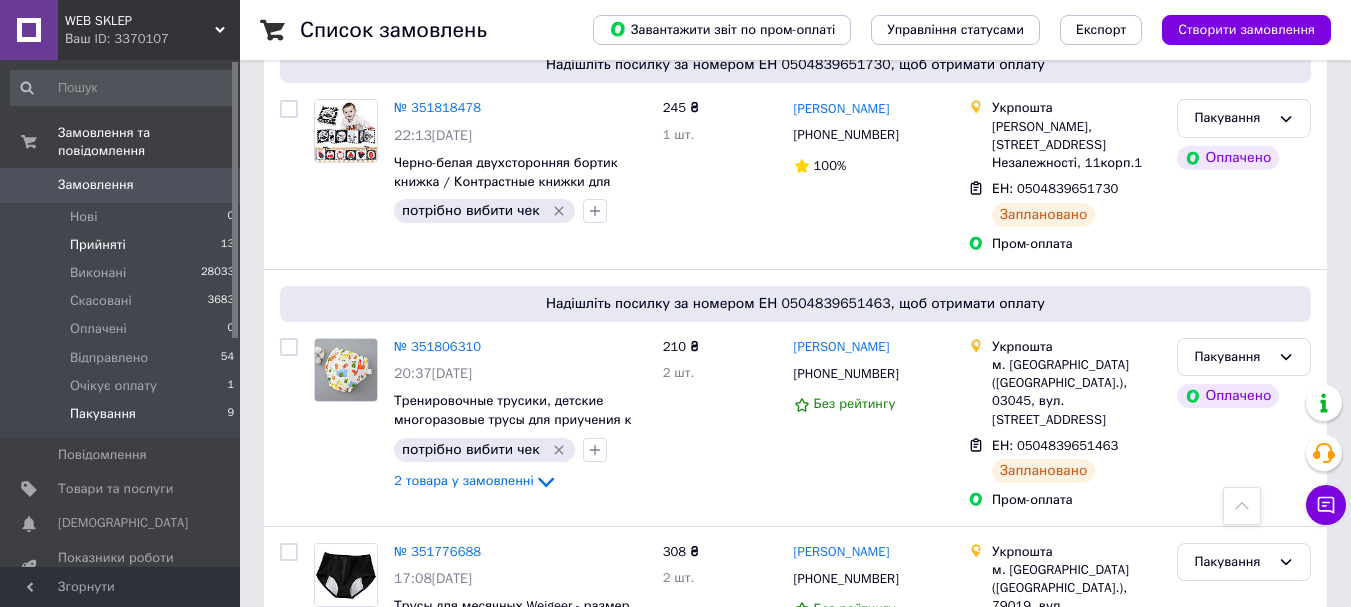 click on "Прийняті 13" at bounding box center [123, 245] 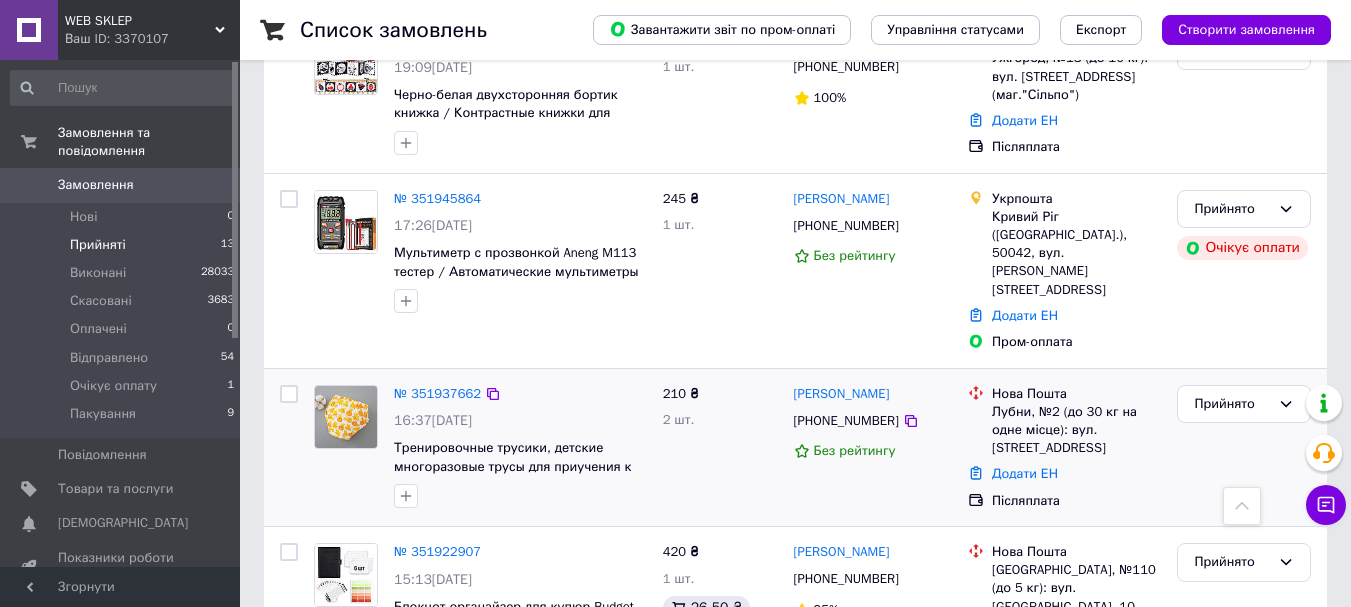 scroll, scrollTop: 1370, scrollLeft: 0, axis: vertical 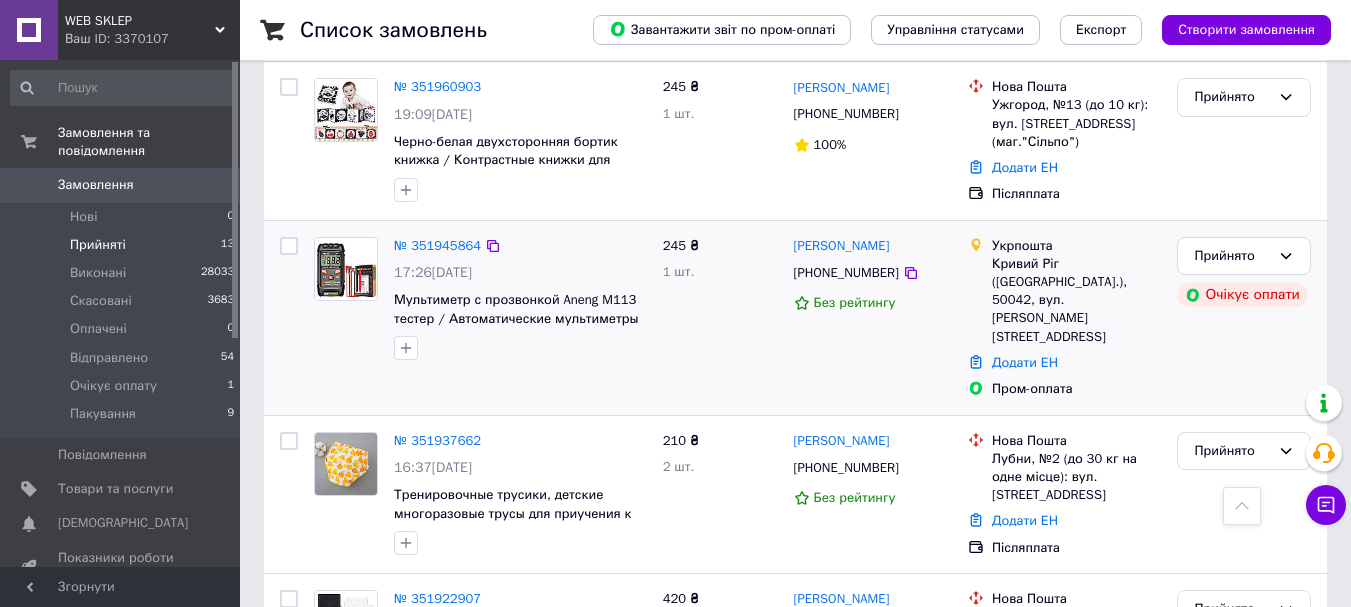 click at bounding box center (346, 269) 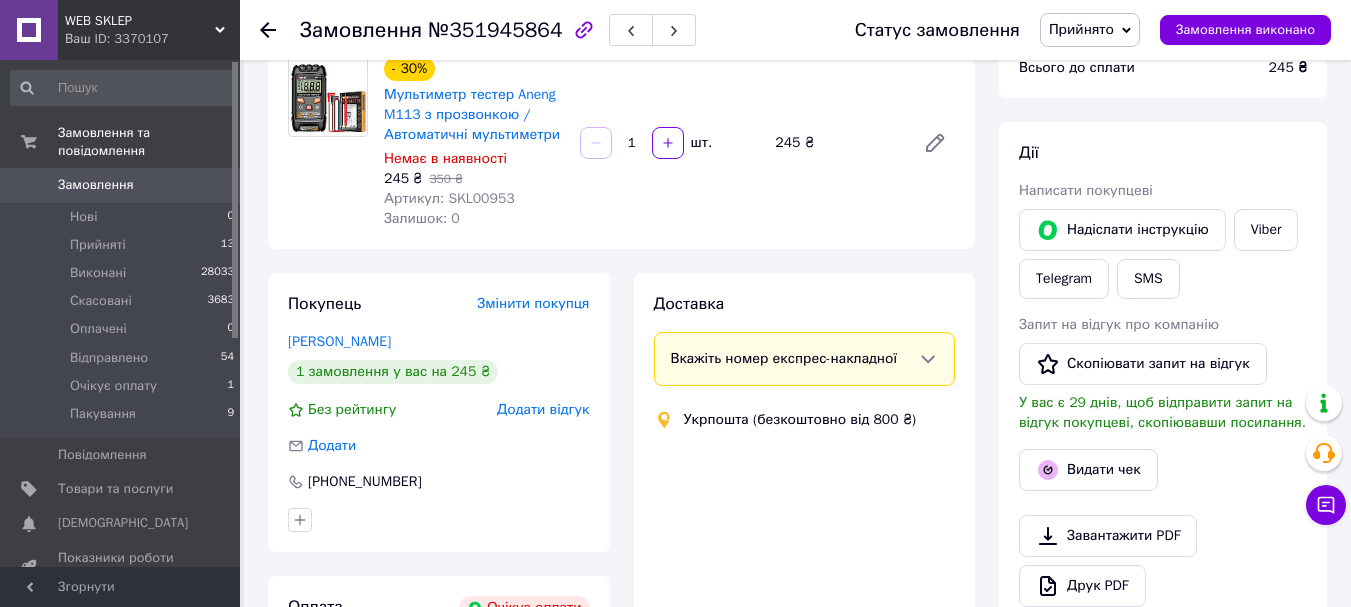 scroll, scrollTop: 400, scrollLeft: 0, axis: vertical 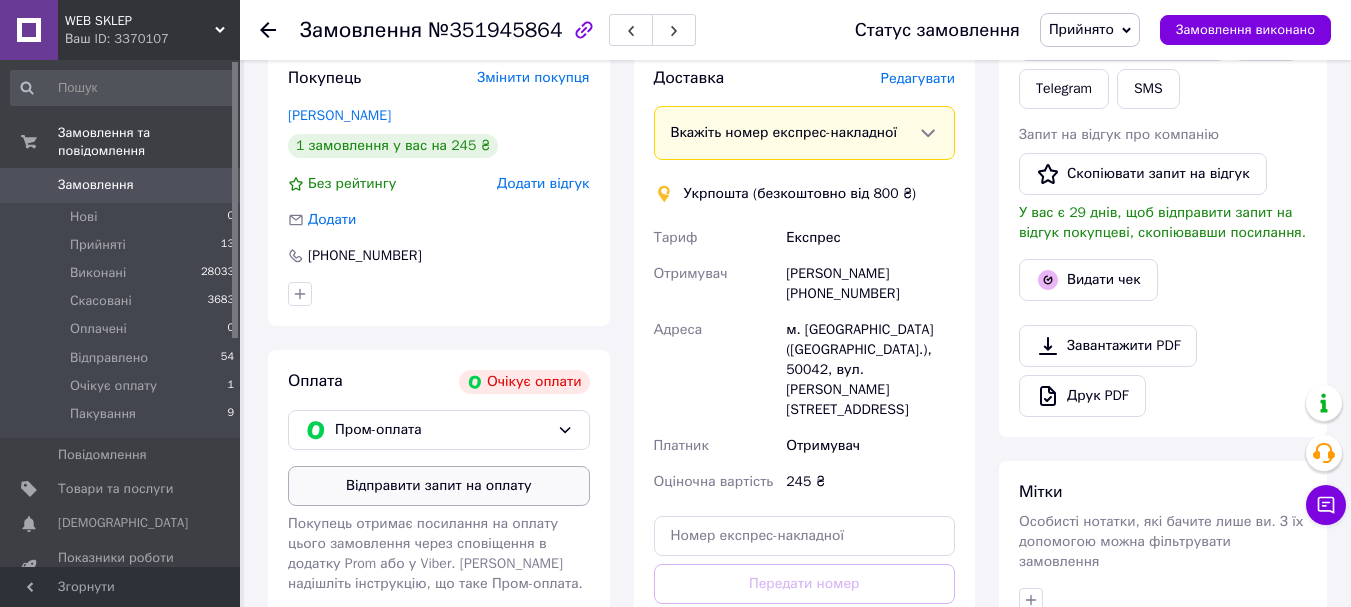 click on "Відправити запит на оплату" at bounding box center (439, 486) 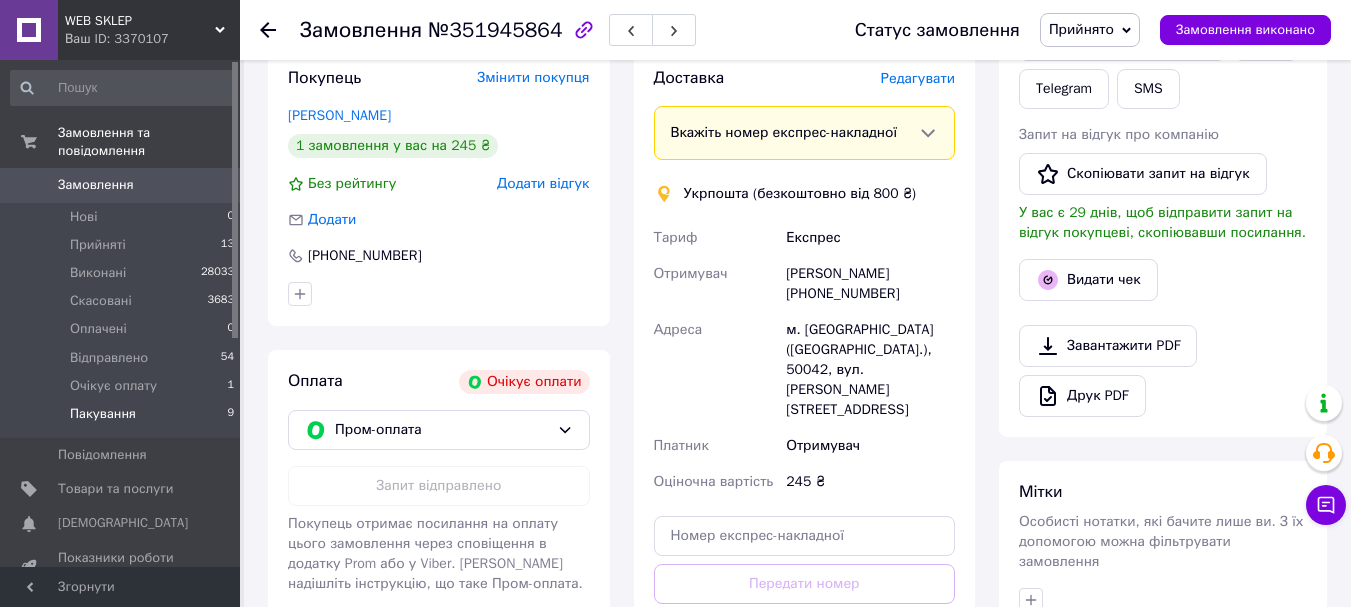 click on "Пакування 9" at bounding box center (123, 419) 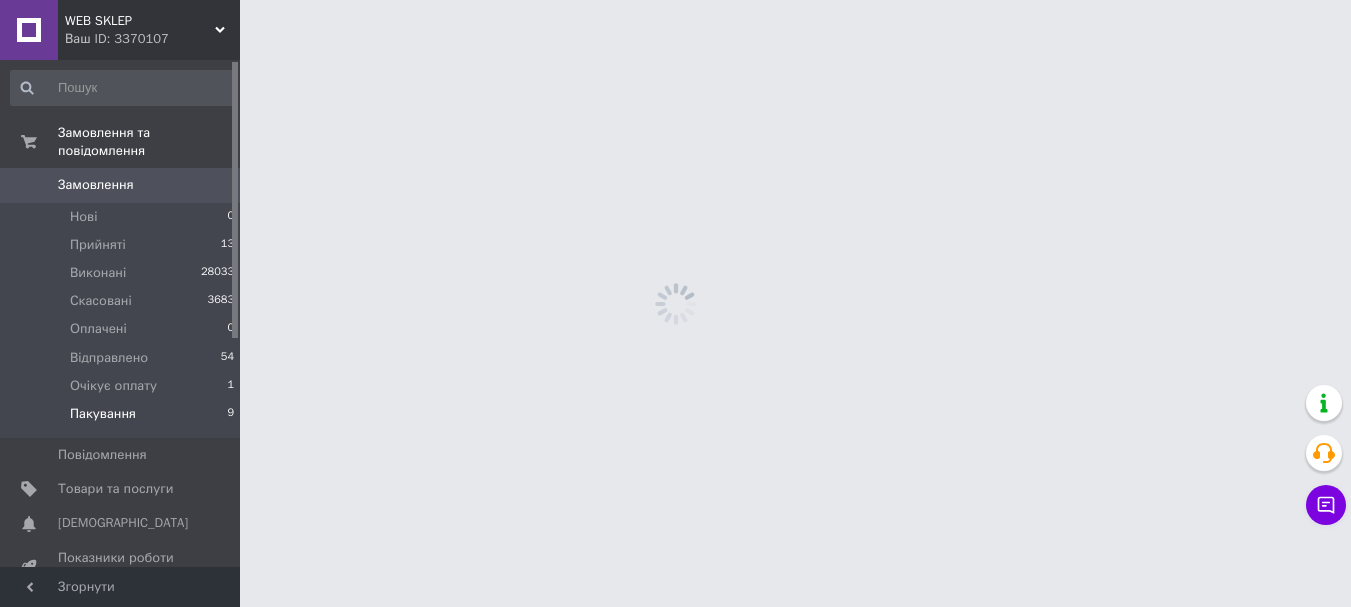 scroll, scrollTop: 0, scrollLeft: 0, axis: both 